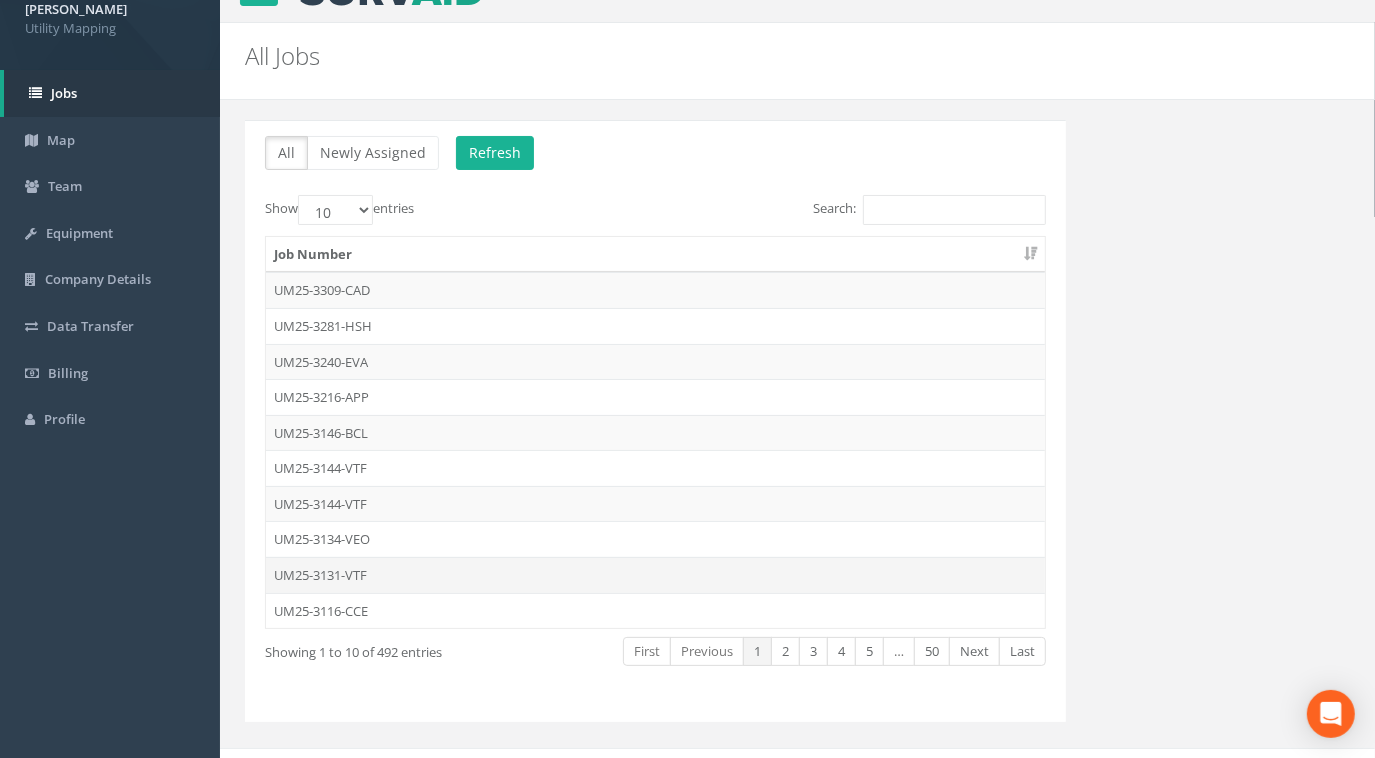 scroll, scrollTop: 61, scrollLeft: 0, axis: vertical 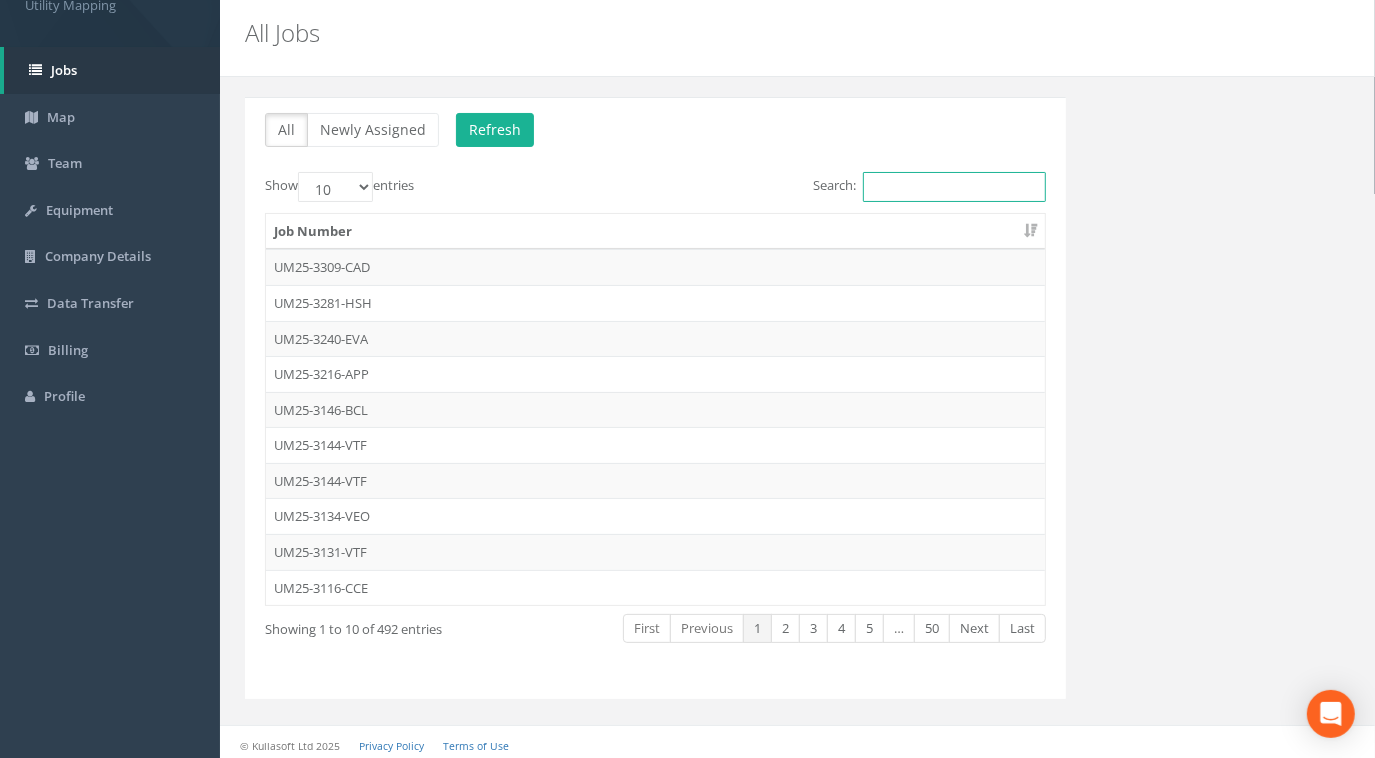 click on "Search:" at bounding box center [954, 187] 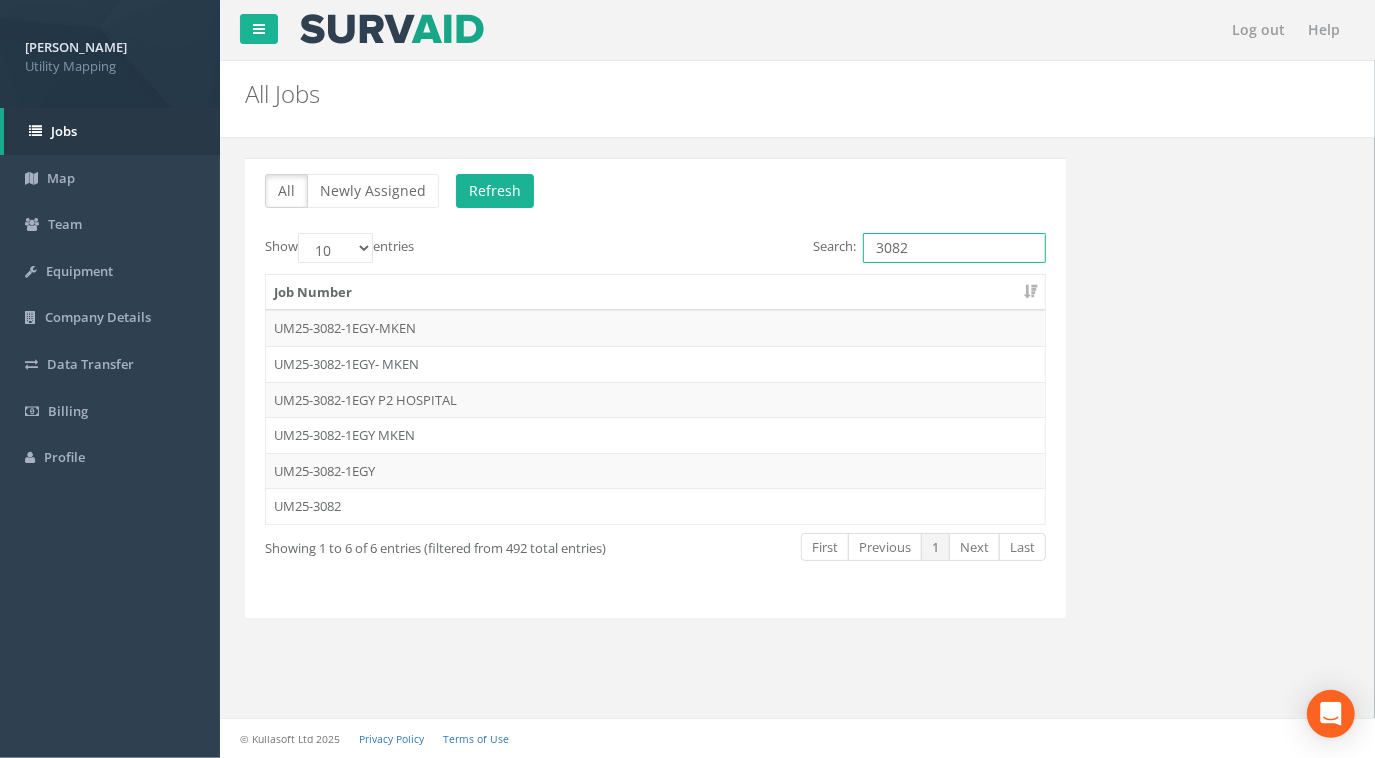 scroll, scrollTop: 0, scrollLeft: 0, axis: both 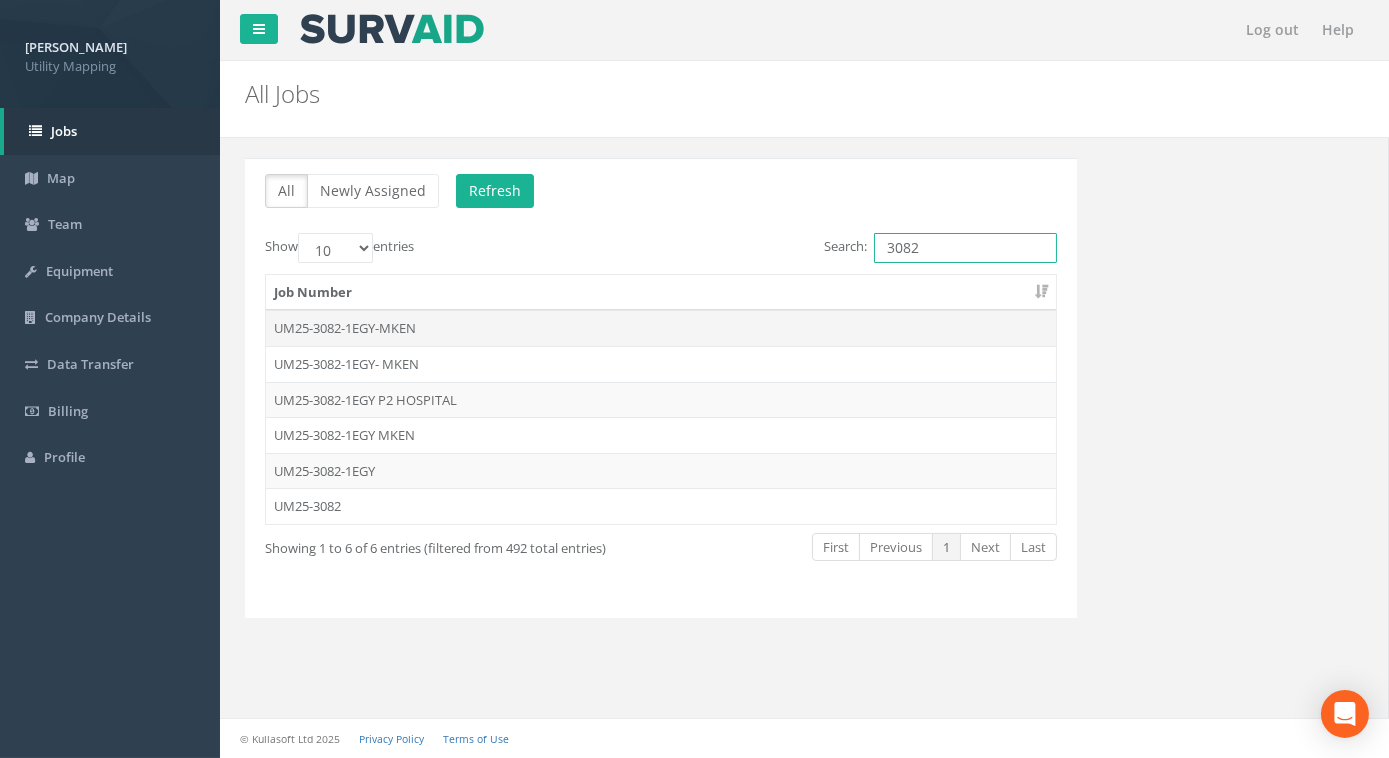 type on "3082" 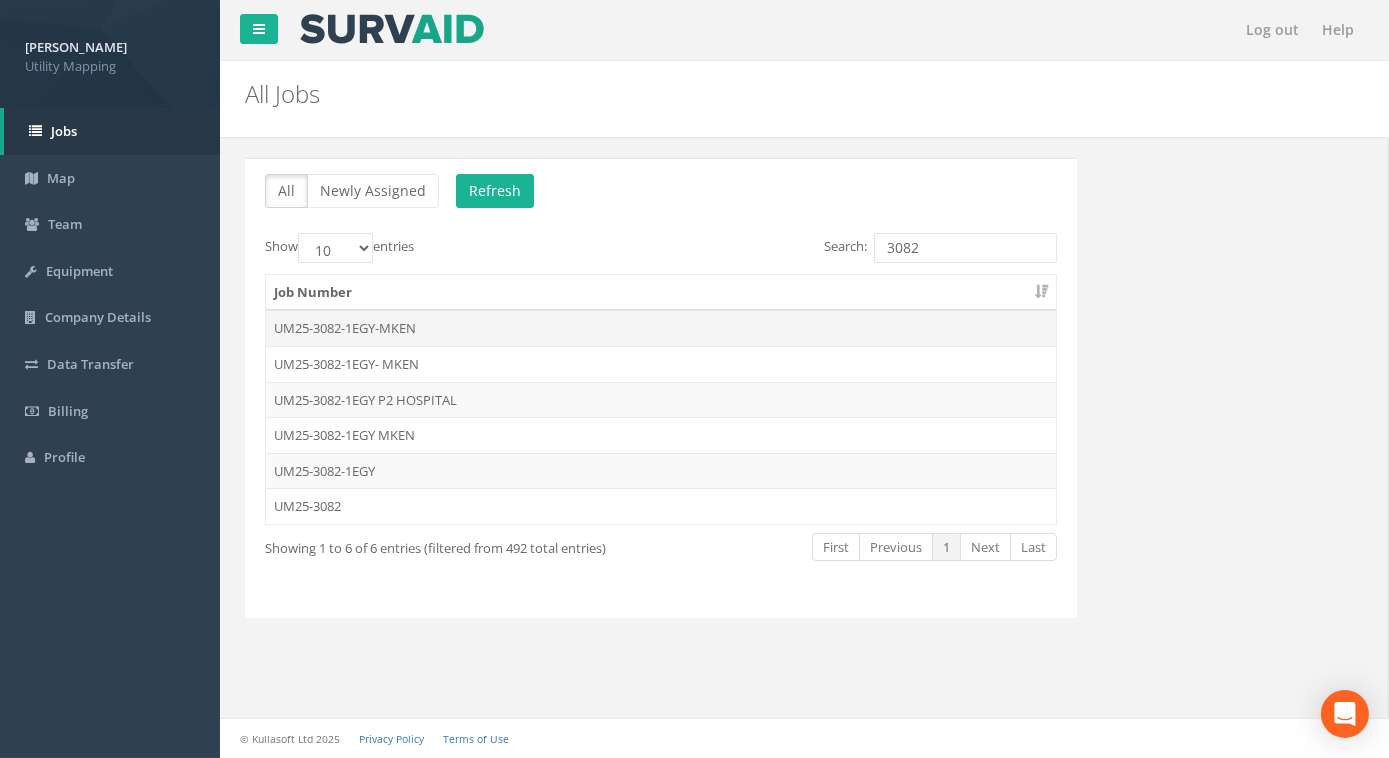 click on "UM25-3082-1EGY-MKEN" at bounding box center (661, 328) 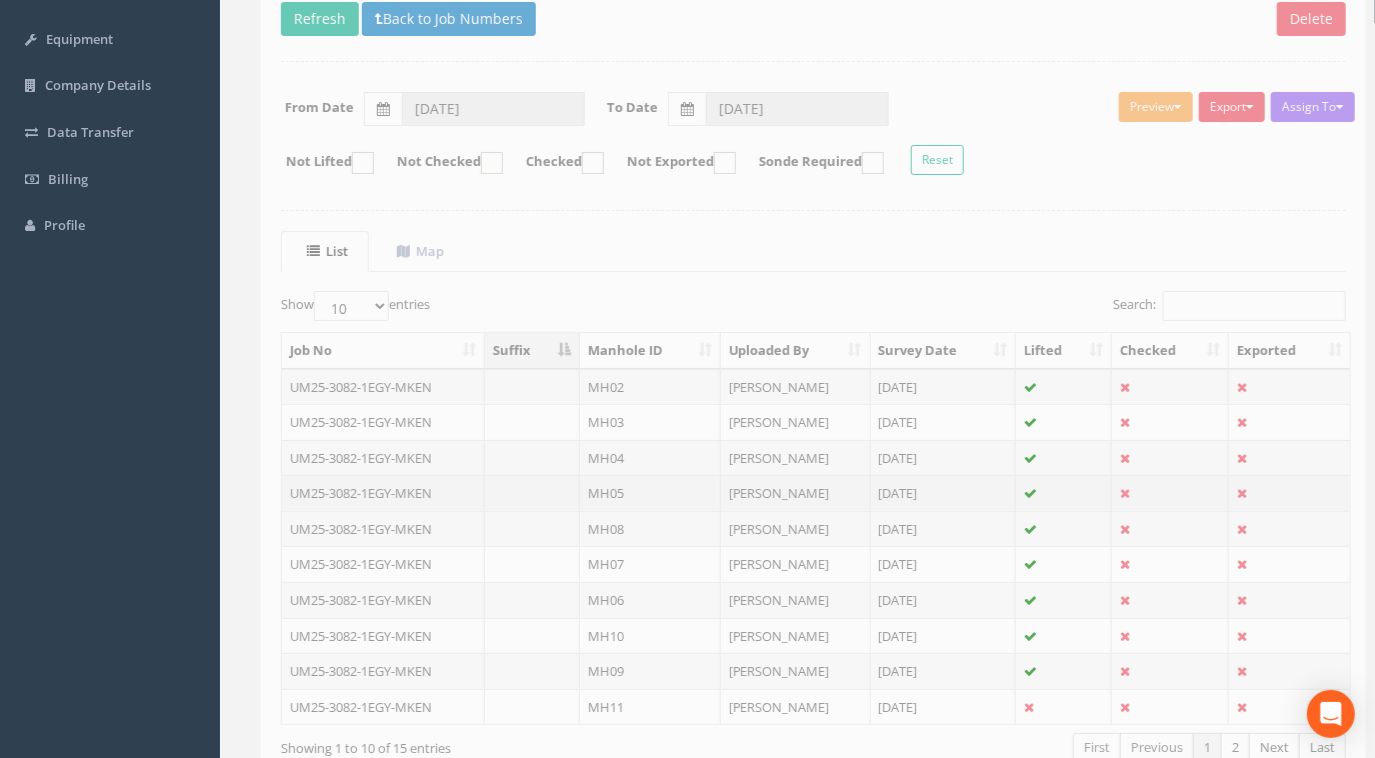 scroll, scrollTop: 349, scrollLeft: 0, axis: vertical 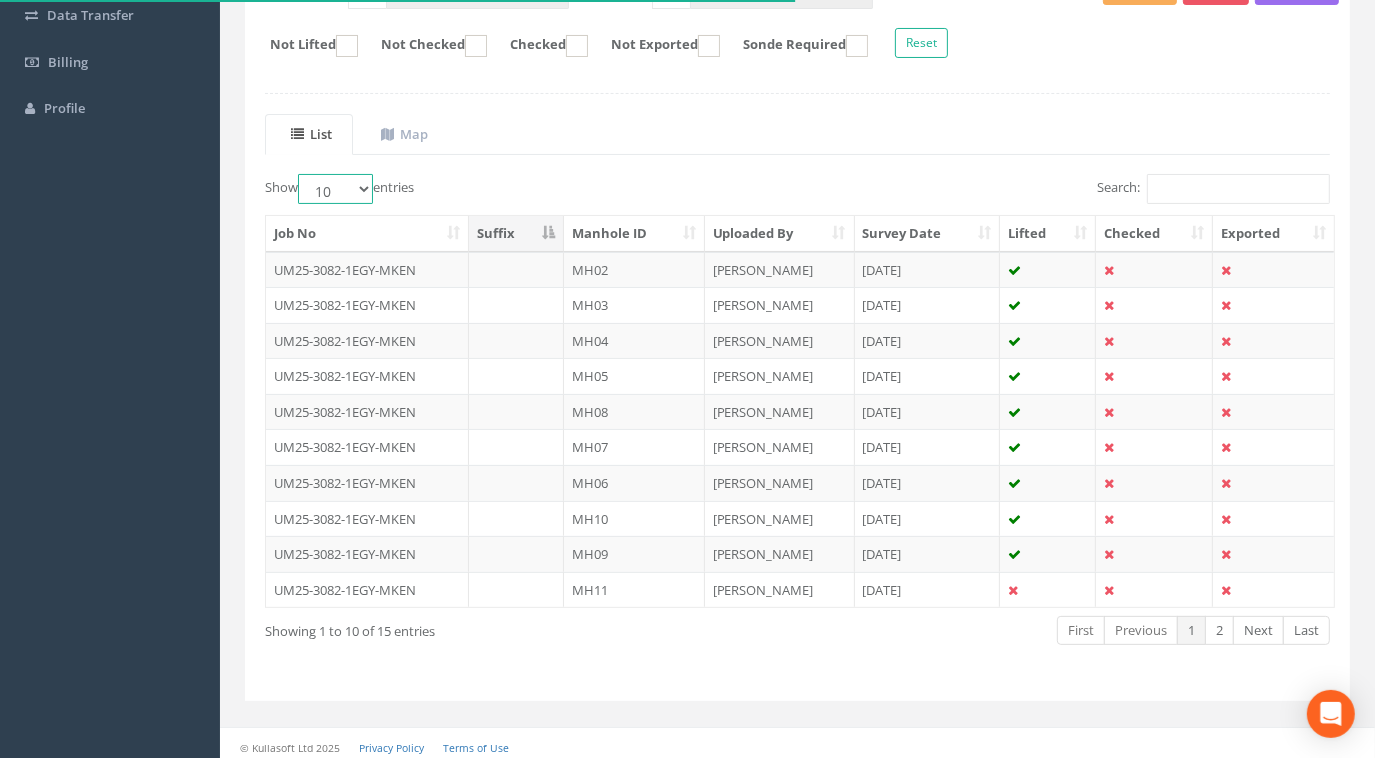 click on "10 25 50 100" at bounding box center [335, 189] 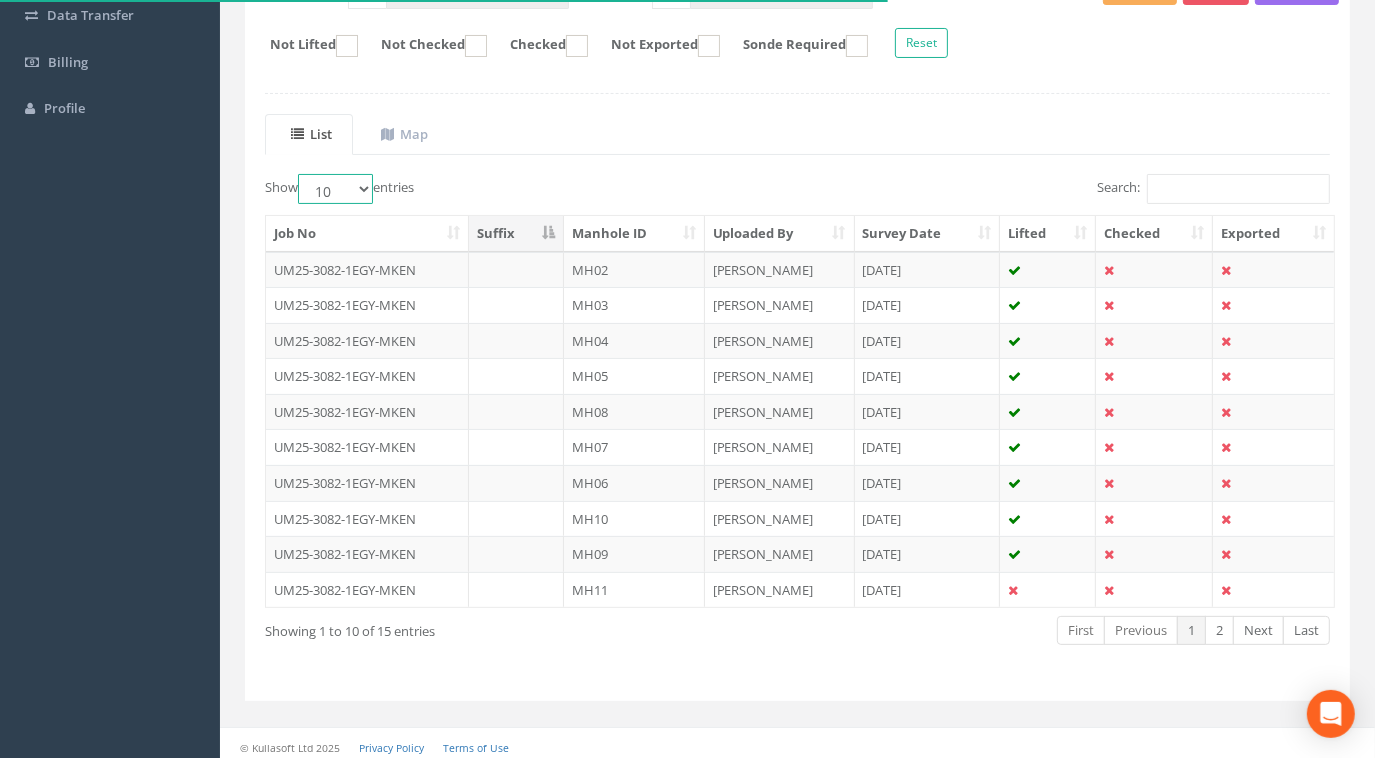 select on "100" 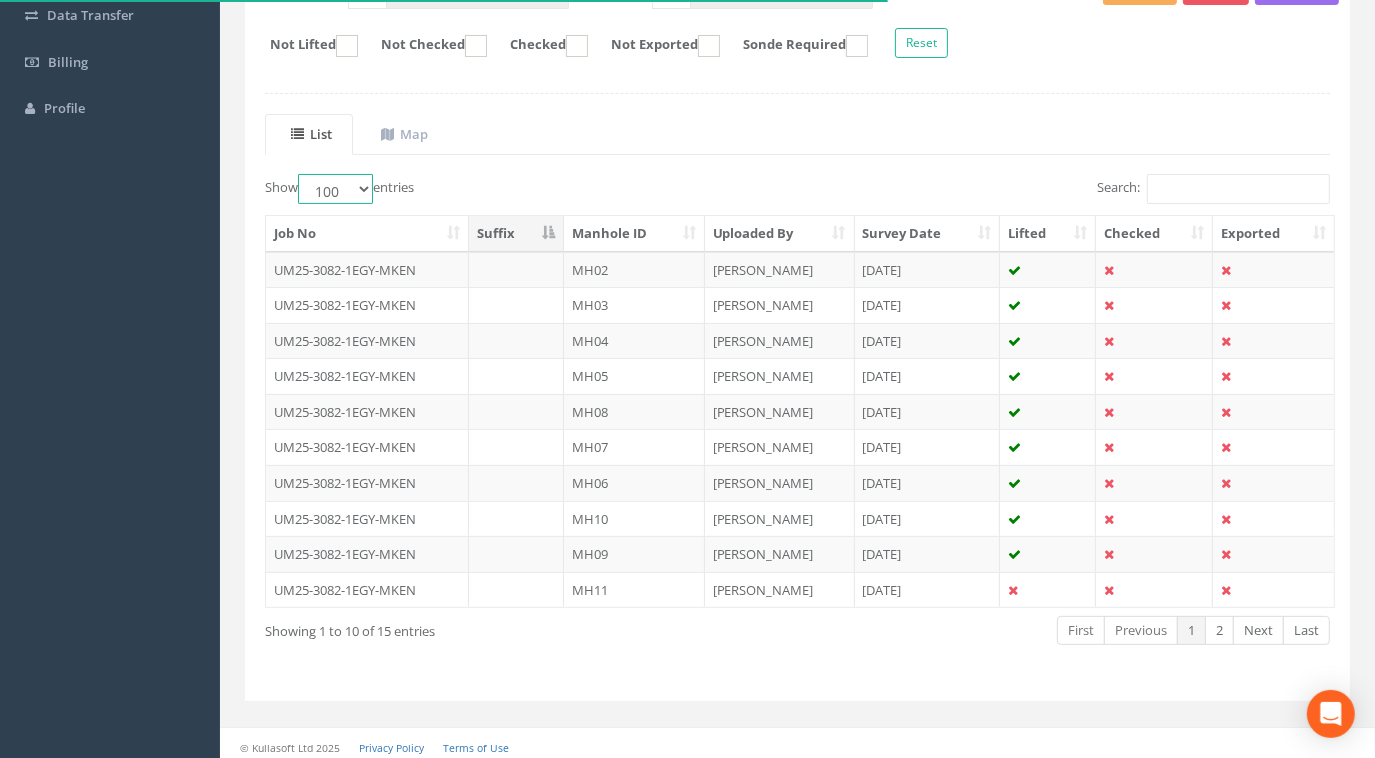 click on "10 25 50 100" at bounding box center [335, 189] 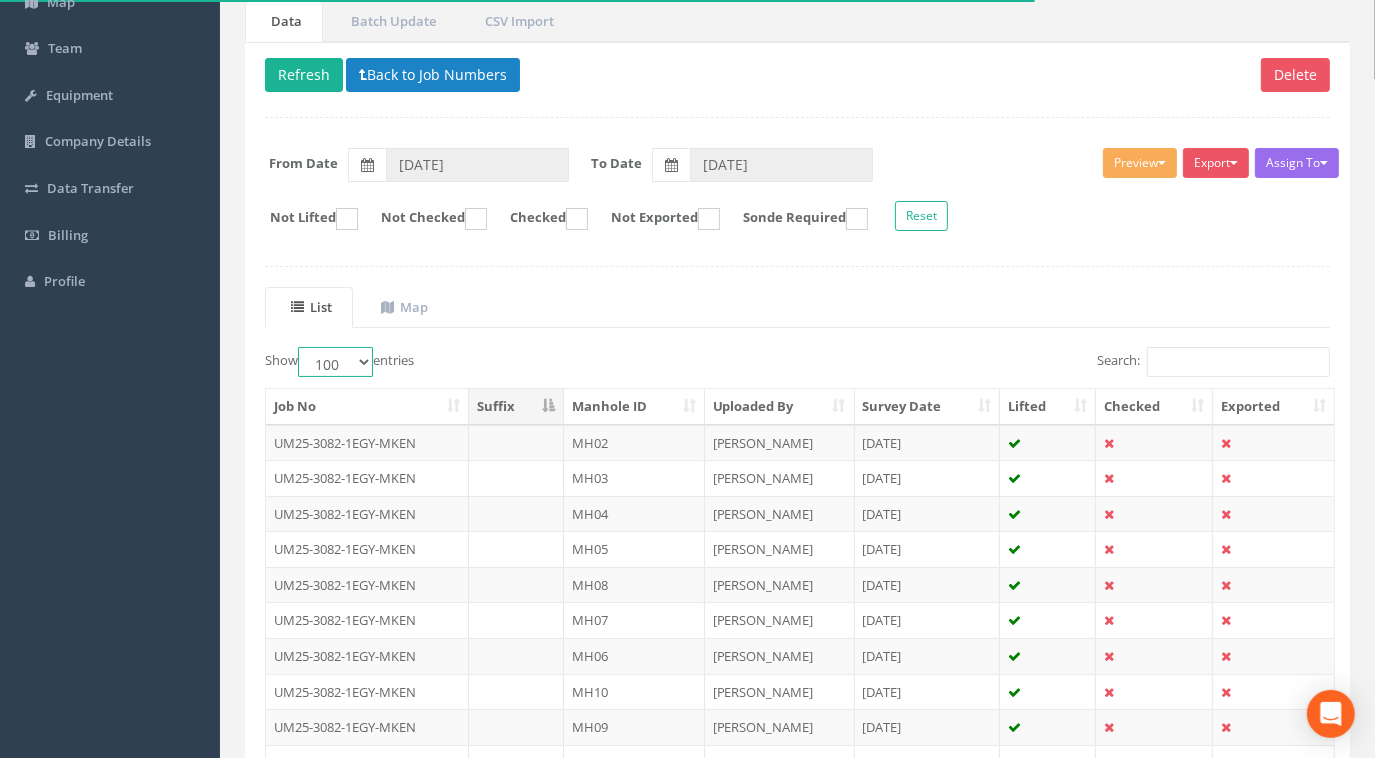 scroll, scrollTop: 71, scrollLeft: 0, axis: vertical 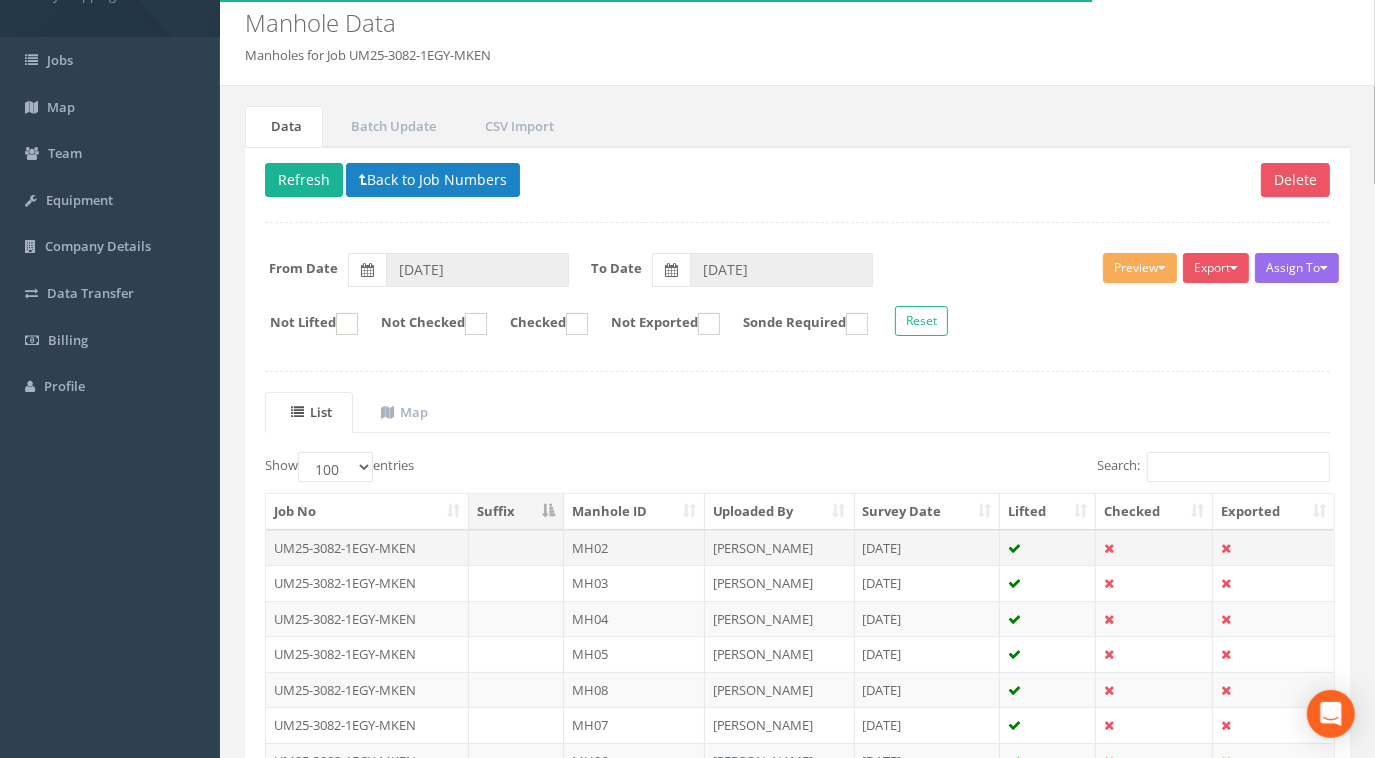 click on "MH02" at bounding box center (634, 548) 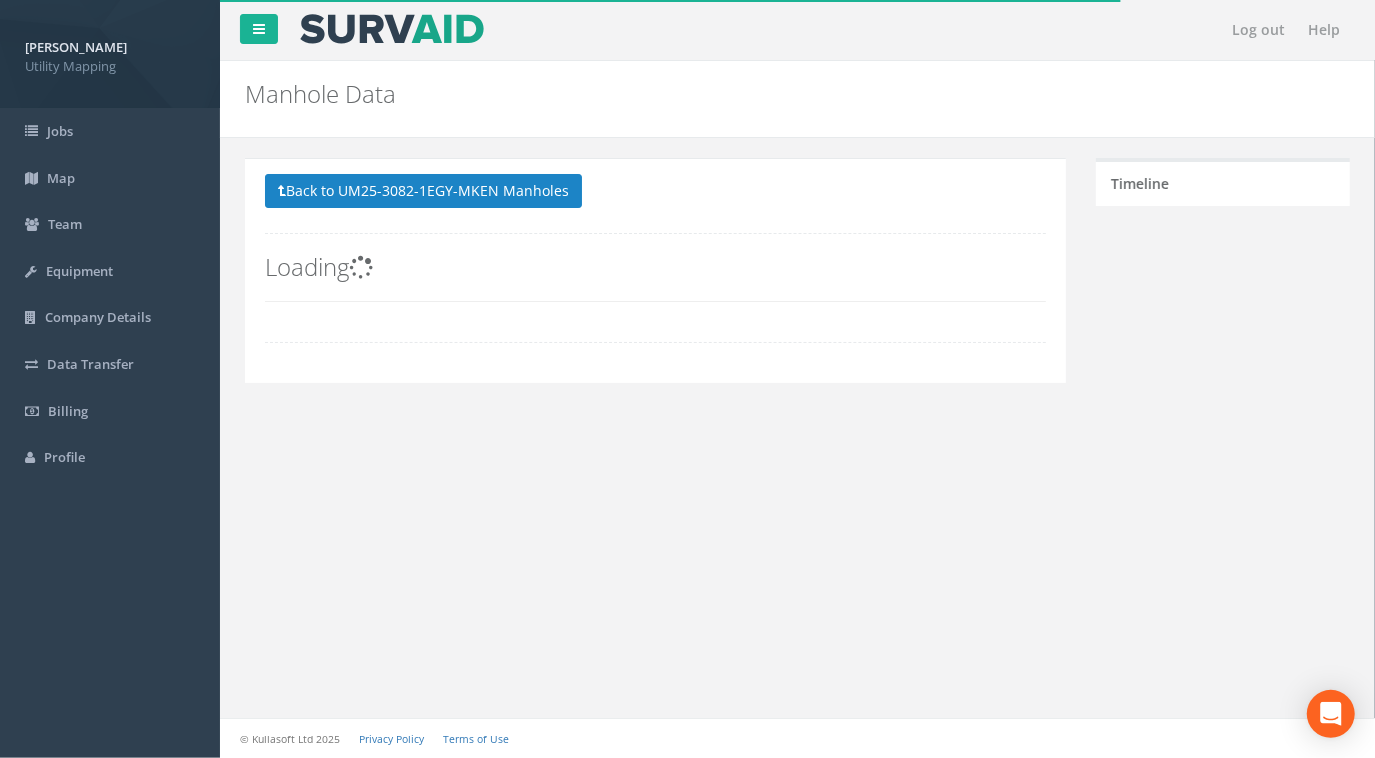 scroll, scrollTop: 0, scrollLeft: 0, axis: both 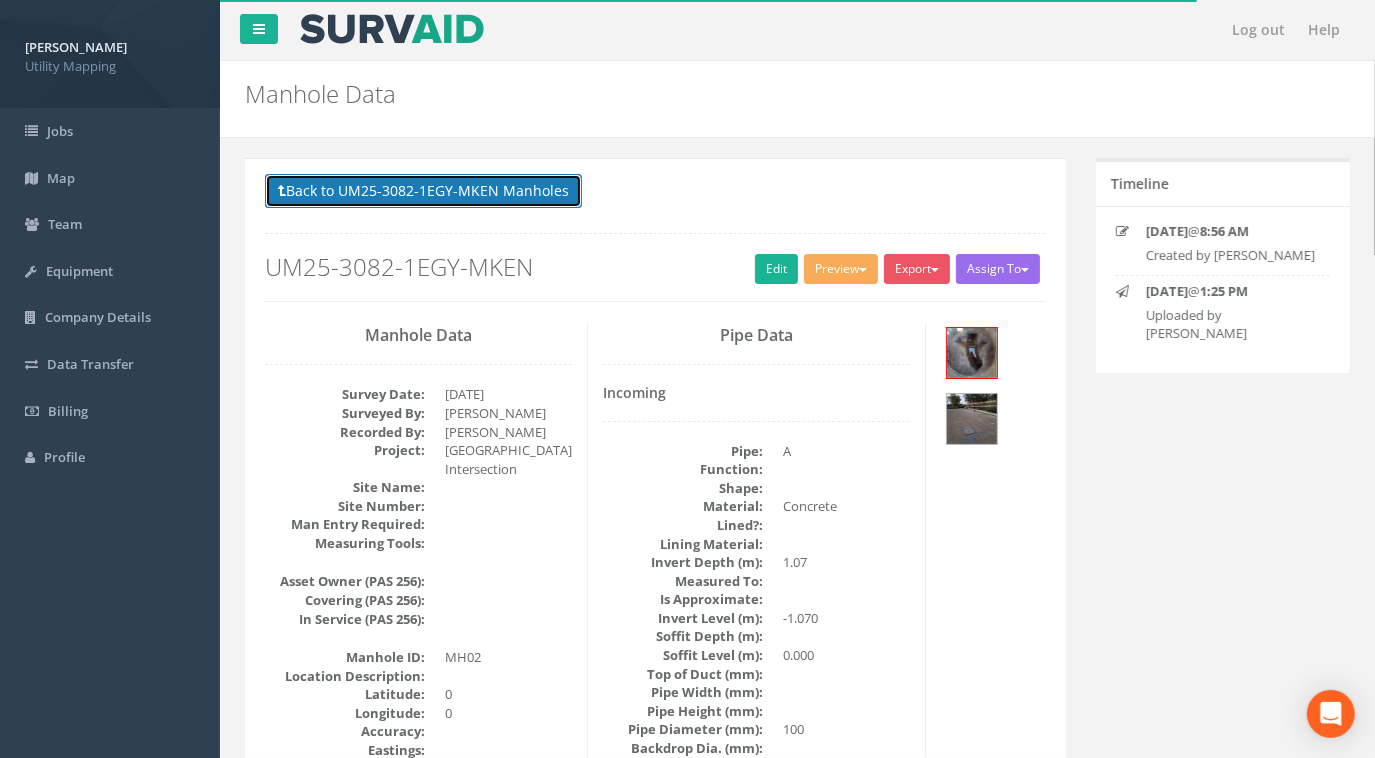 click on "Back to UM25-3082-1EGY-MKEN Manholes" at bounding box center (423, 191) 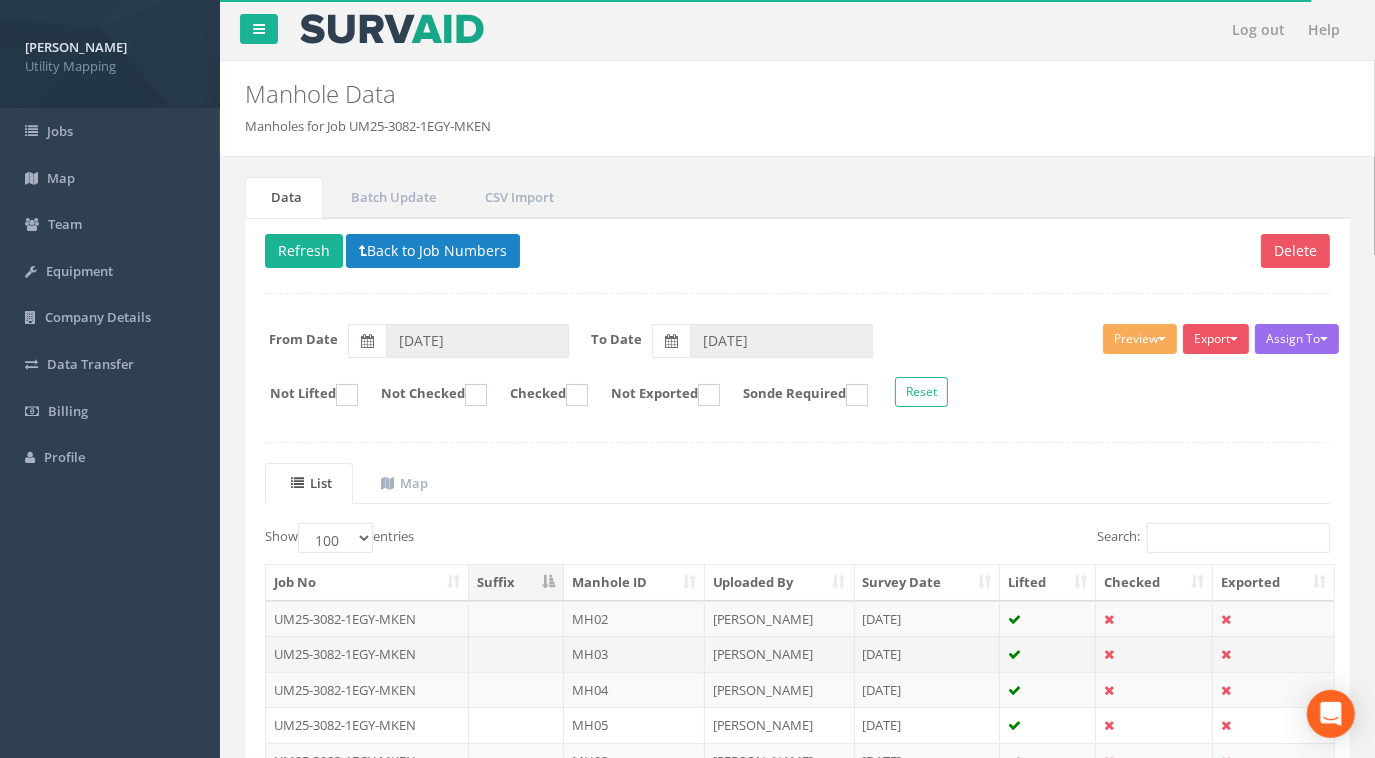 scroll, scrollTop: 181, scrollLeft: 0, axis: vertical 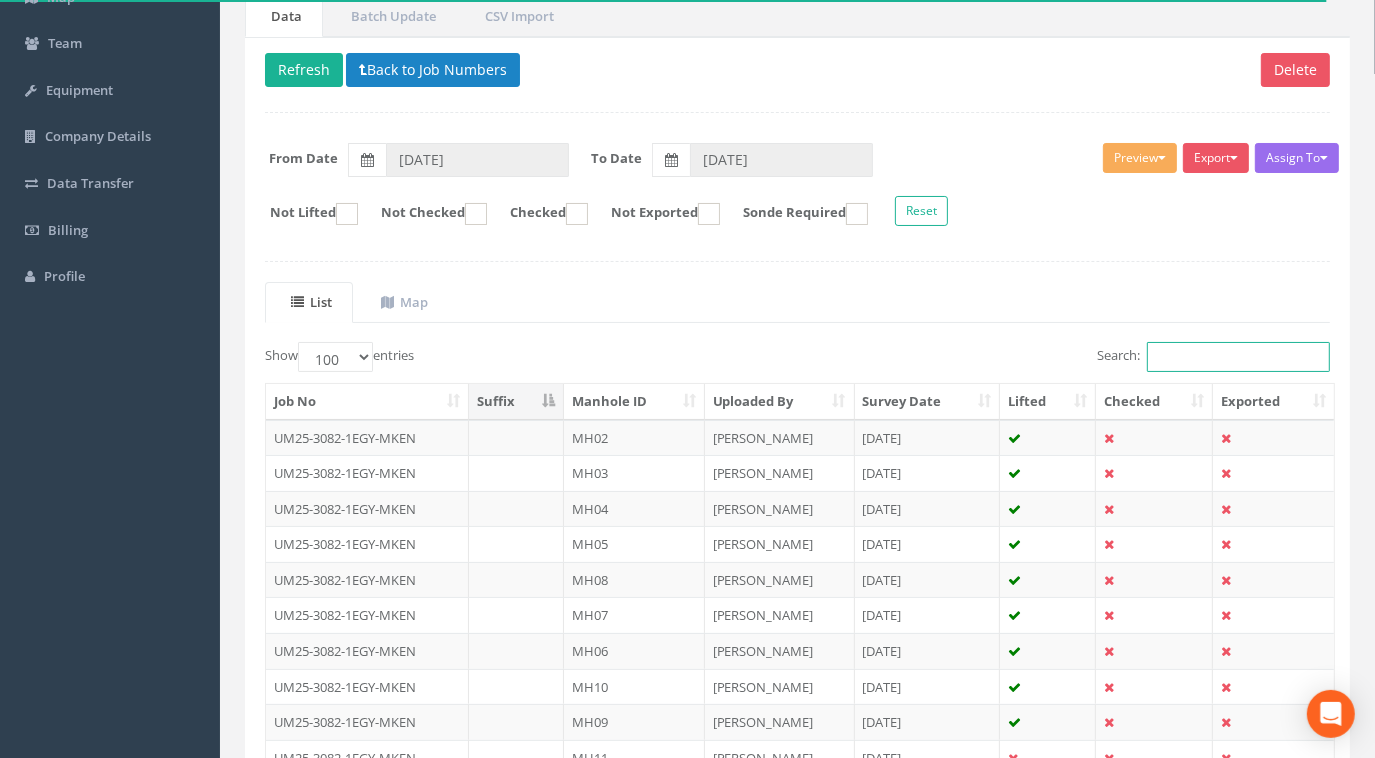 click on "Search:" at bounding box center (1238, 357) 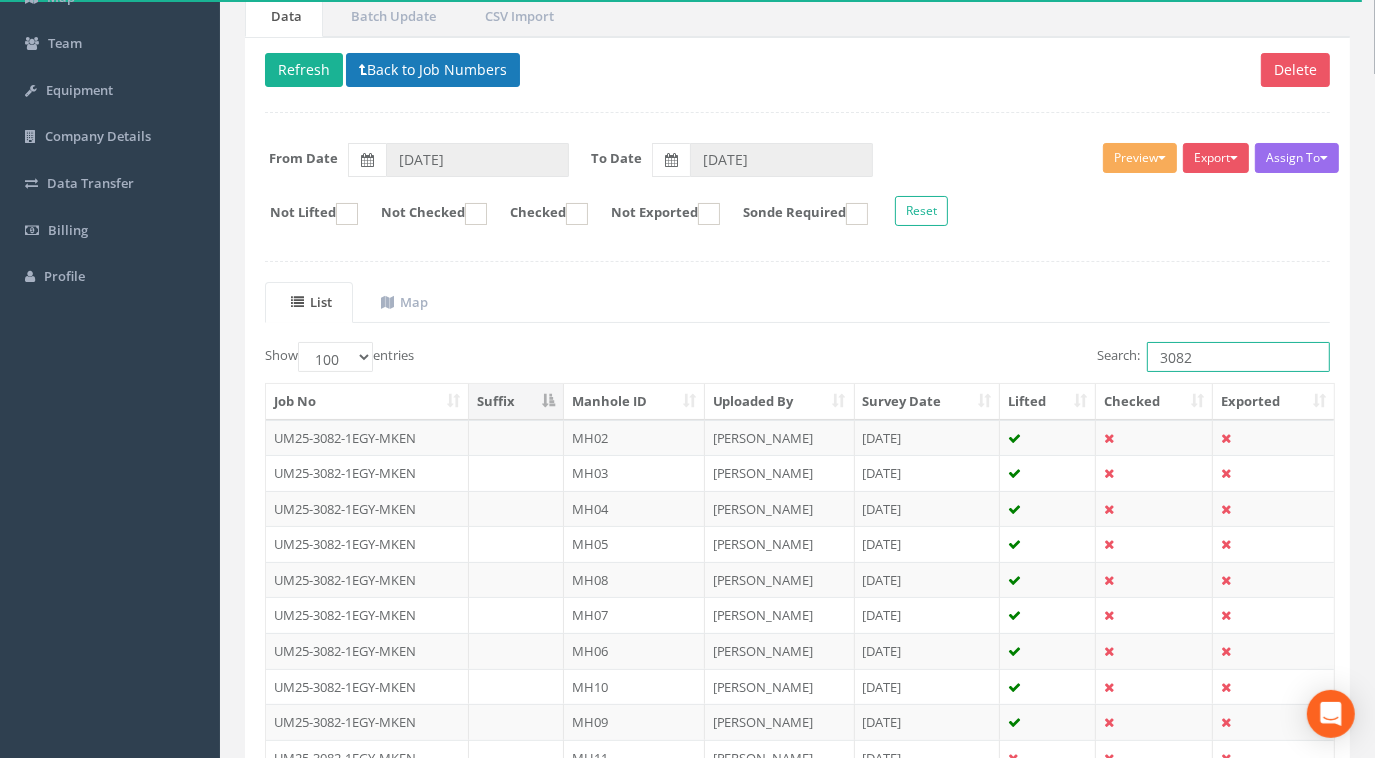 type on "3082" 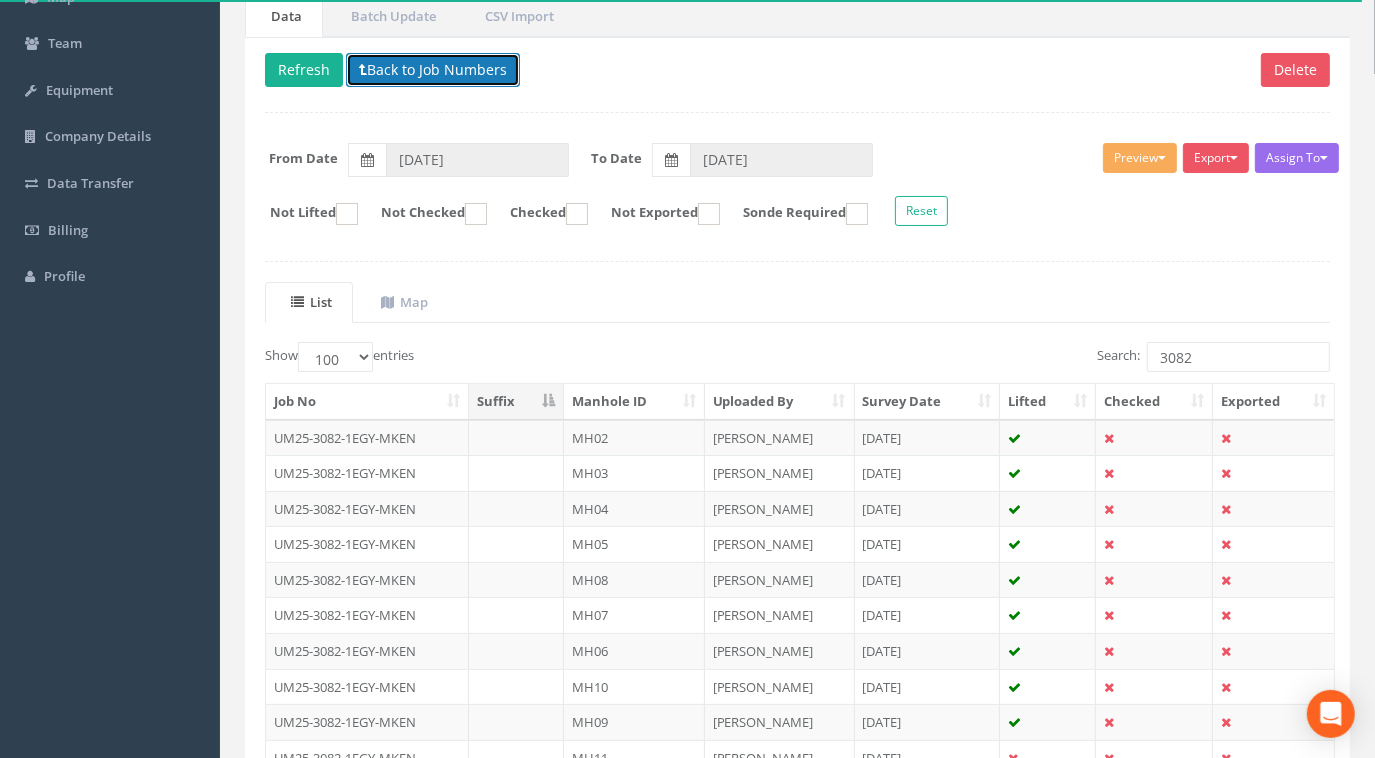 click on "Back to Job Numbers" at bounding box center (433, 70) 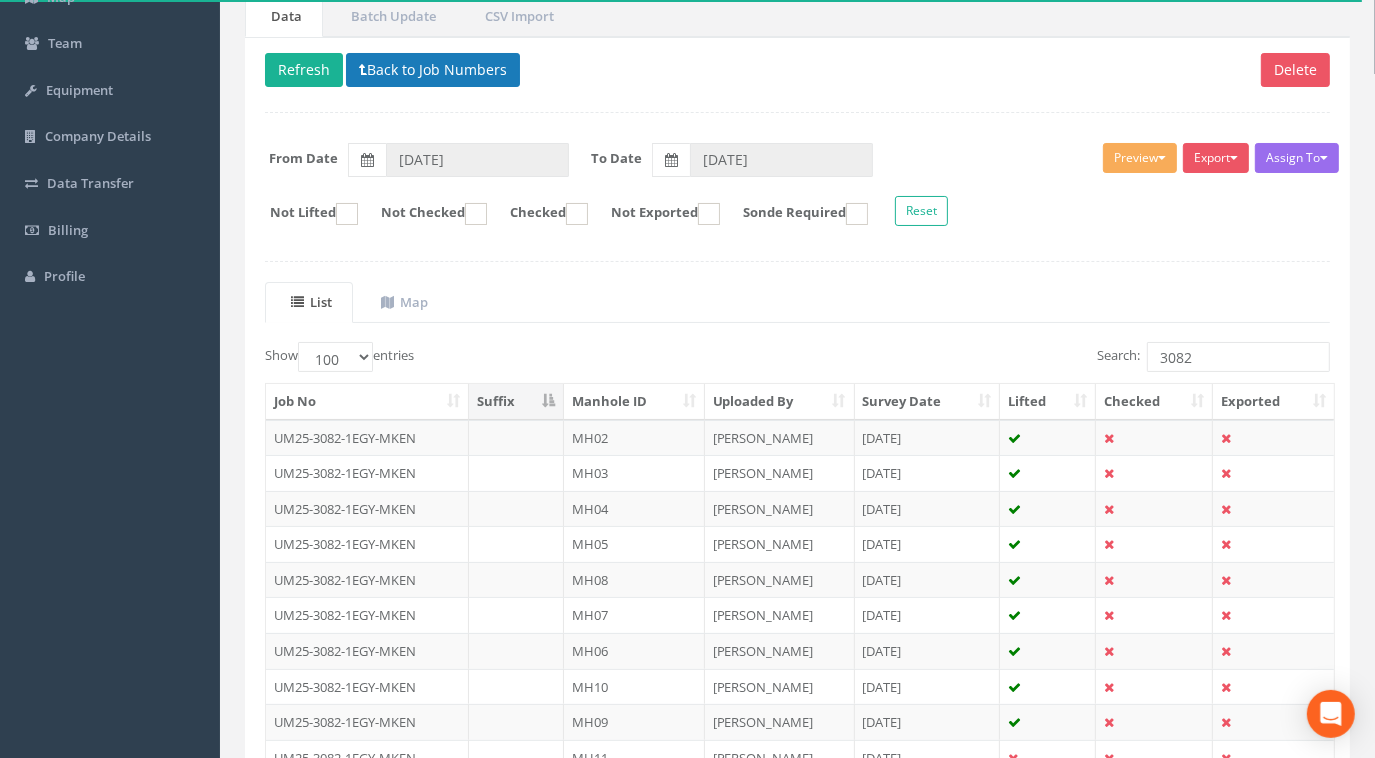 scroll, scrollTop: 0, scrollLeft: 0, axis: both 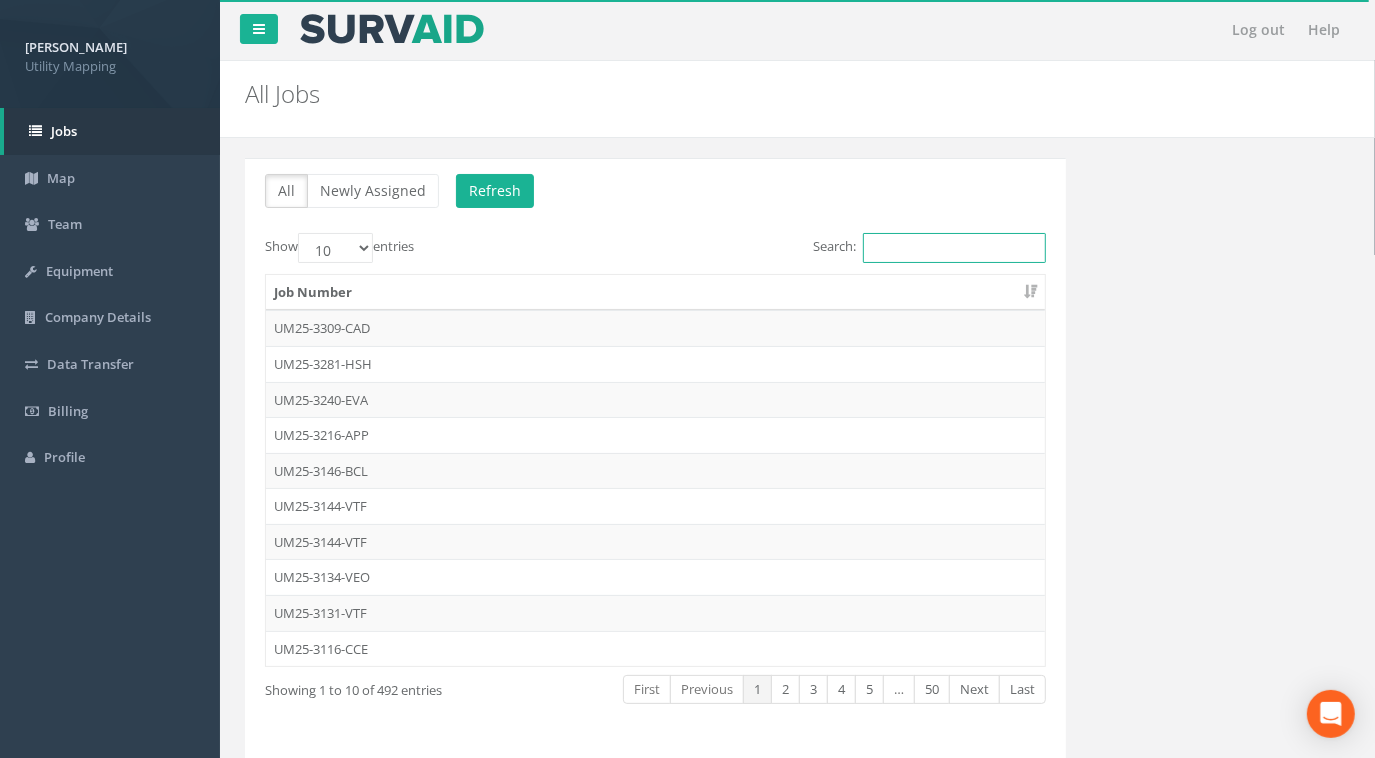 click on "Search:" at bounding box center (954, 248) 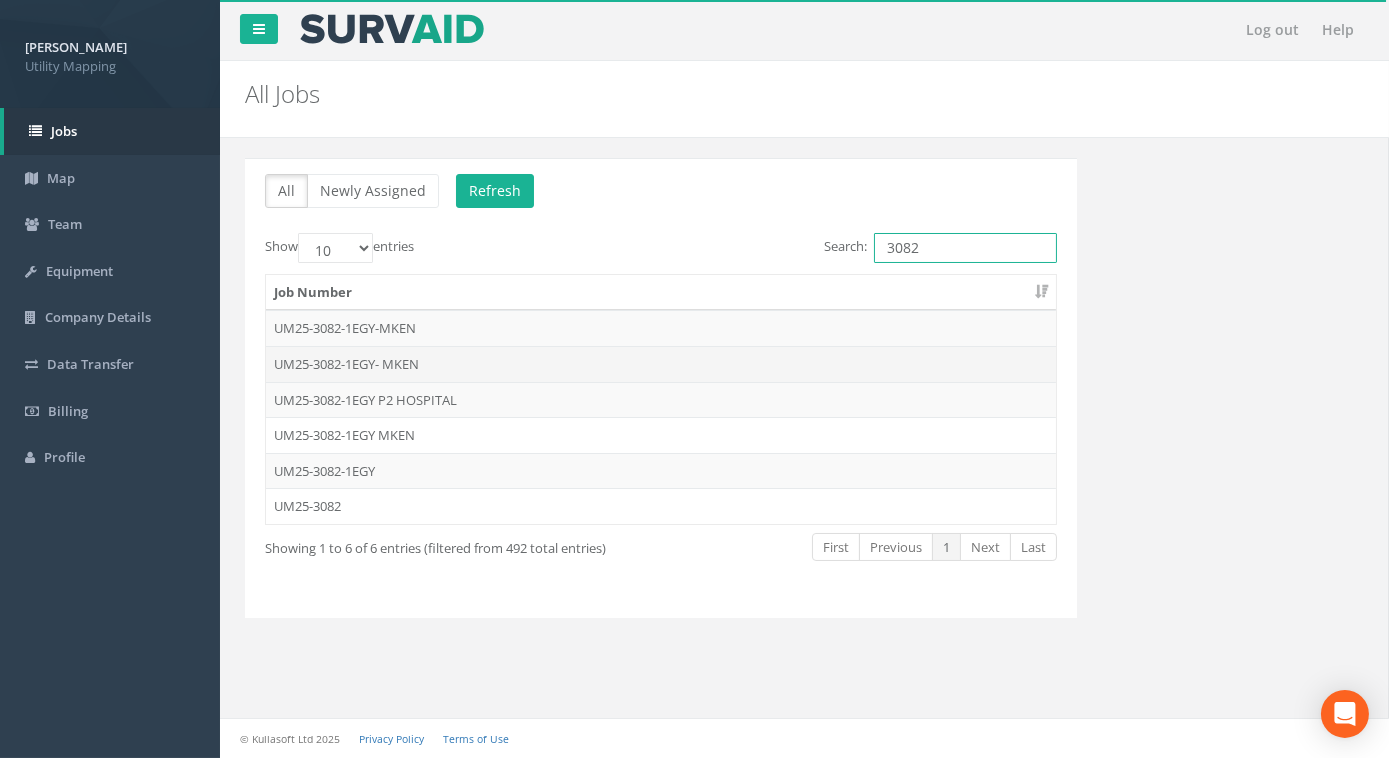 type on "3082" 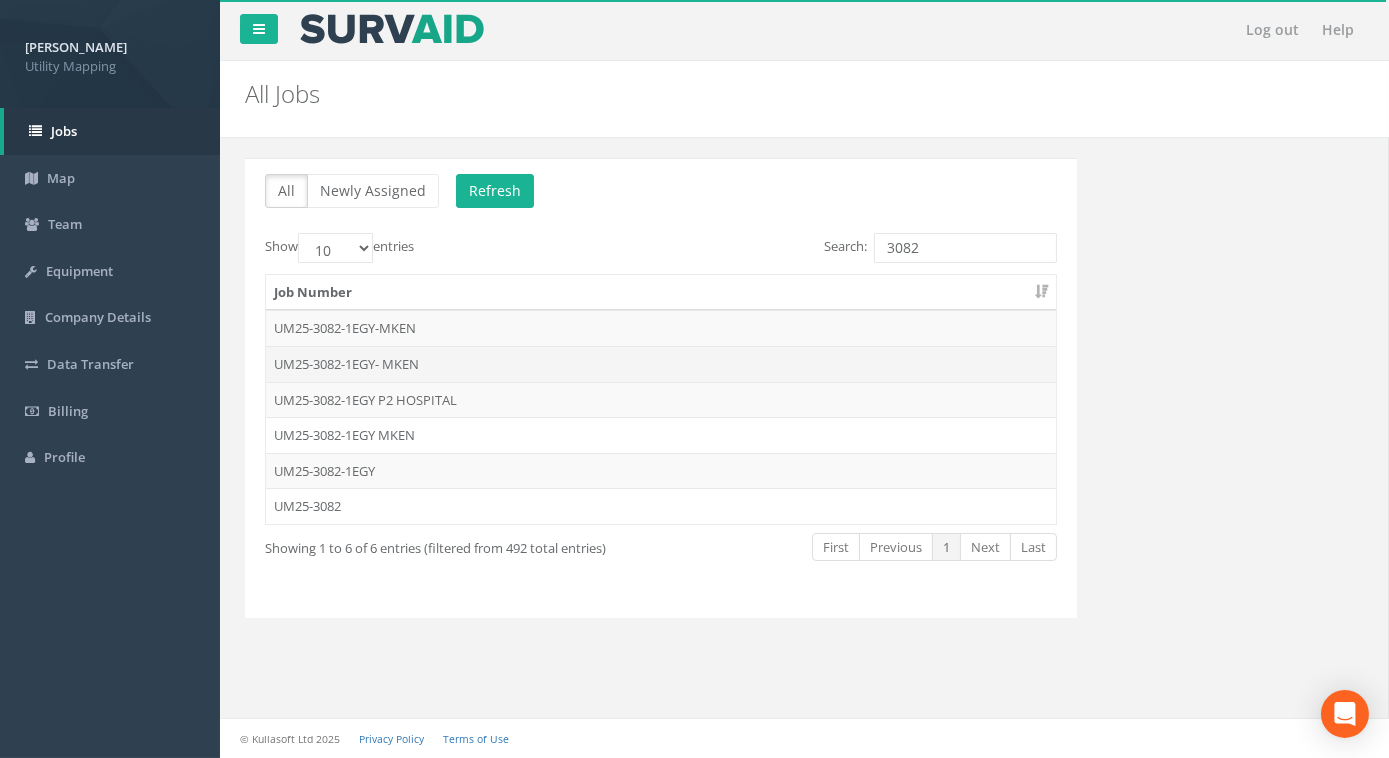 click on "UM25-3082-1EGY- MKEN" at bounding box center [661, 364] 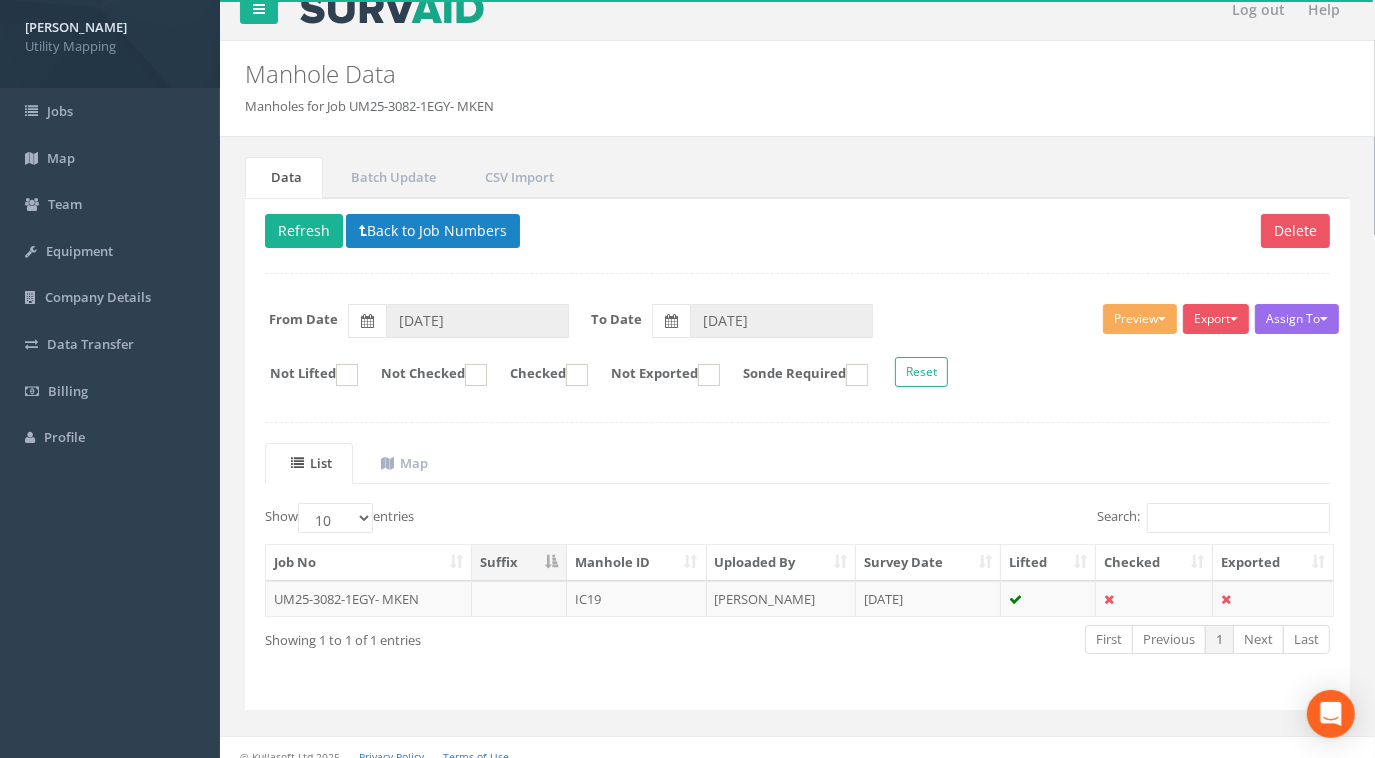 scroll, scrollTop: 32, scrollLeft: 0, axis: vertical 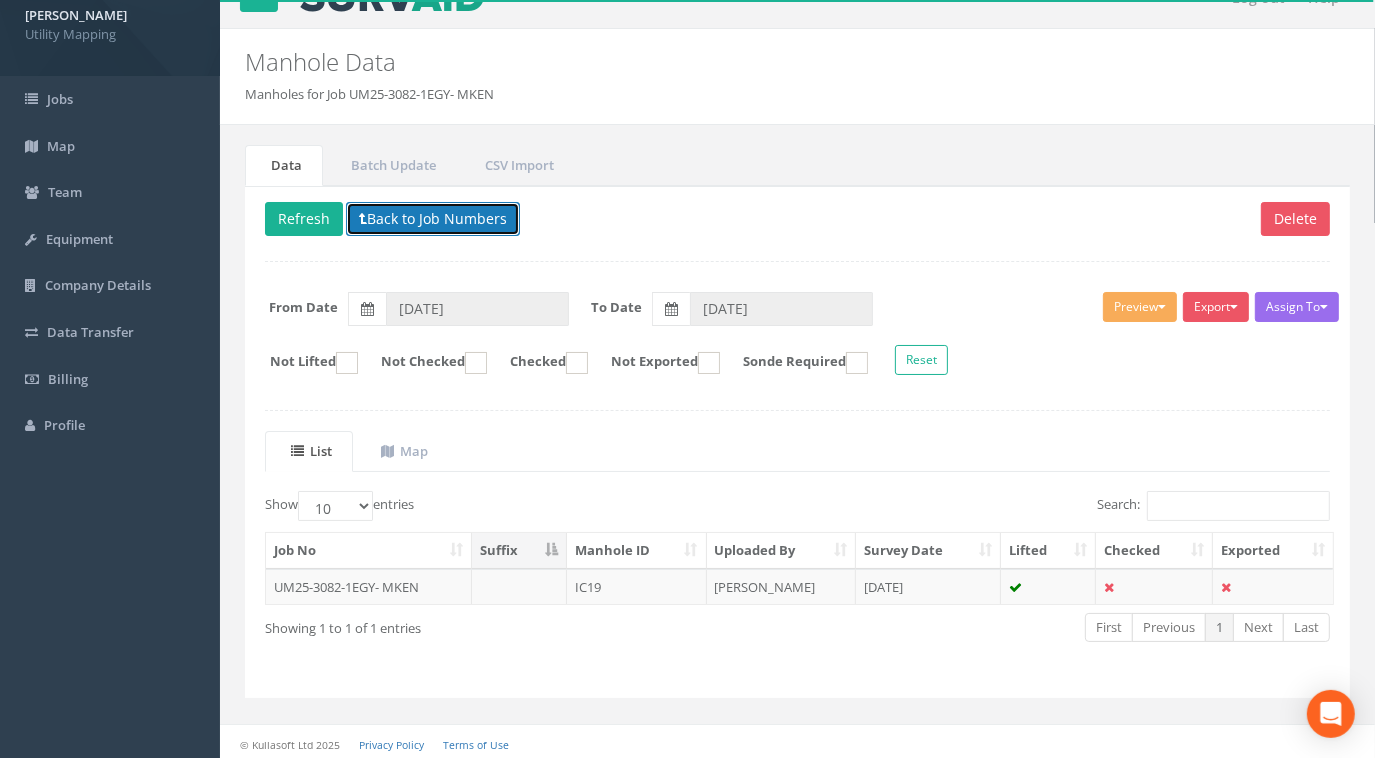click on "Back to Job Numbers" at bounding box center [433, 219] 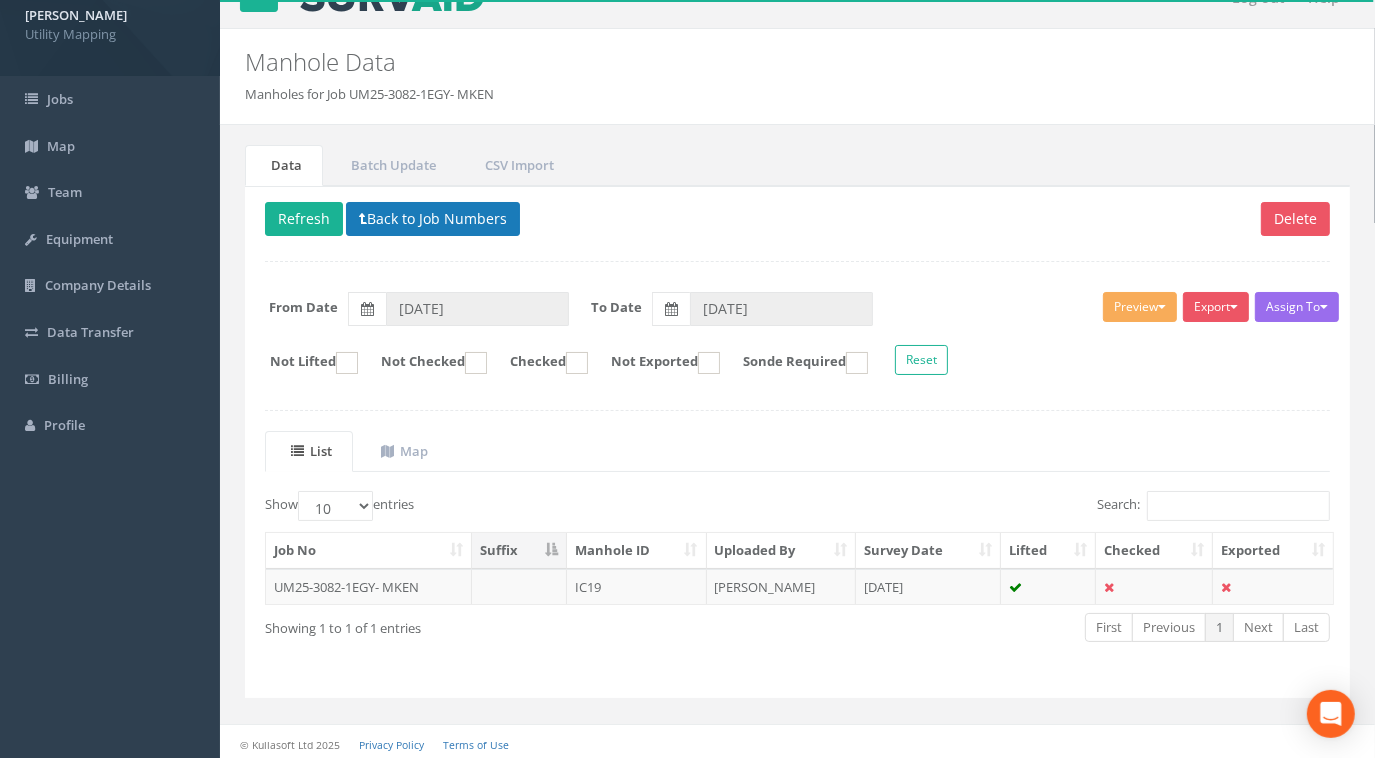scroll, scrollTop: 0, scrollLeft: 0, axis: both 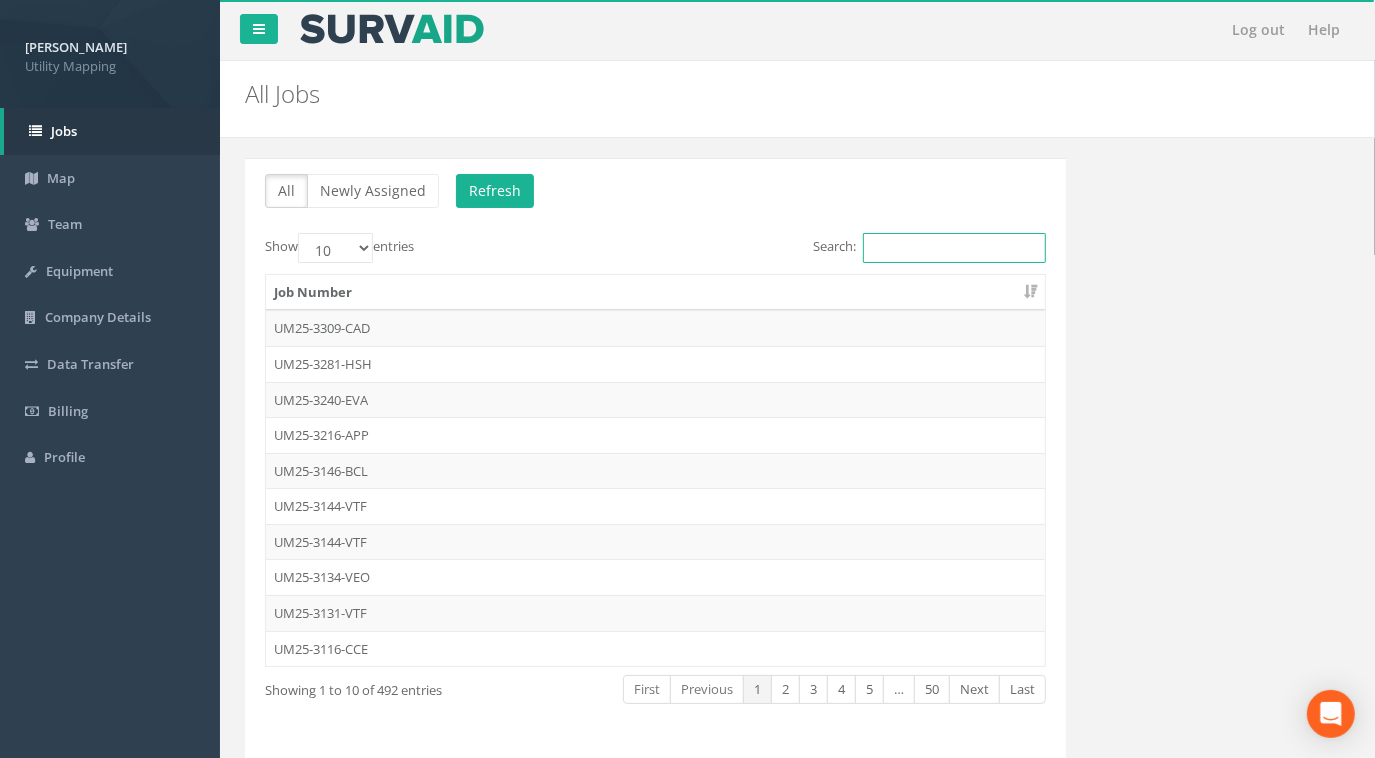 click on "Search:" at bounding box center [954, 248] 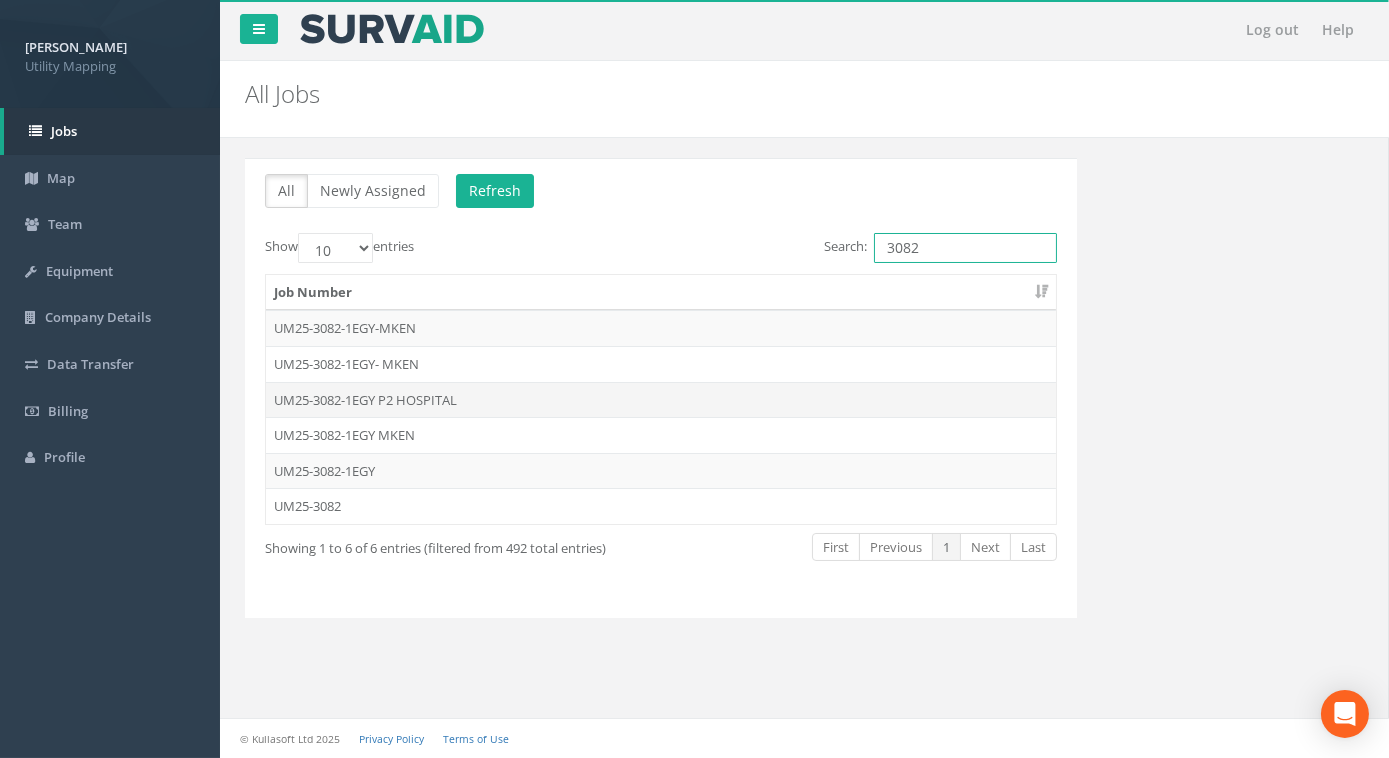 type on "3082" 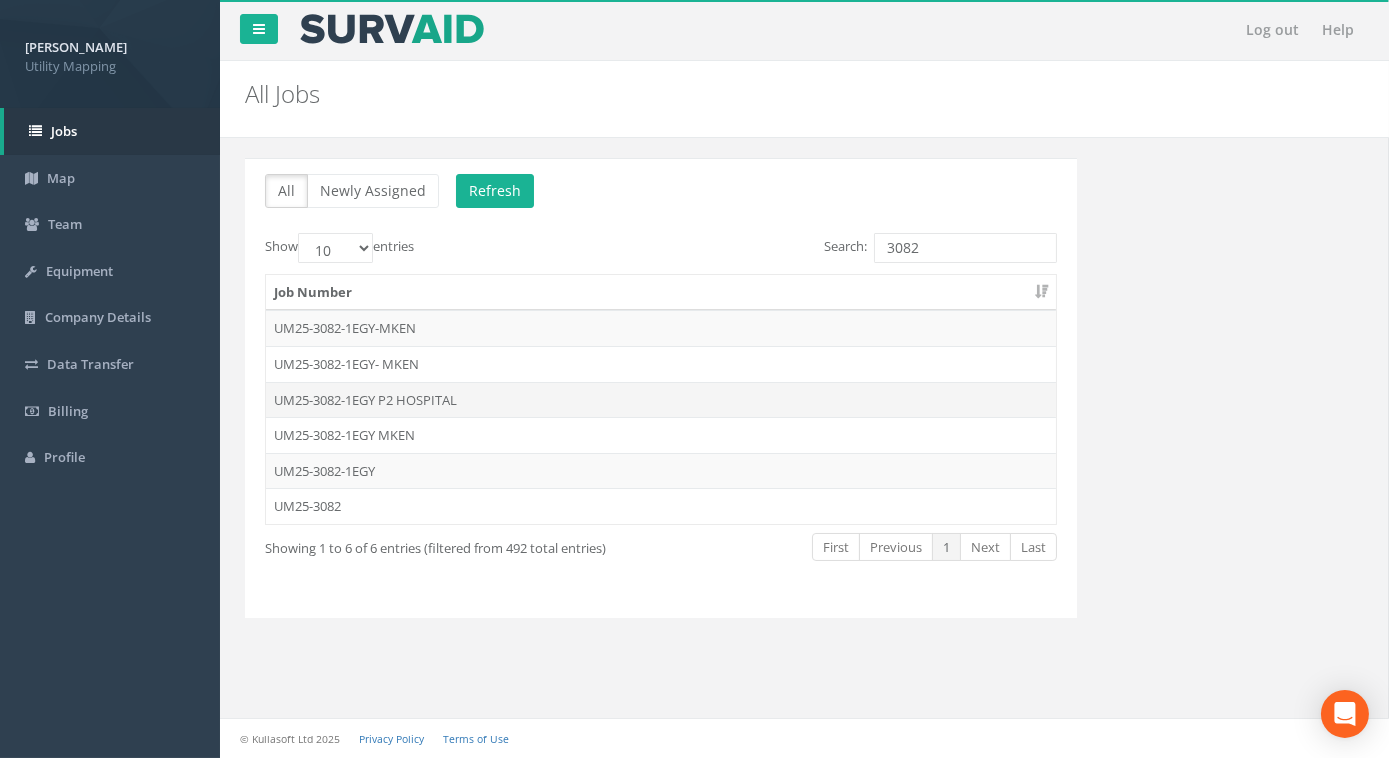 click on "UM25-3082-1EGY P2 HOSPITAL" at bounding box center (661, 400) 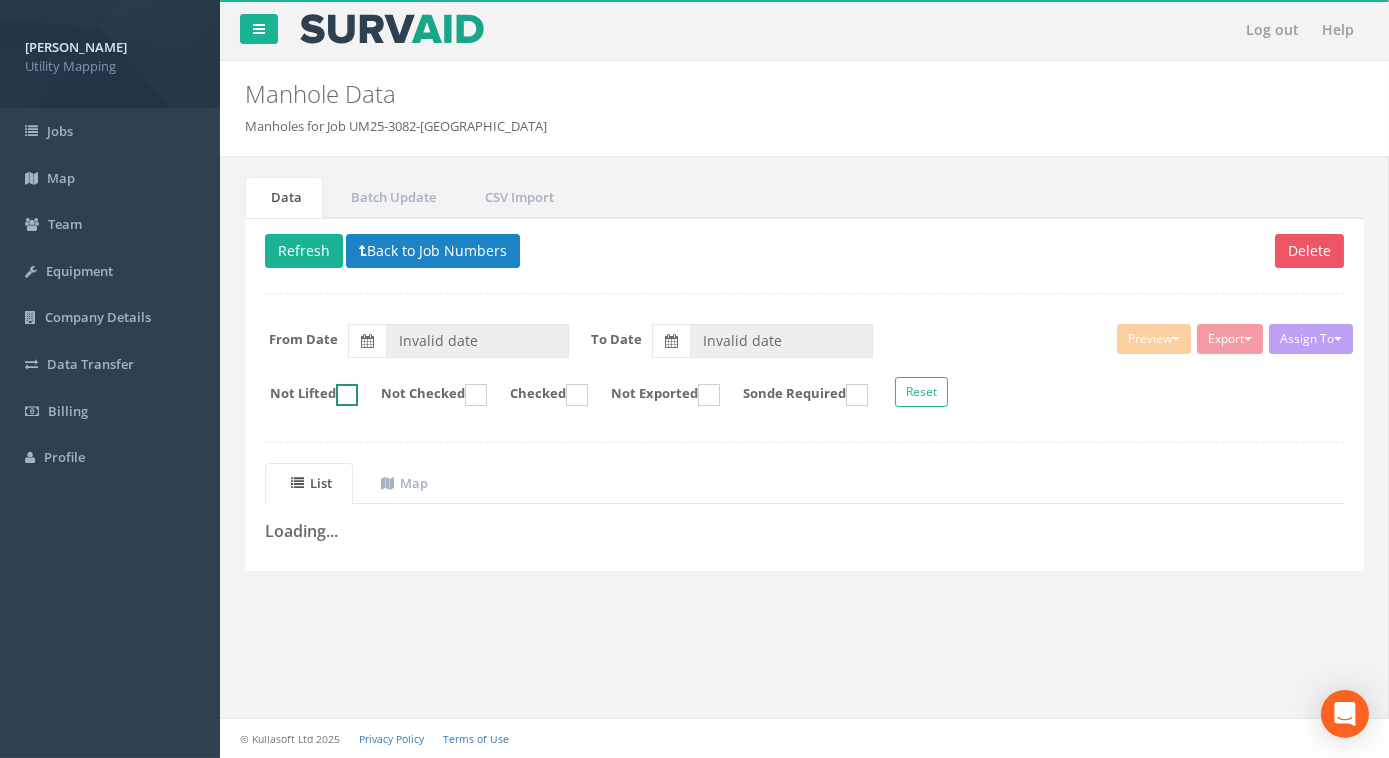 type on "[DATE]" 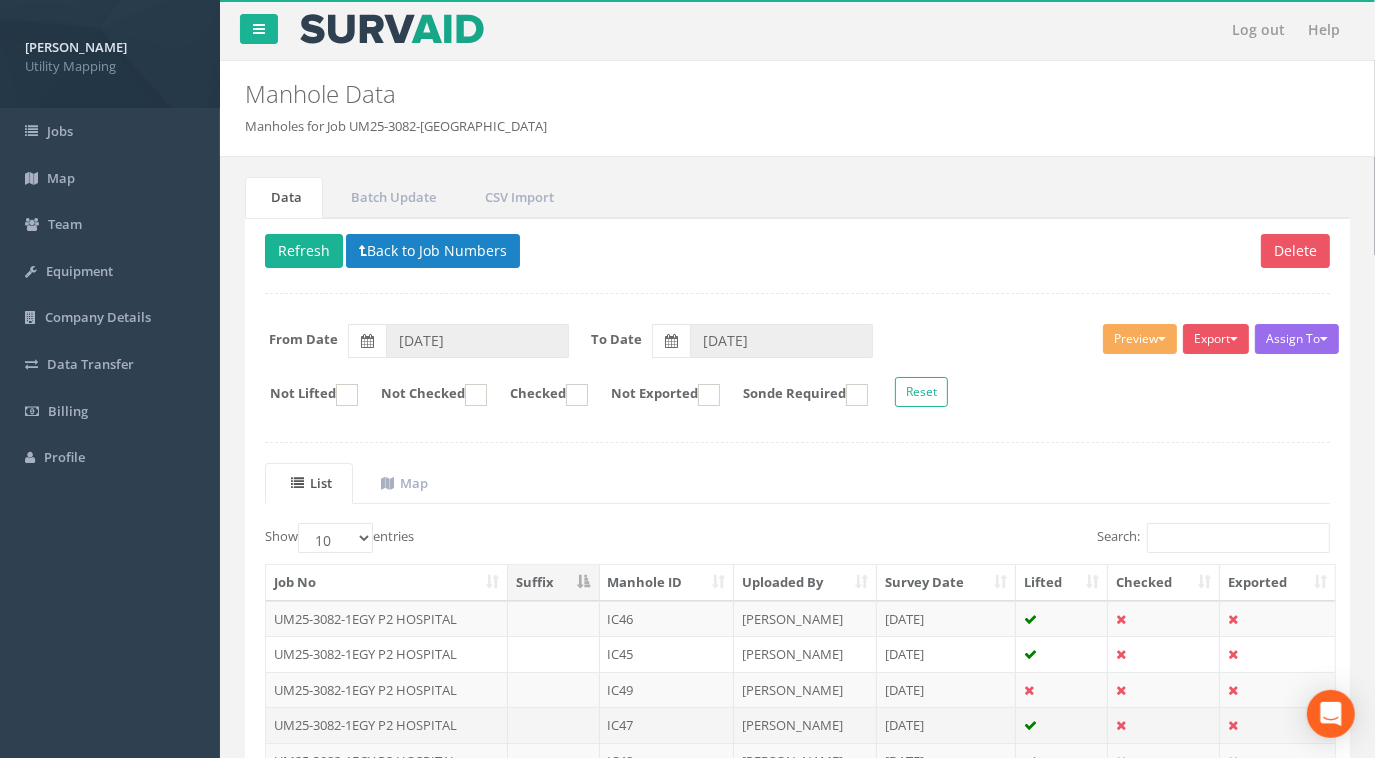 scroll, scrollTop: 272, scrollLeft: 0, axis: vertical 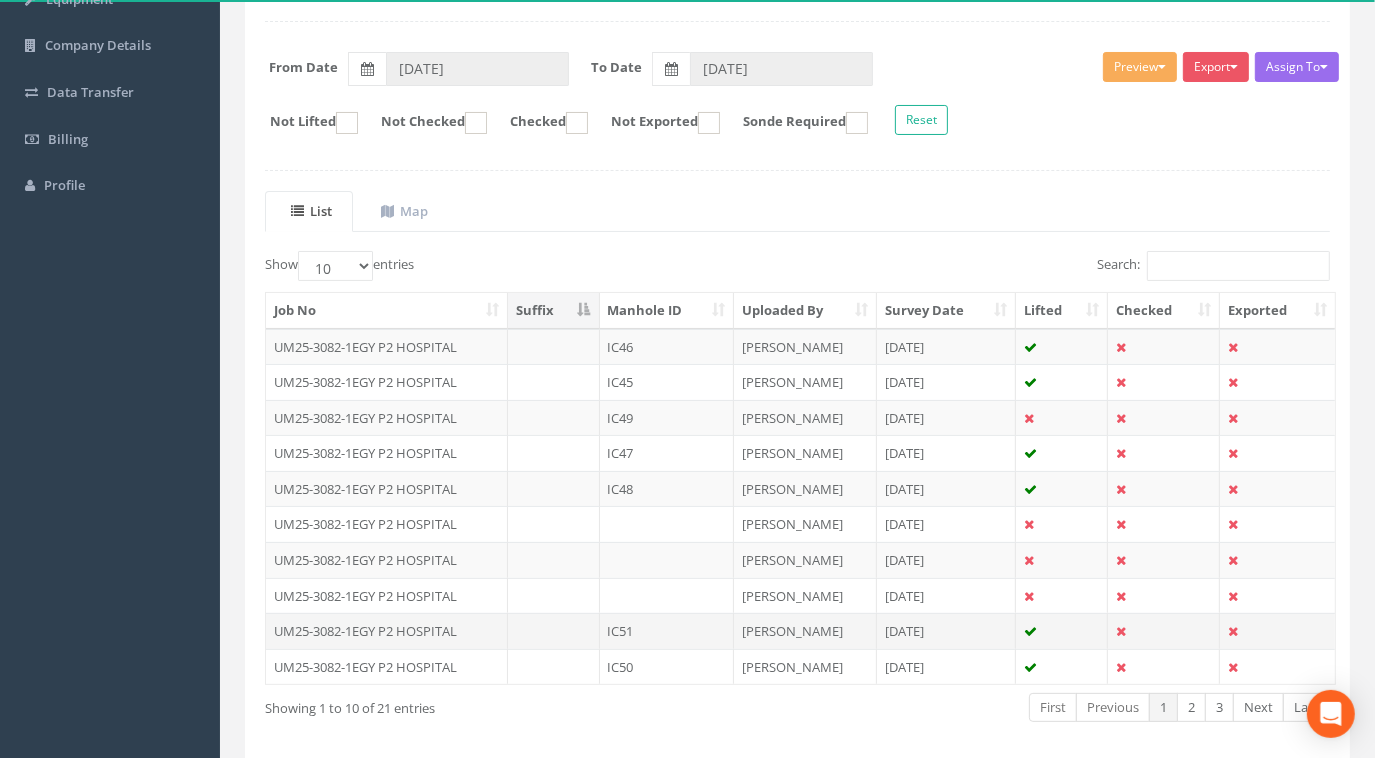 click on "UM25-3082-1EGY P2 HOSPITAL" at bounding box center [387, 631] 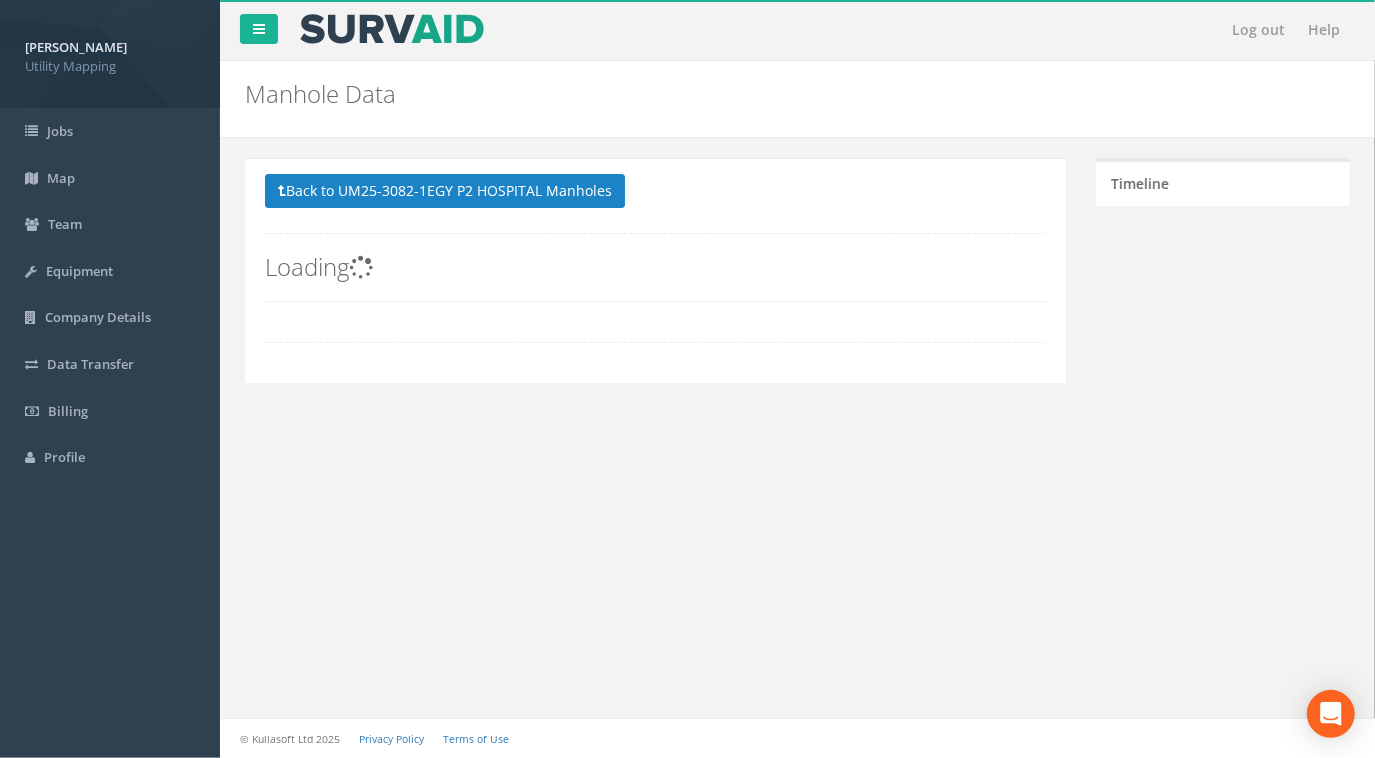 scroll, scrollTop: 0, scrollLeft: 0, axis: both 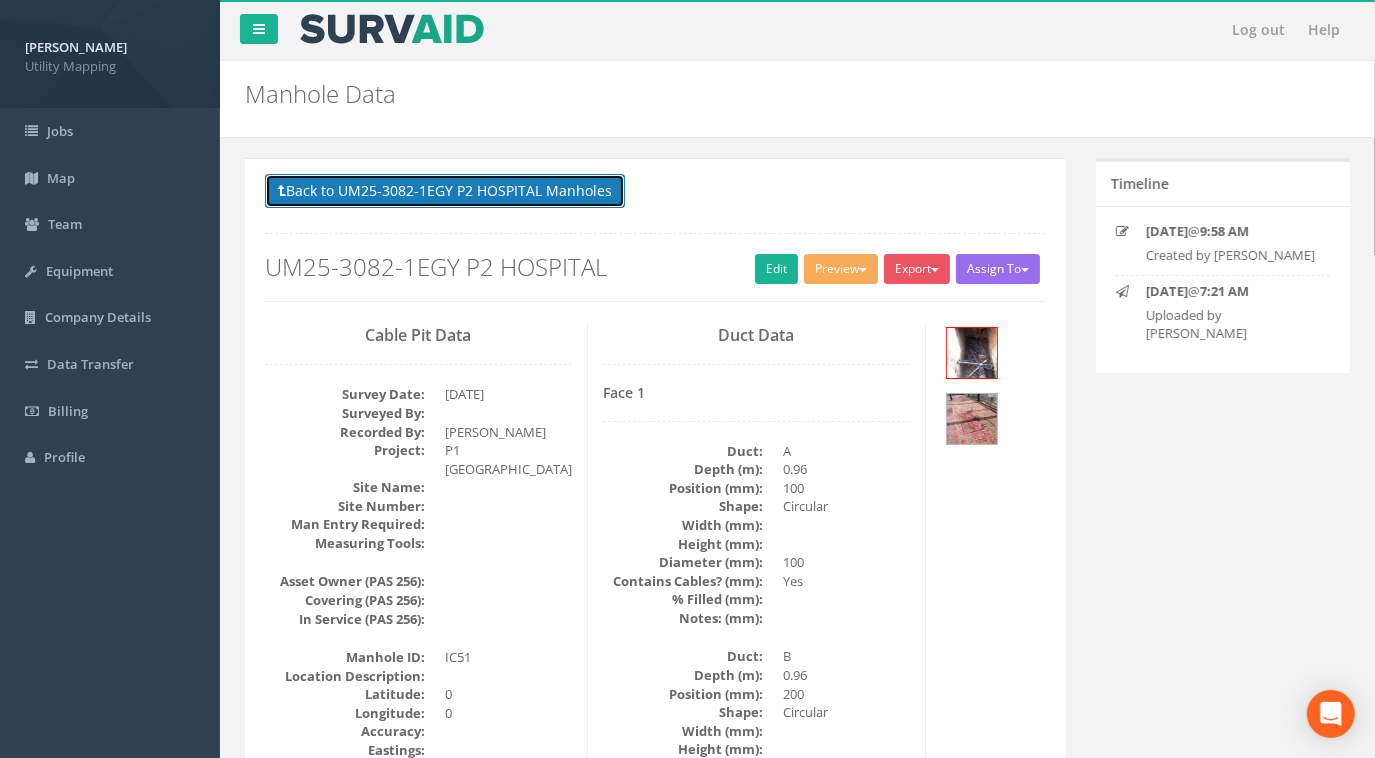 click on "Back to UM25-3082-1EGY P2 HOSPITAL  Manholes" at bounding box center (445, 191) 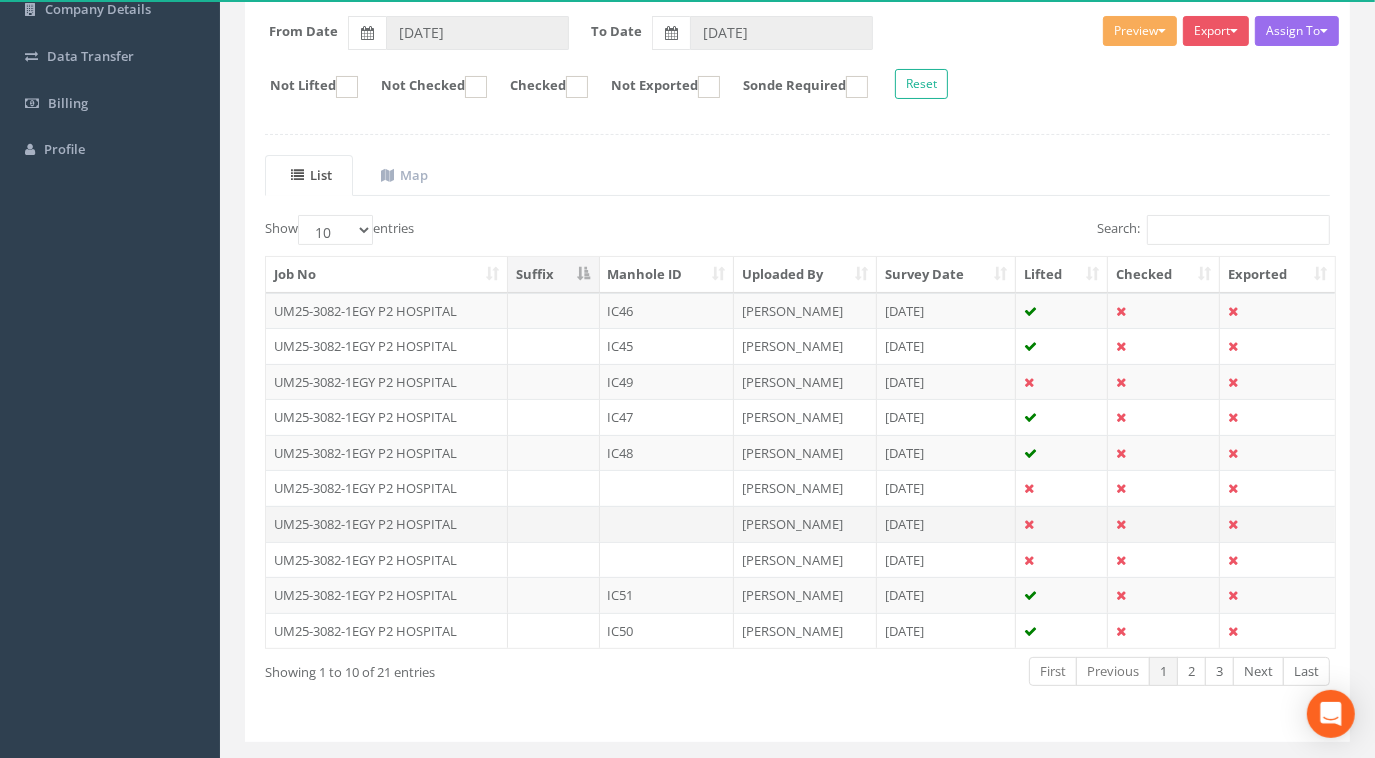 scroll, scrollTop: 349, scrollLeft: 0, axis: vertical 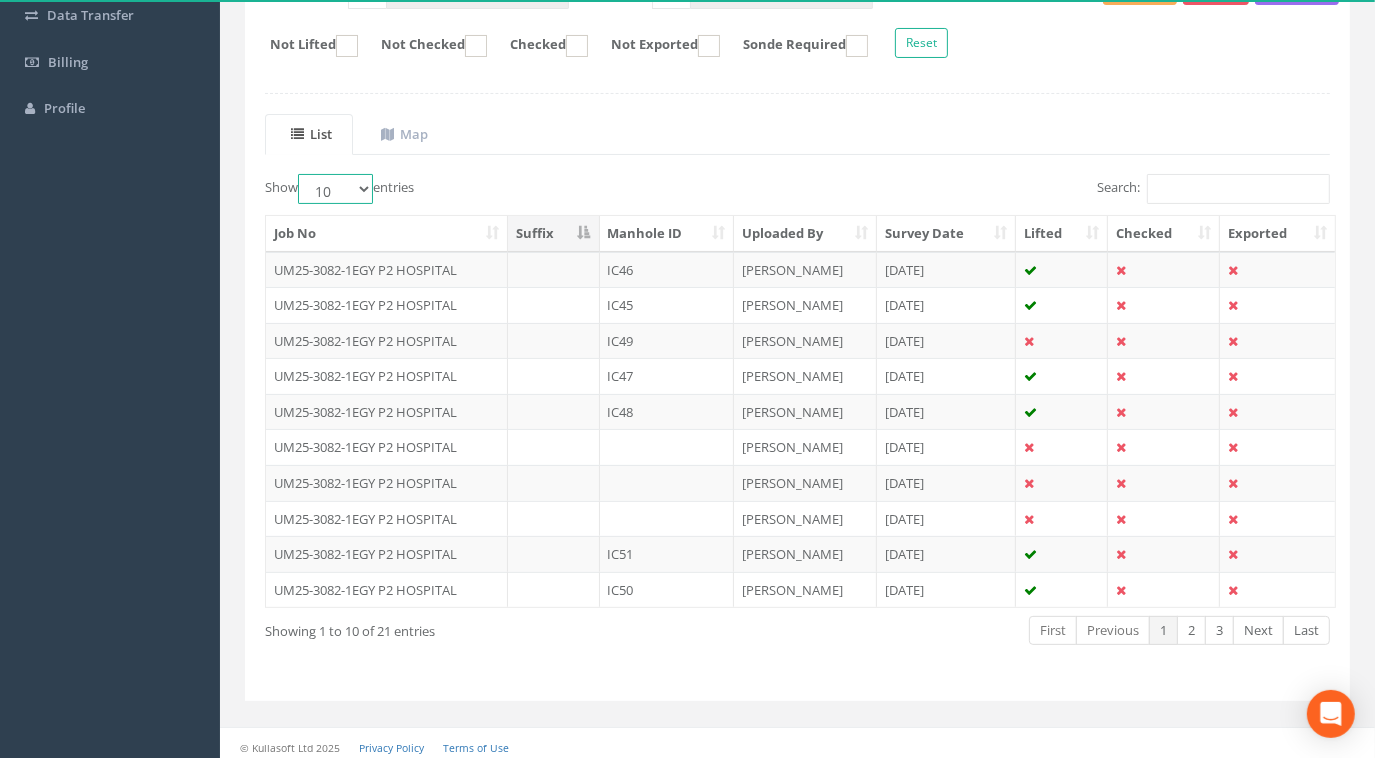 drag, startPoint x: 359, startPoint y: 181, endPoint x: 359, endPoint y: 202, distance: 21 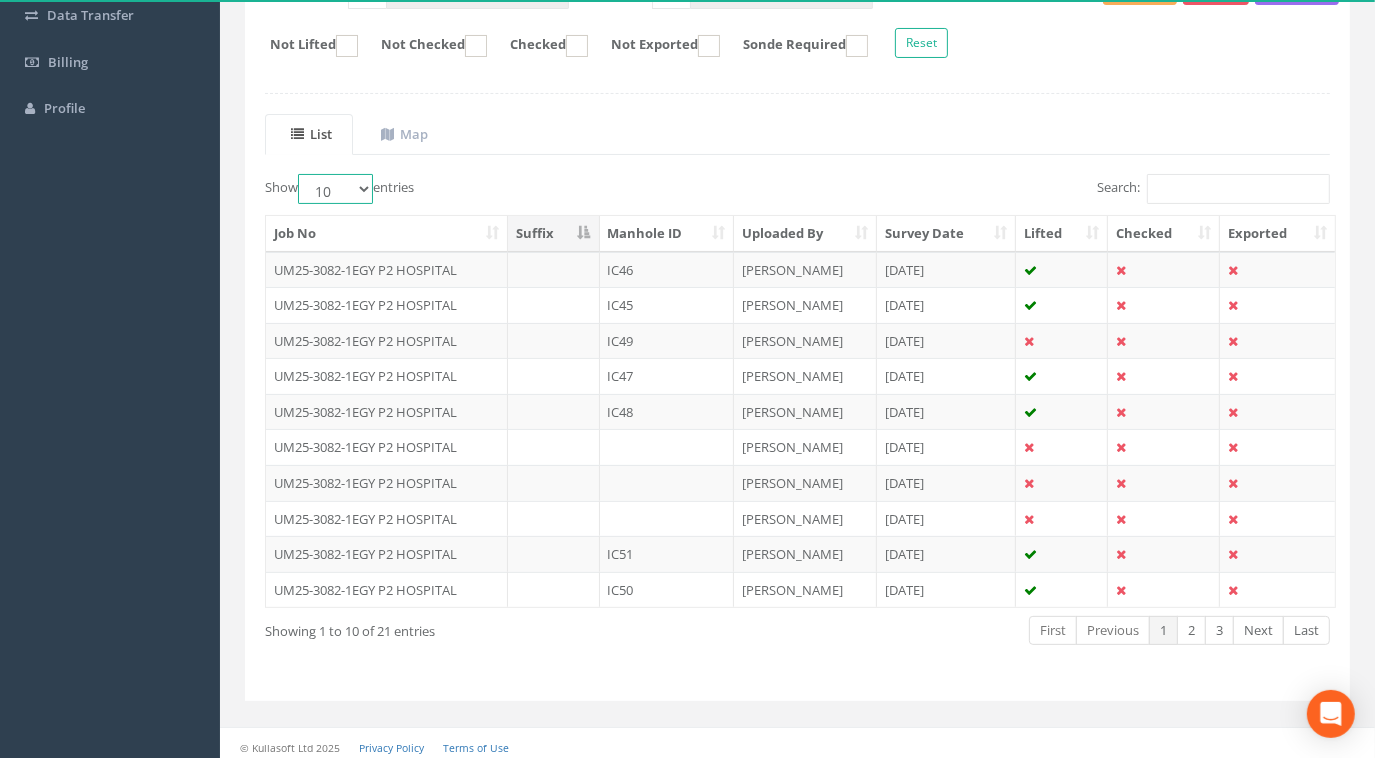 select on "100" 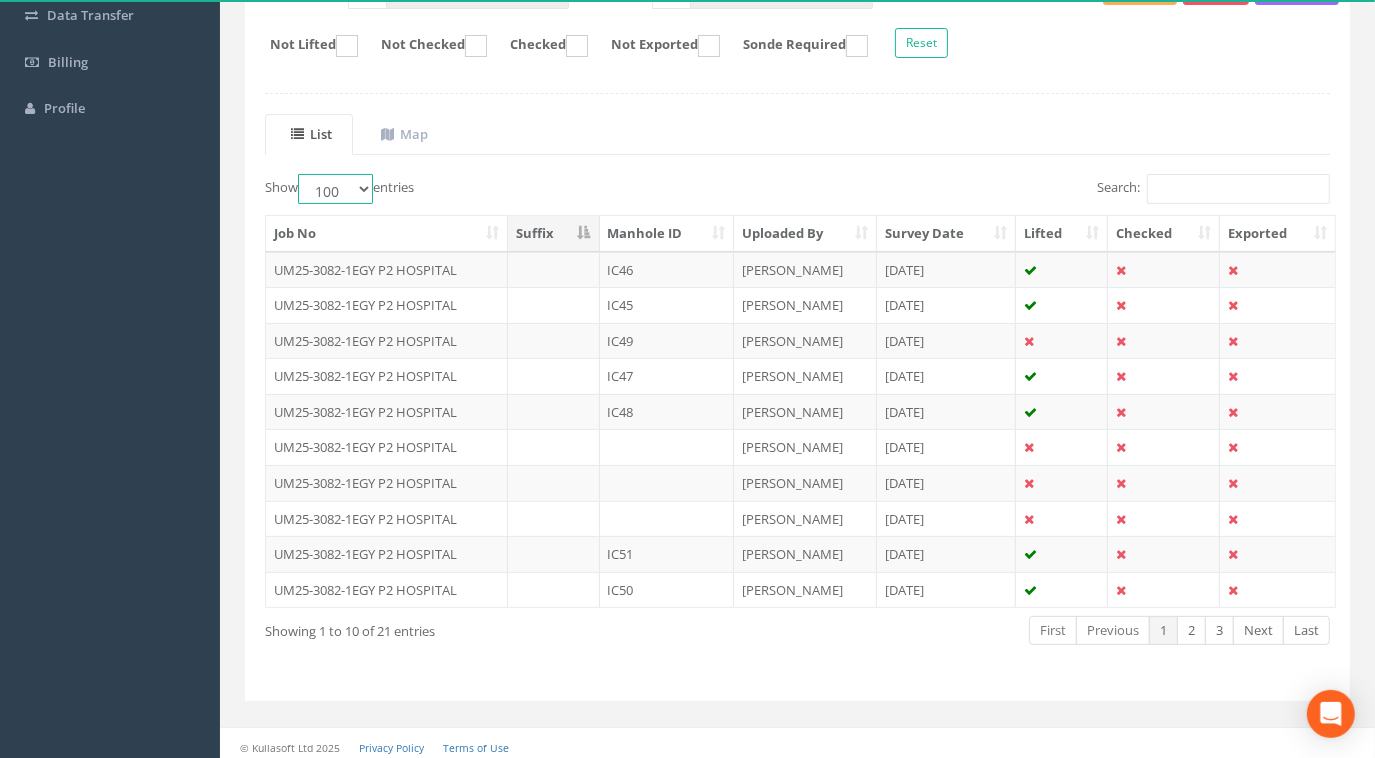 click on "10 25 50 100" at bounding box center (335, 189) 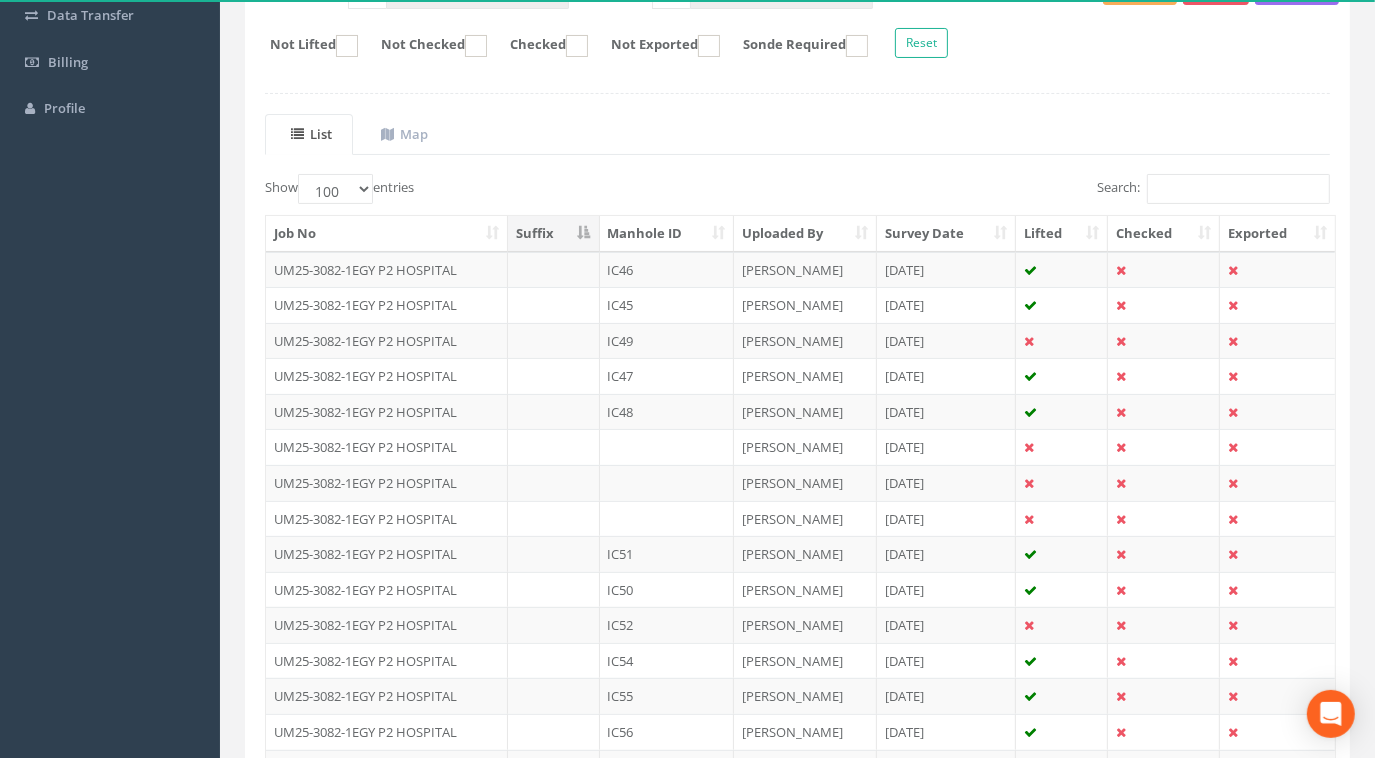click on "Manhole ID" at bounding box center (667, 234) 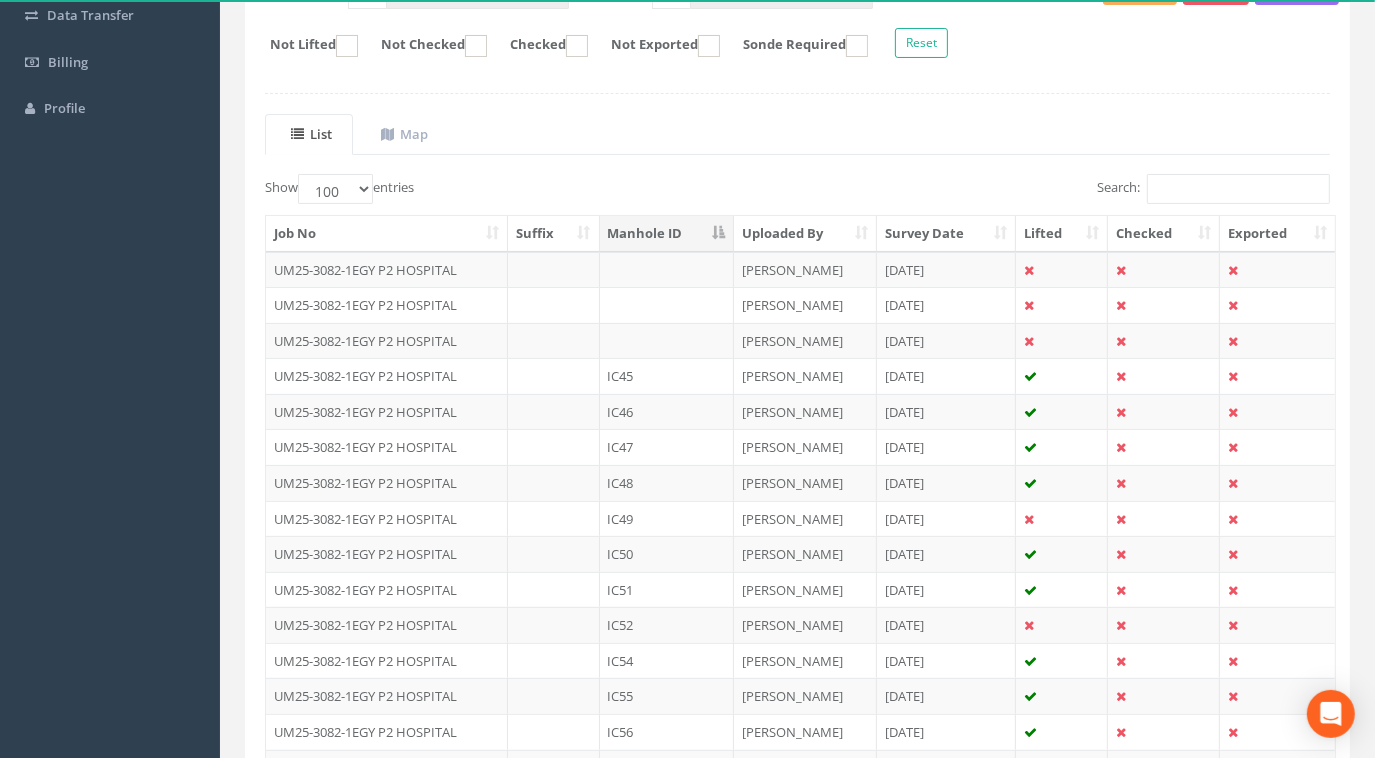 click on "IC52" at bounding box center [667, 625] 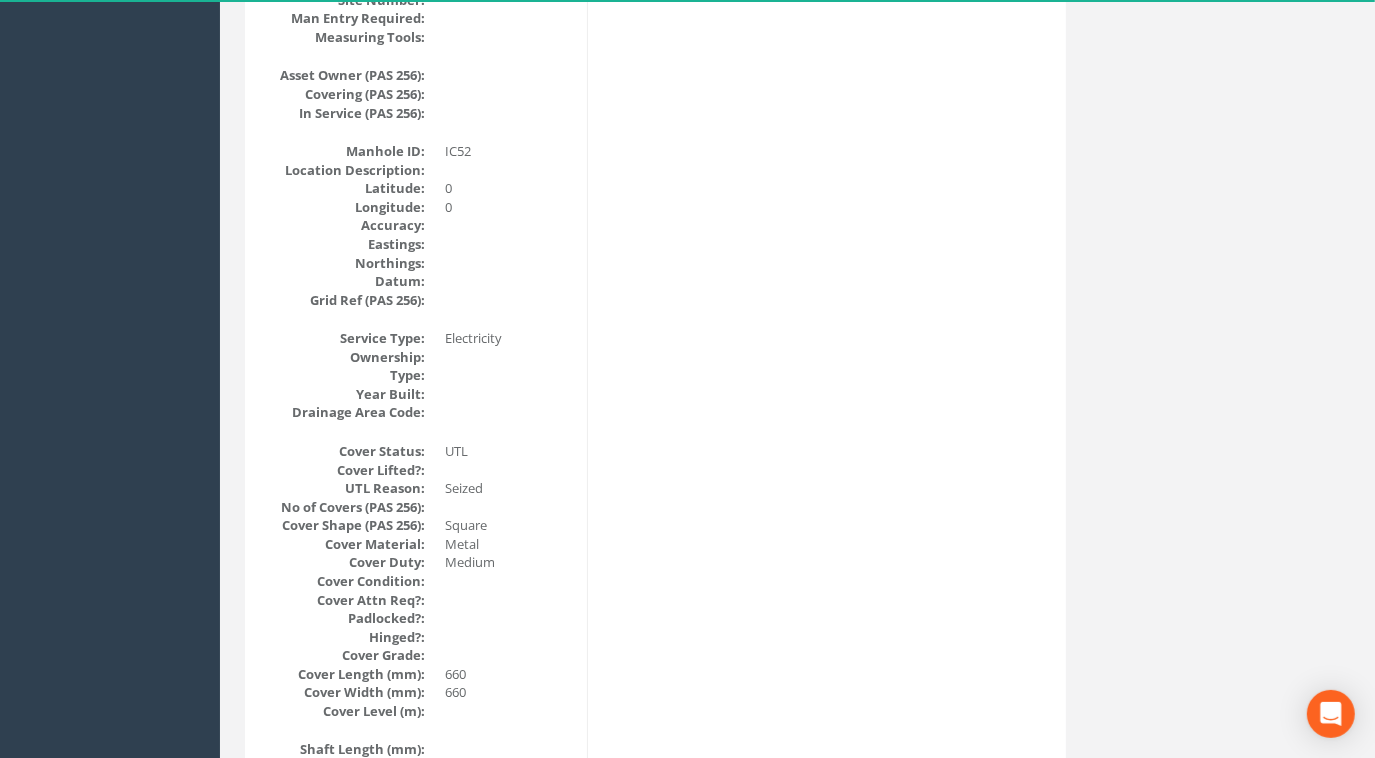scroll, scrollTop: 272, scrollLeft: 0, axis: vertical 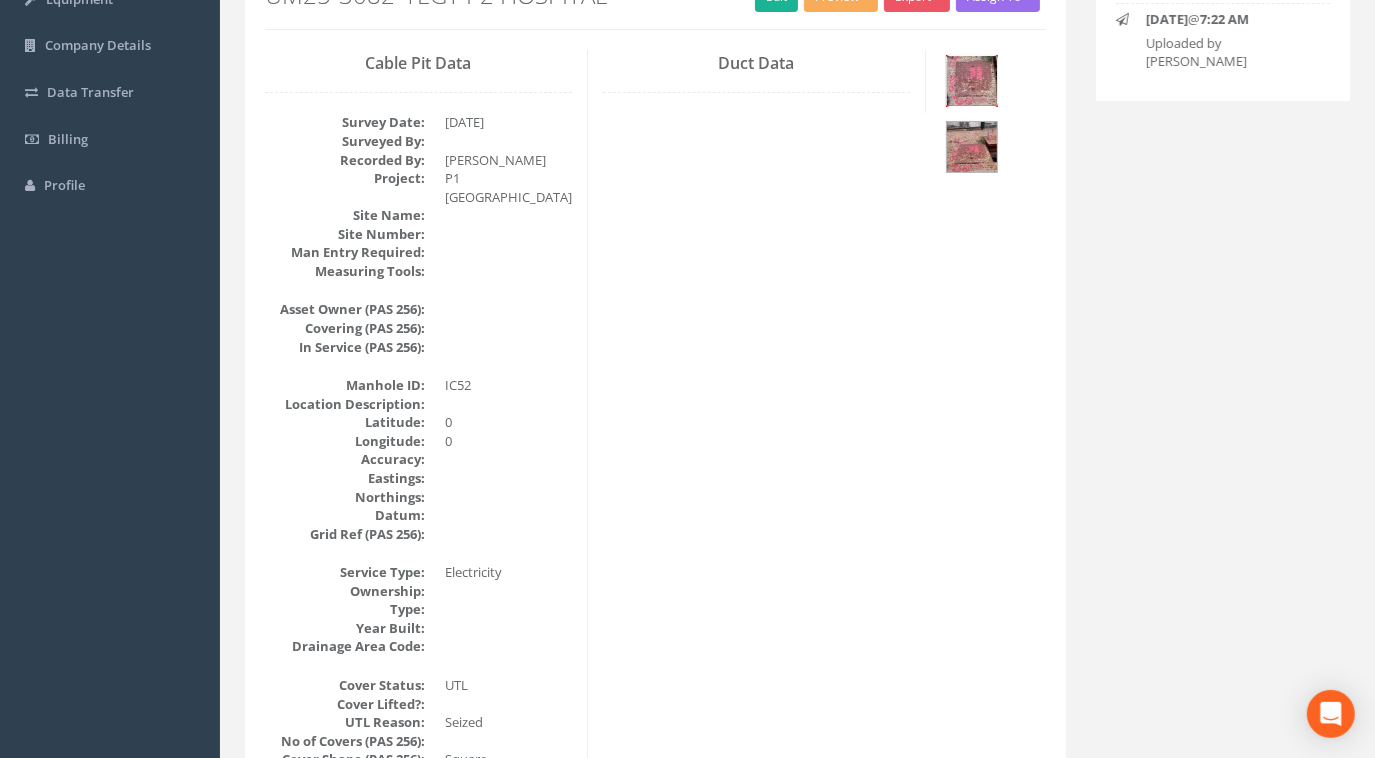 click at bounding box center [972, 81] 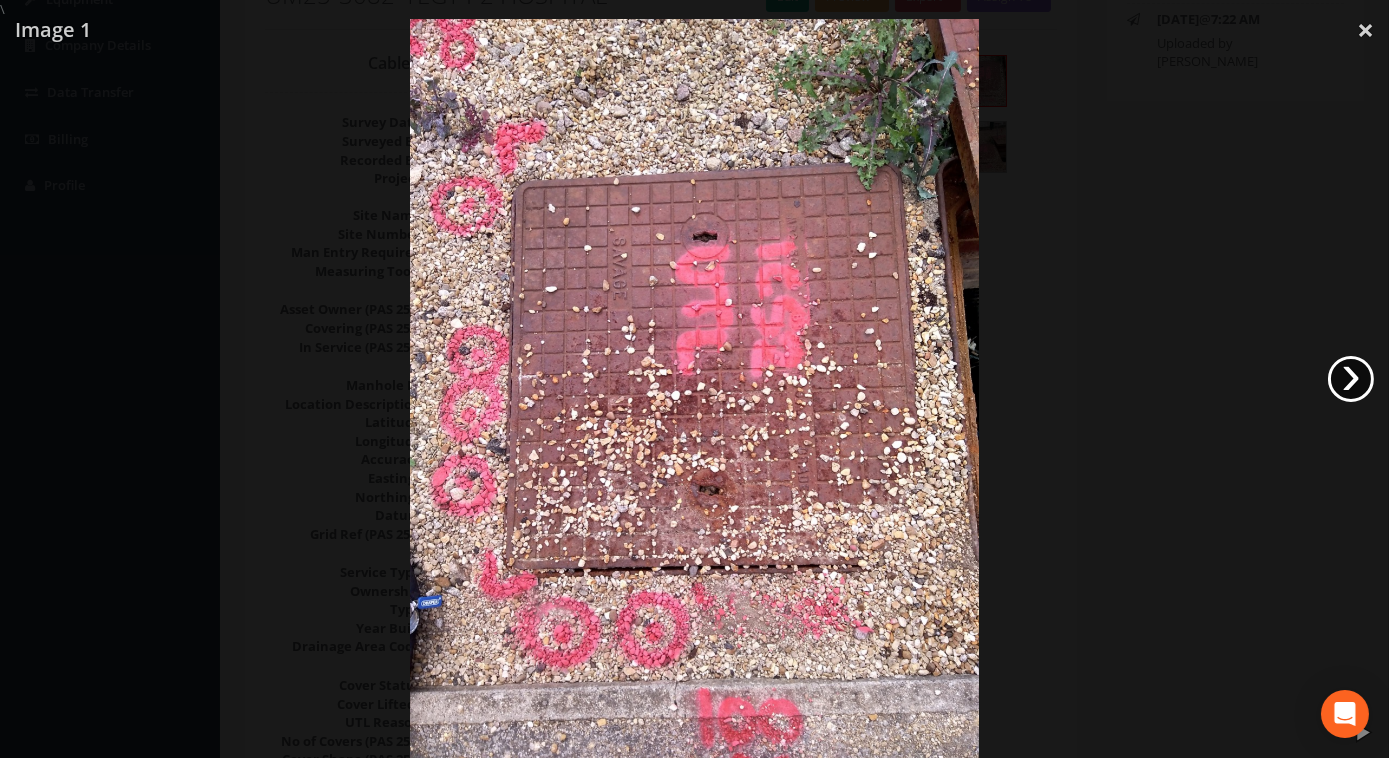 click on "›" at bounding box center [1351, 379] 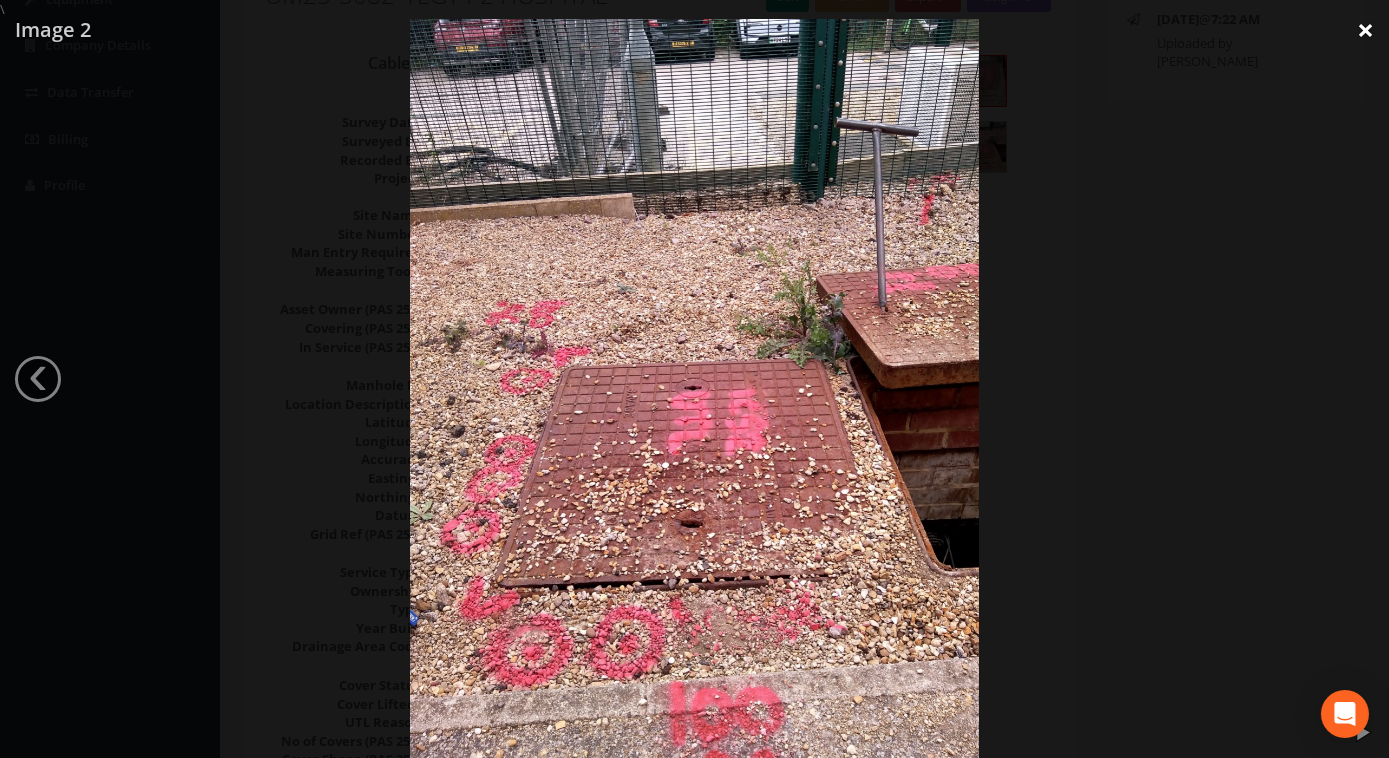 click on "×" at bounding box center (1365, 30) 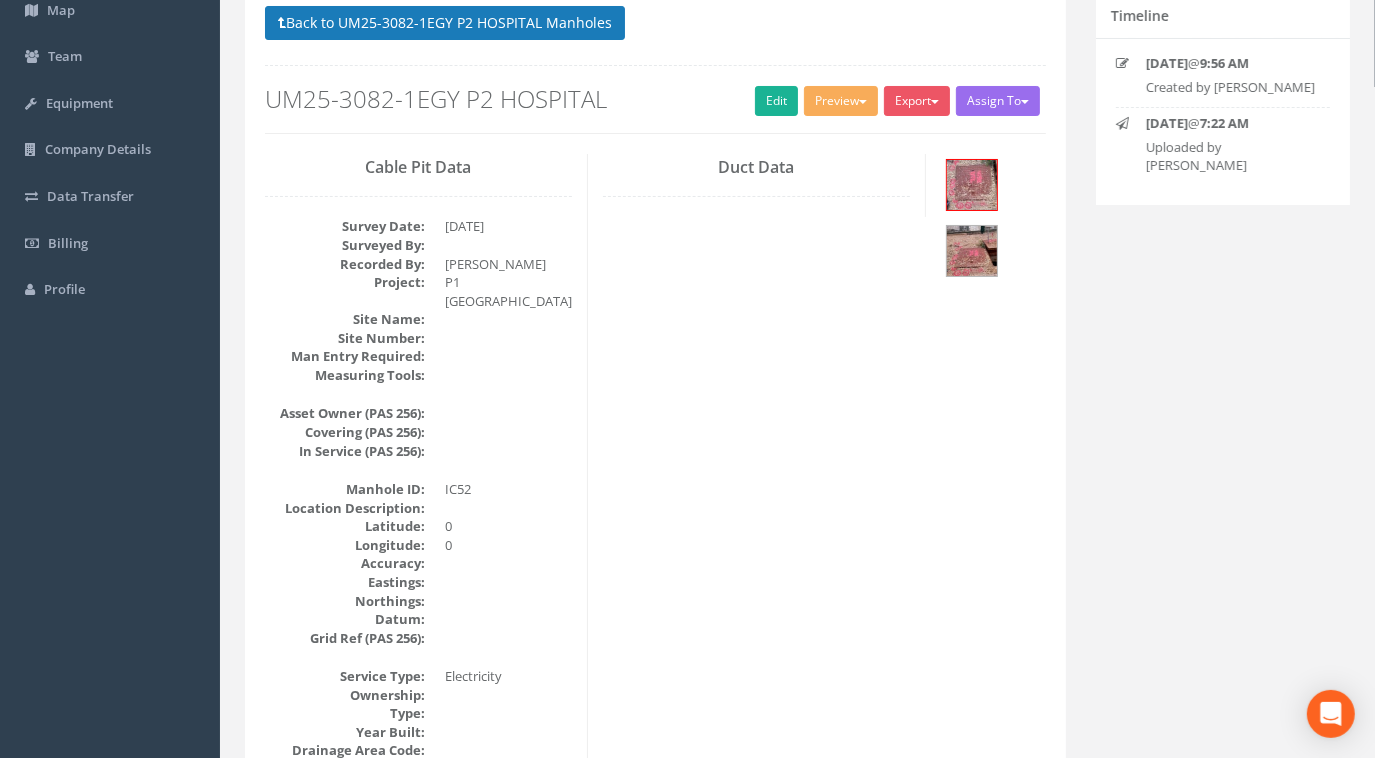 scroll, scrollTop: 90, scrollLeft: 0, axis: vertical 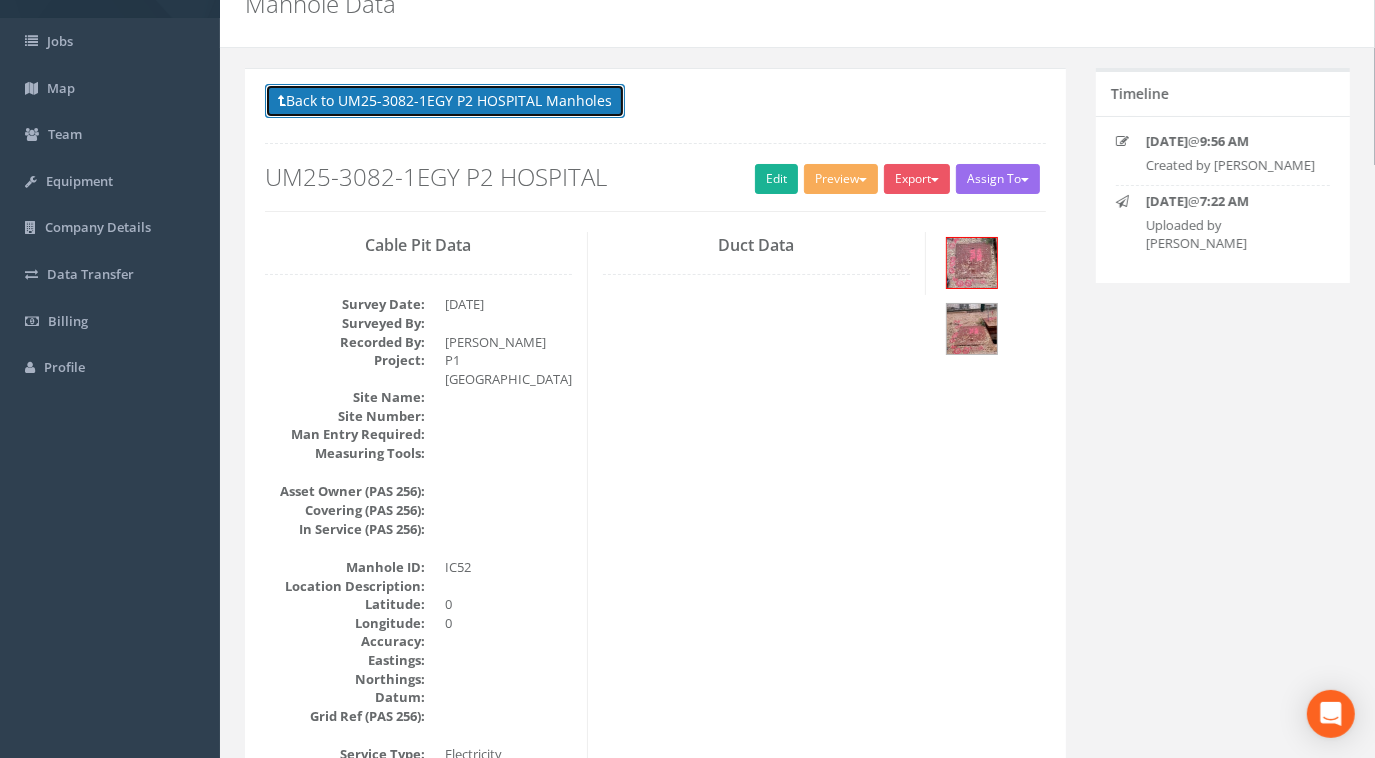 click on "Back to UM25-3082-1EGY P2 HOSPITAL  Manholes" at bounding box center (445, 101) 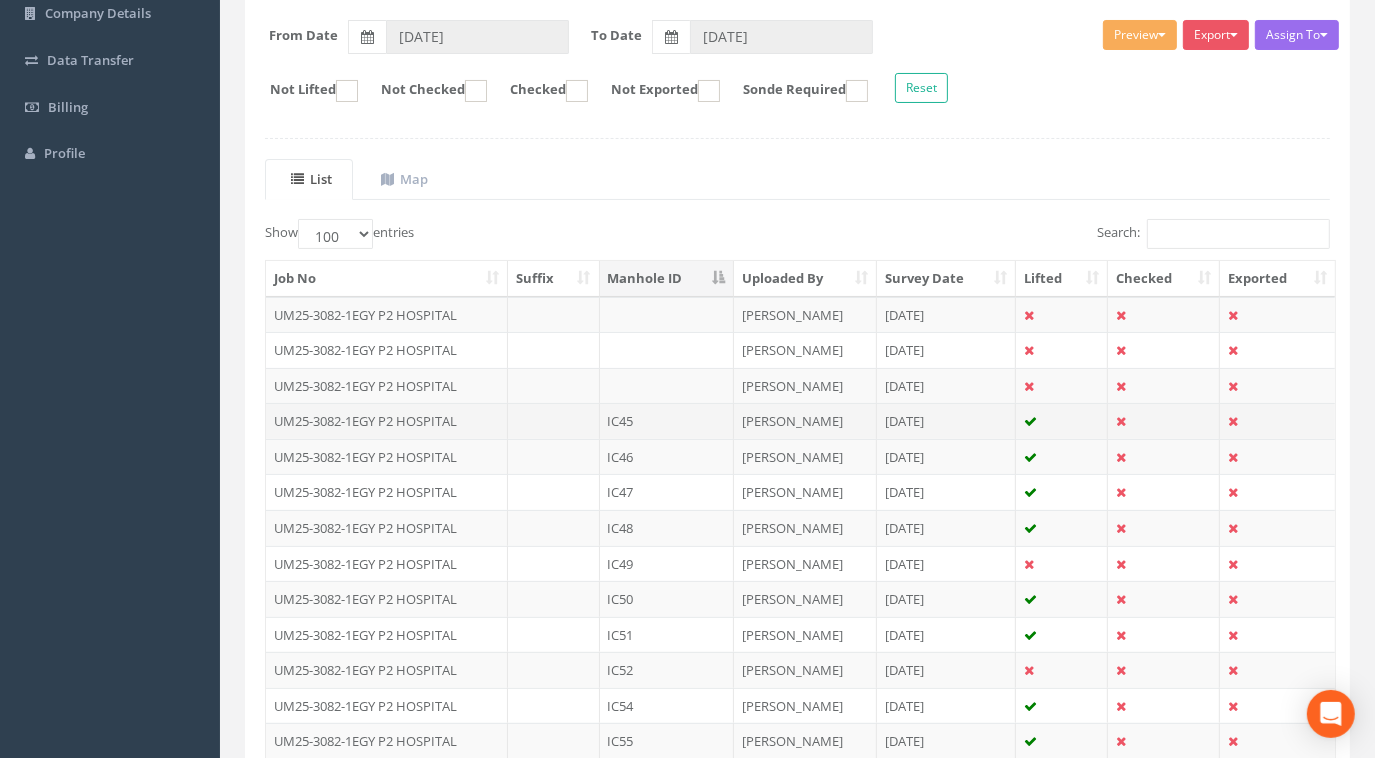 scroll, scrollTop: 363, scrollLeft: 0, axis: vertical 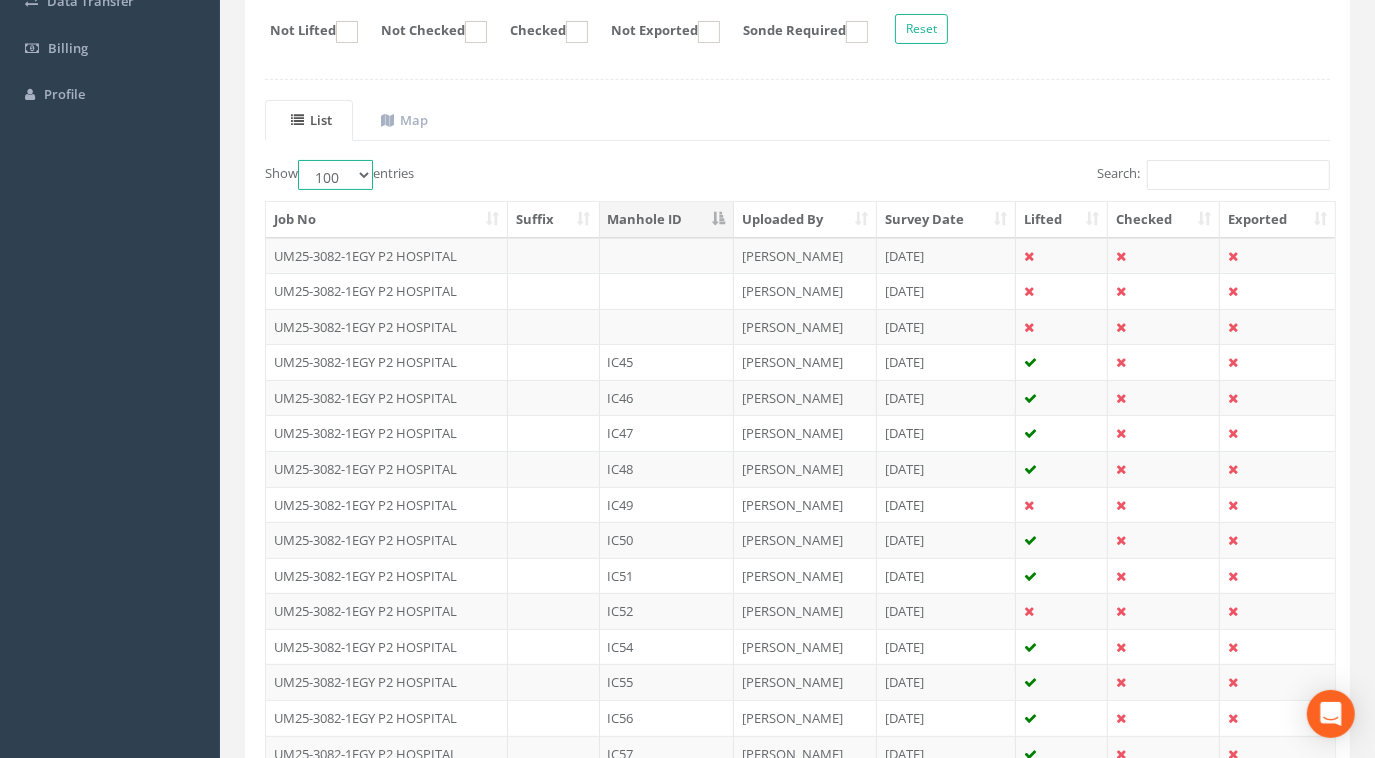 click on "10 25 50 100" at bounding box center (335, 175) 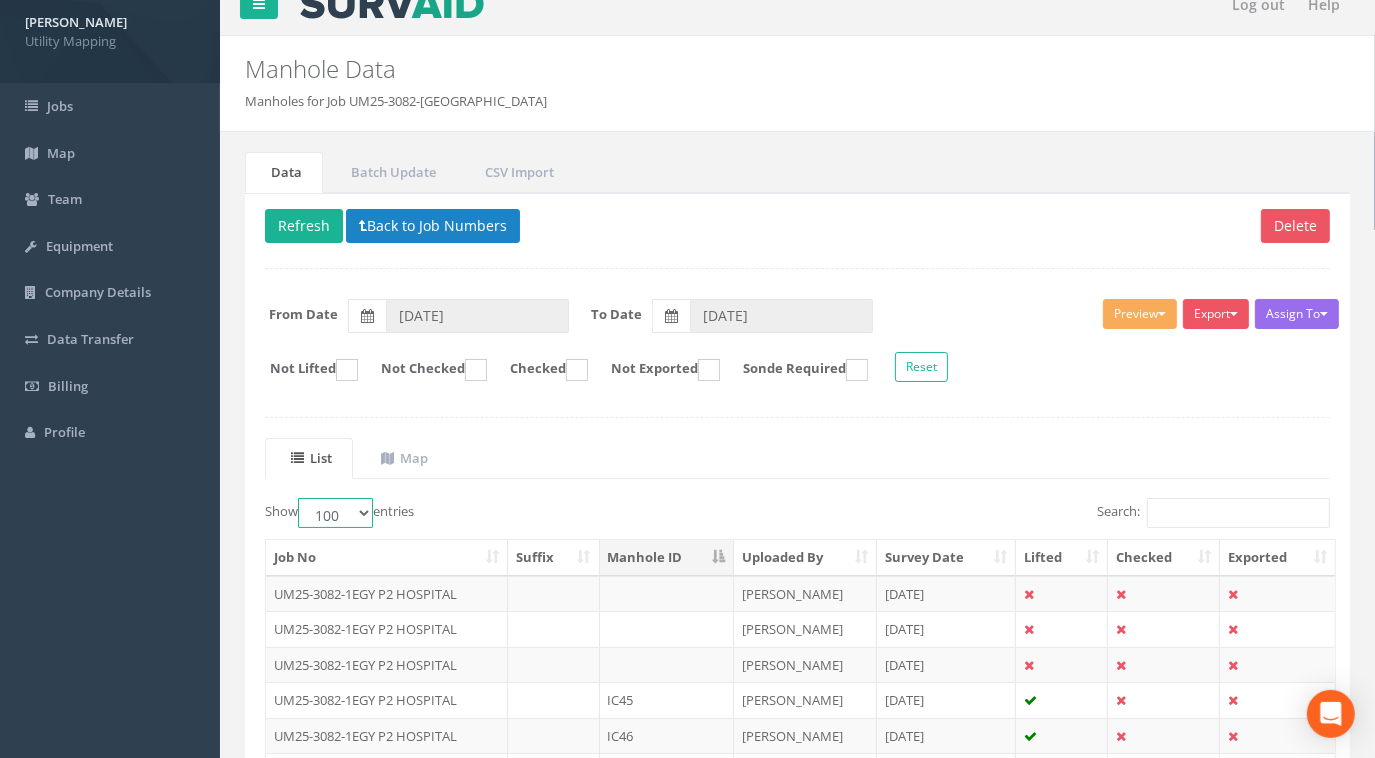 scroll, scrollTop: 0, scrollLeft: 0, axis: both 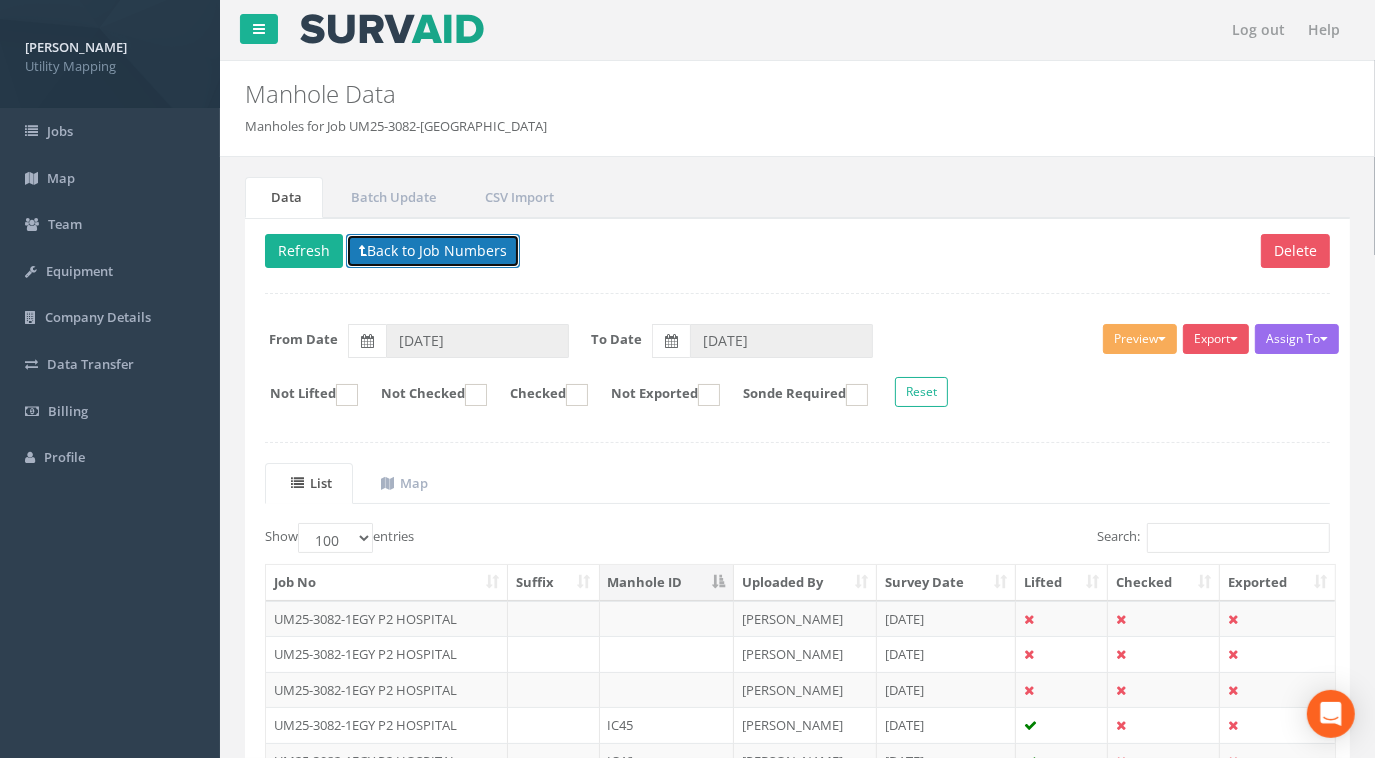 click on "Back to Job Numbers" at bounding box center [433, 251] 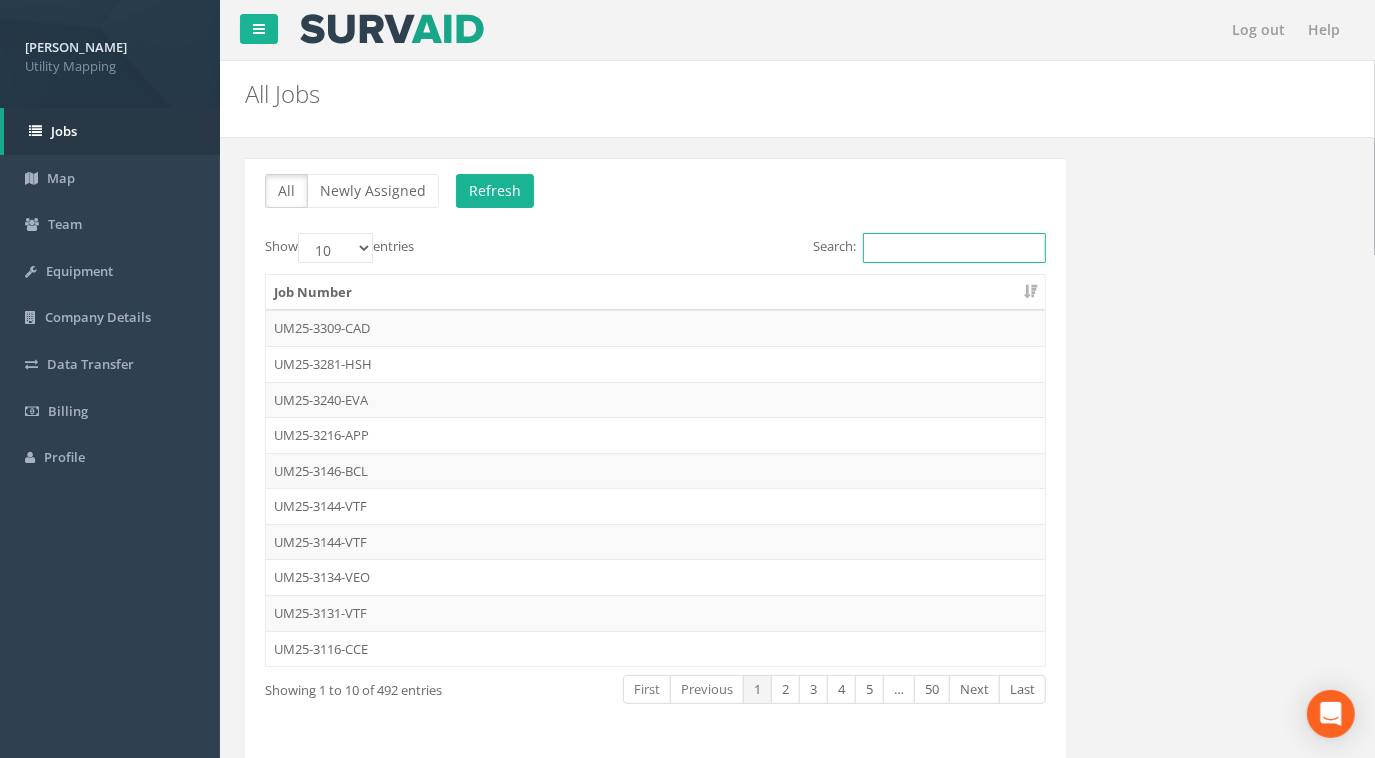 click on "Search:" at bounding box center [954, 248] 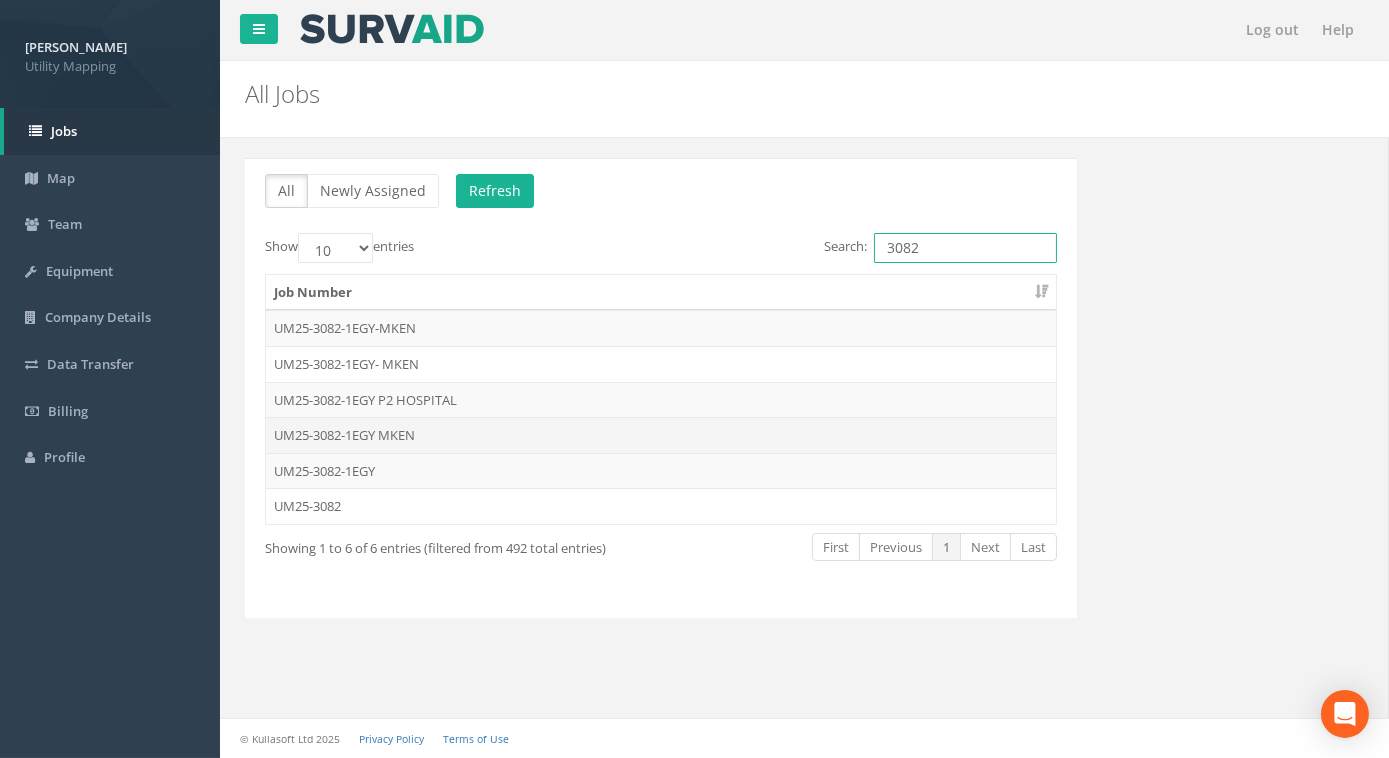 type on "3082" 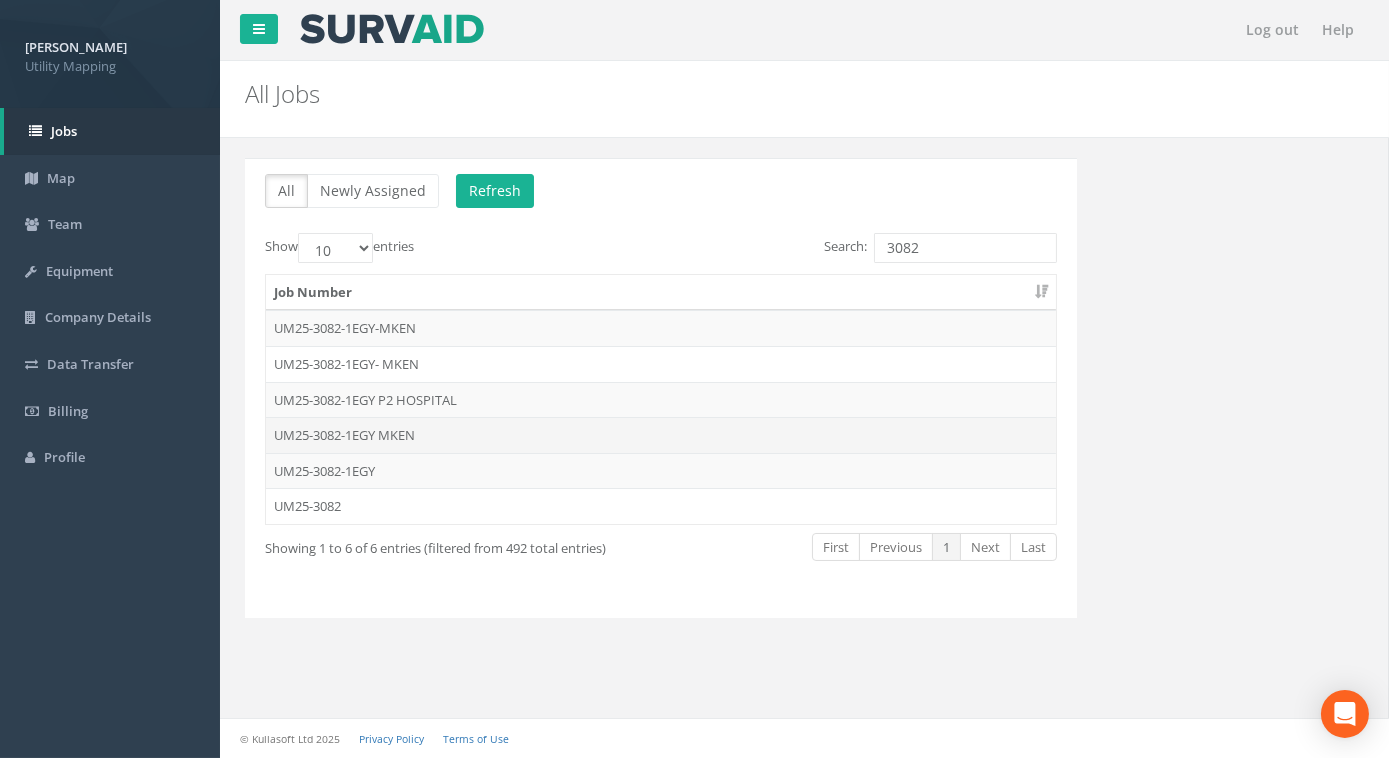 click on "UM25-3082-1EGY MKEN" at bounding box center (661, 435) 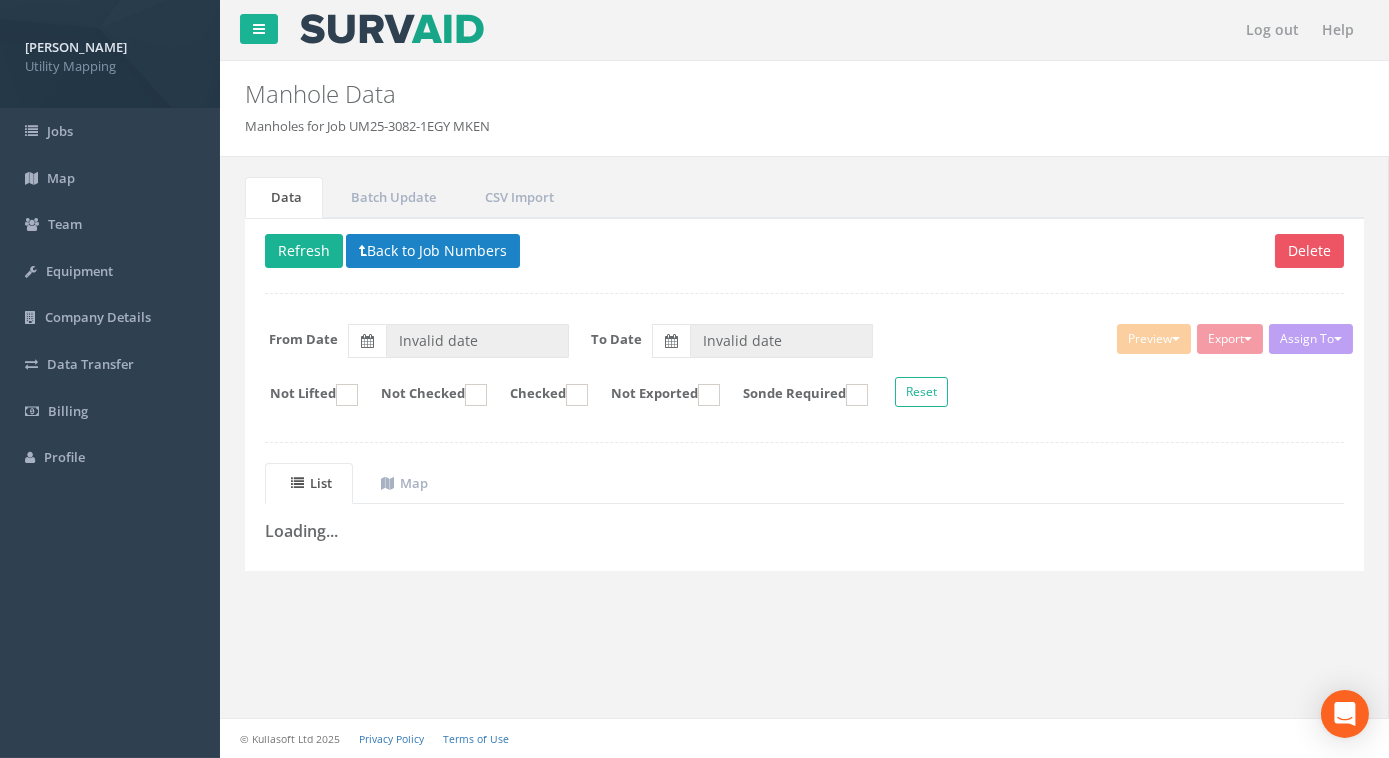 type on "[DATE]" 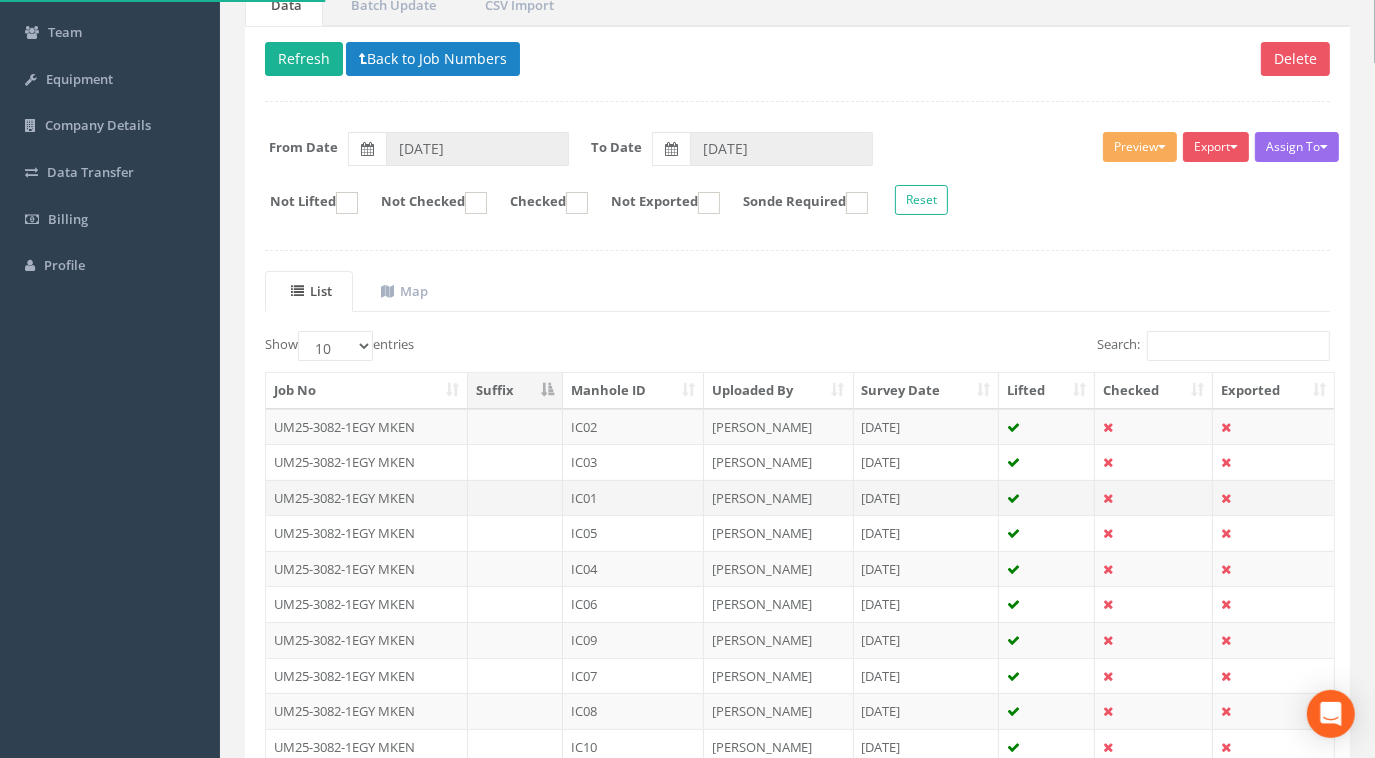 scroll, scrollTop: 272, scrollLeft: 0, axis: vertical 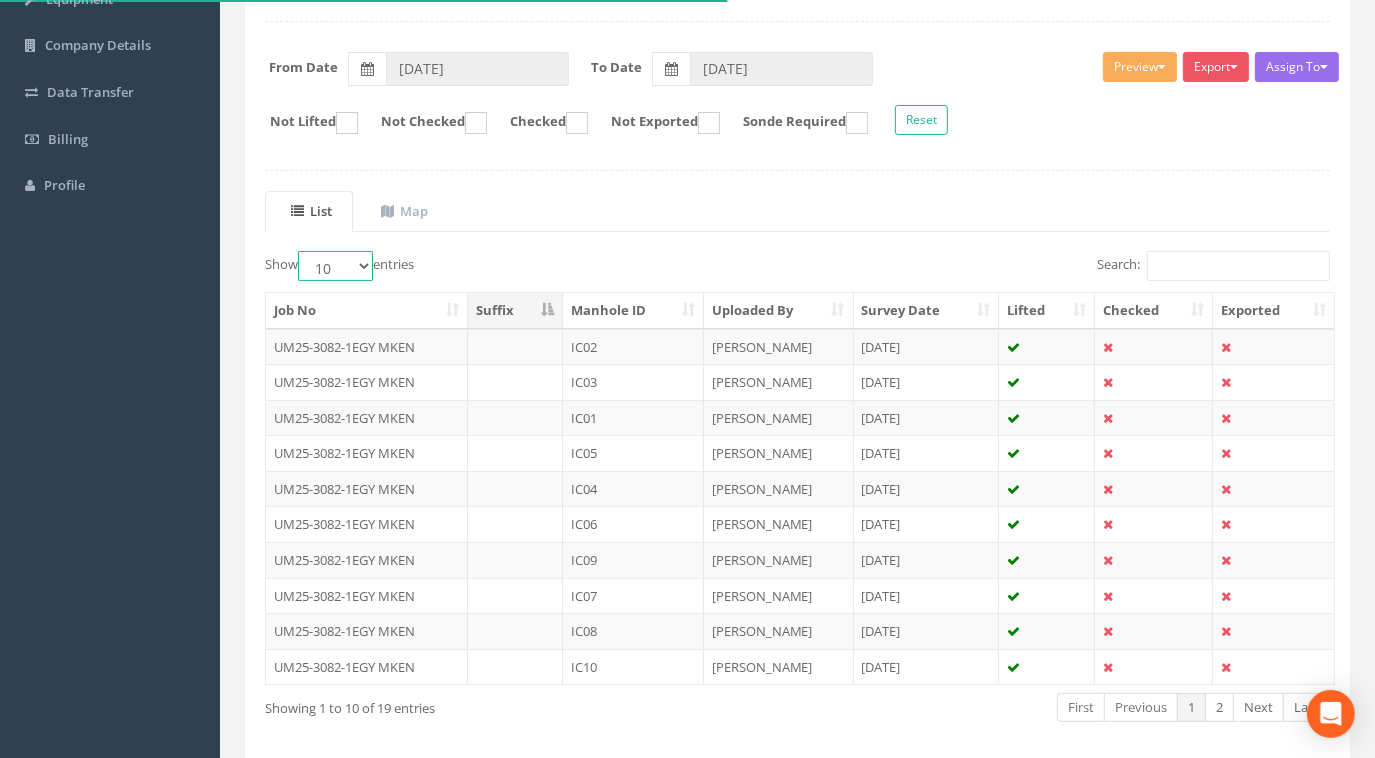 click on "10 25 50 100" at bounding box center [335, 266] 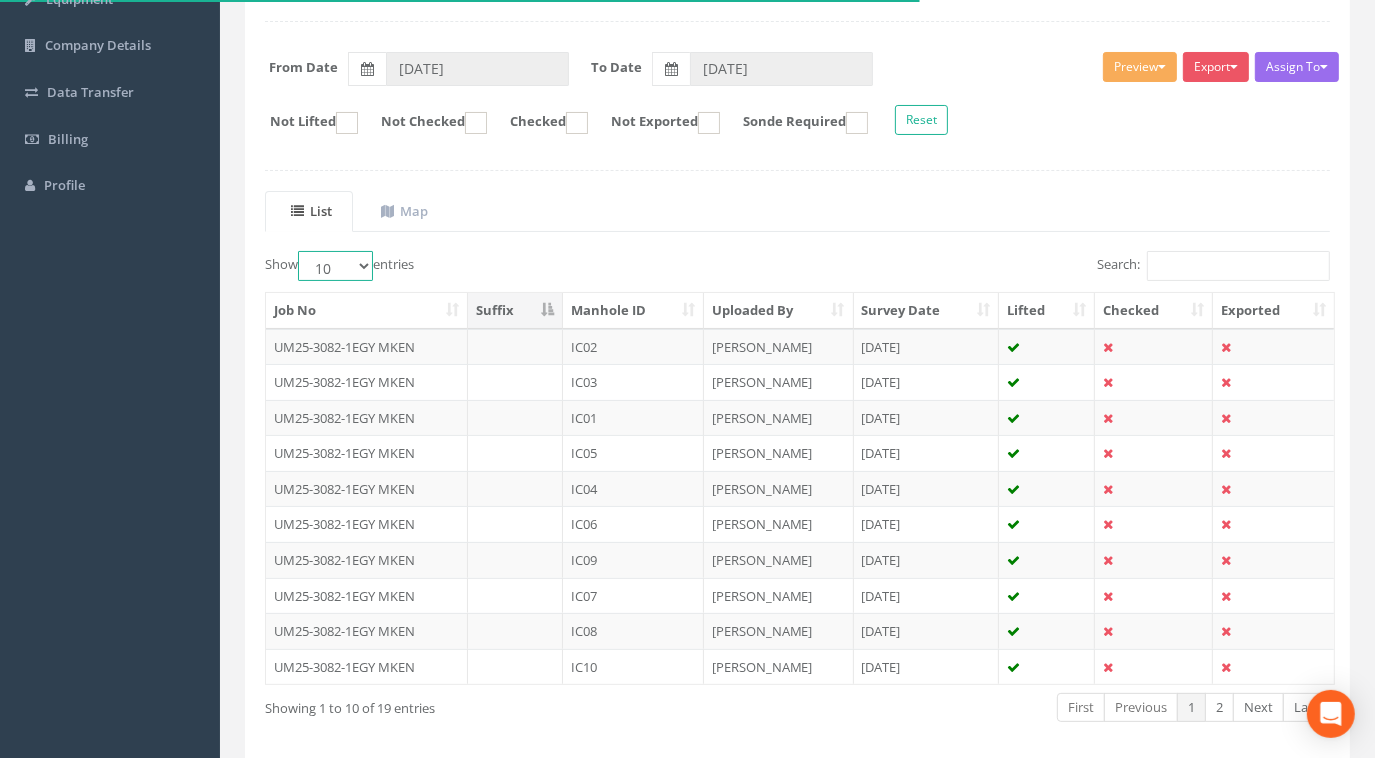 select on "100" 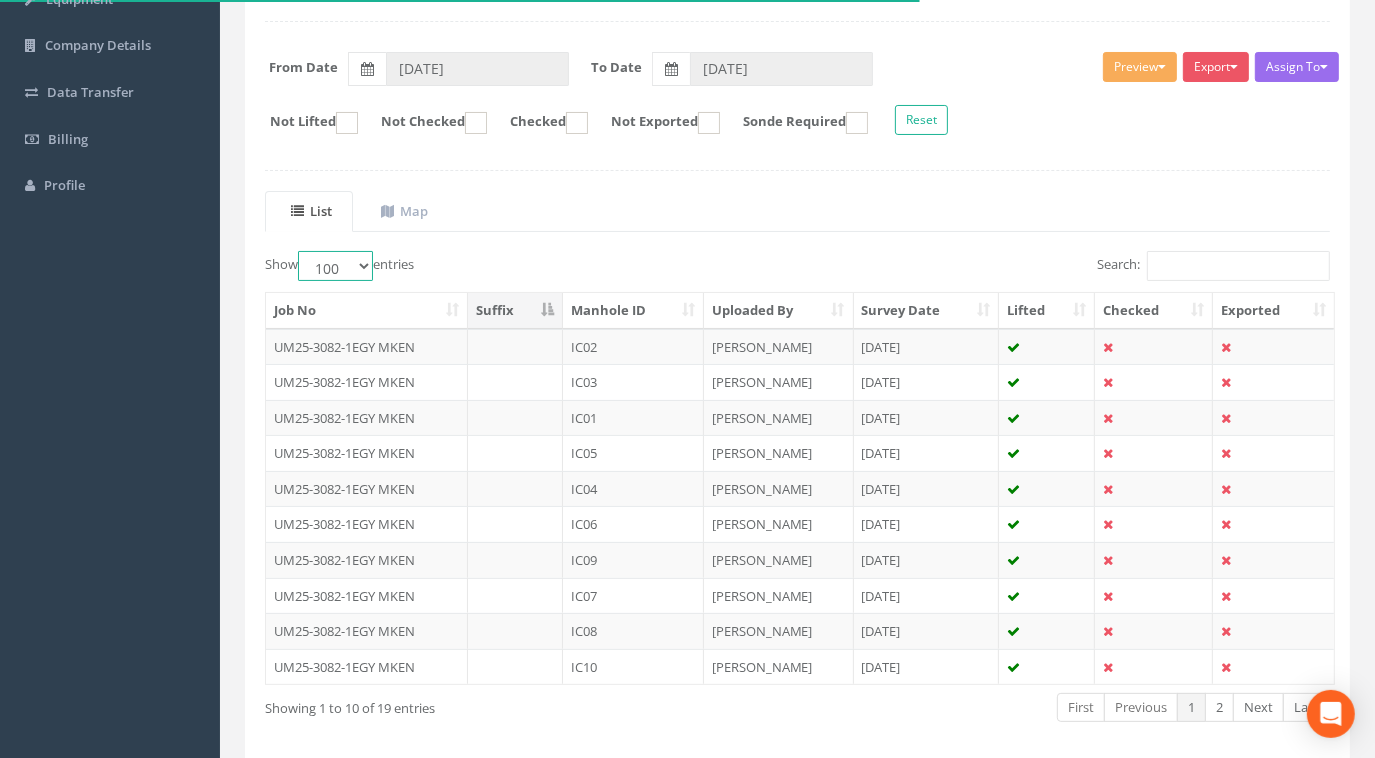click on "10 25 50 100" at bounding box center (335, 266) 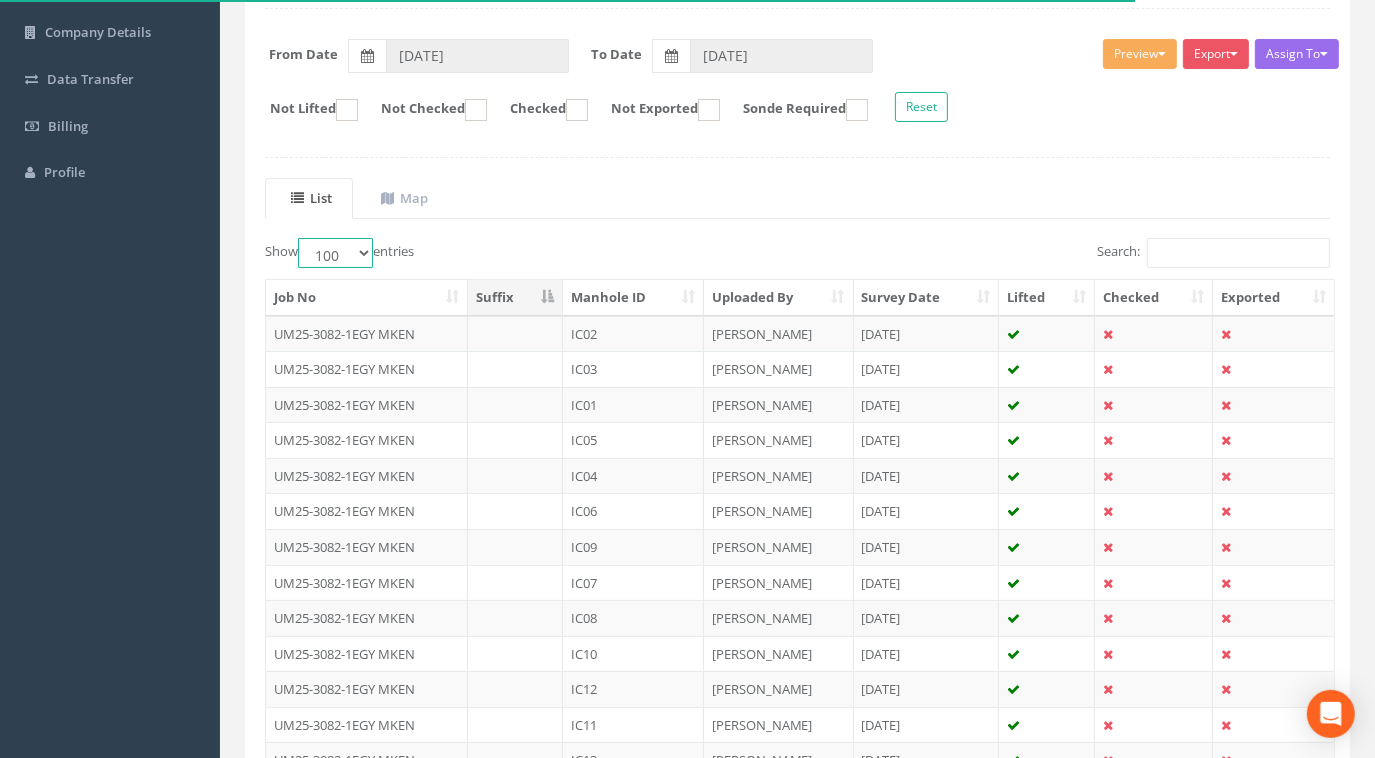 scroll, scrollTop: 181, scrollLeft: 0, axis: vertical 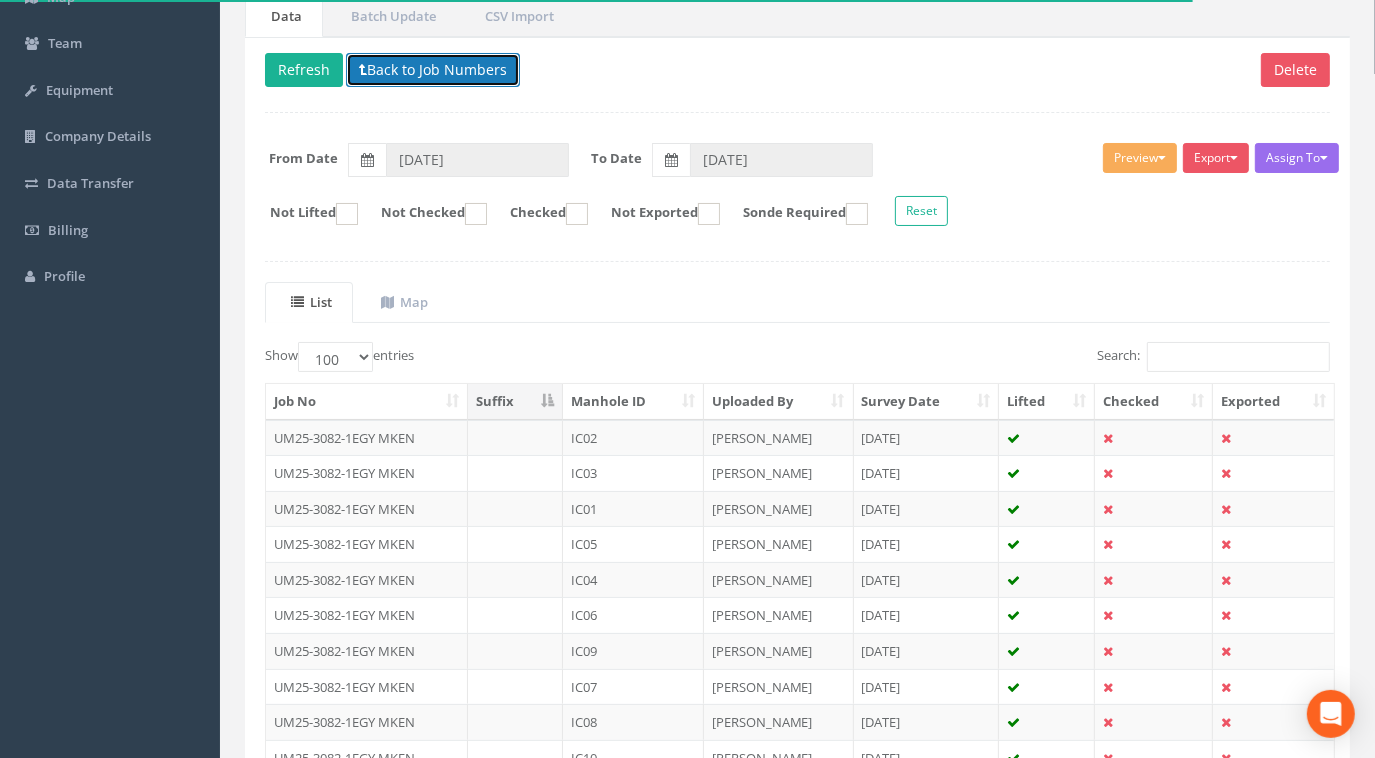 click on "Back to Job Numbers" at bounding box center (433, 70) 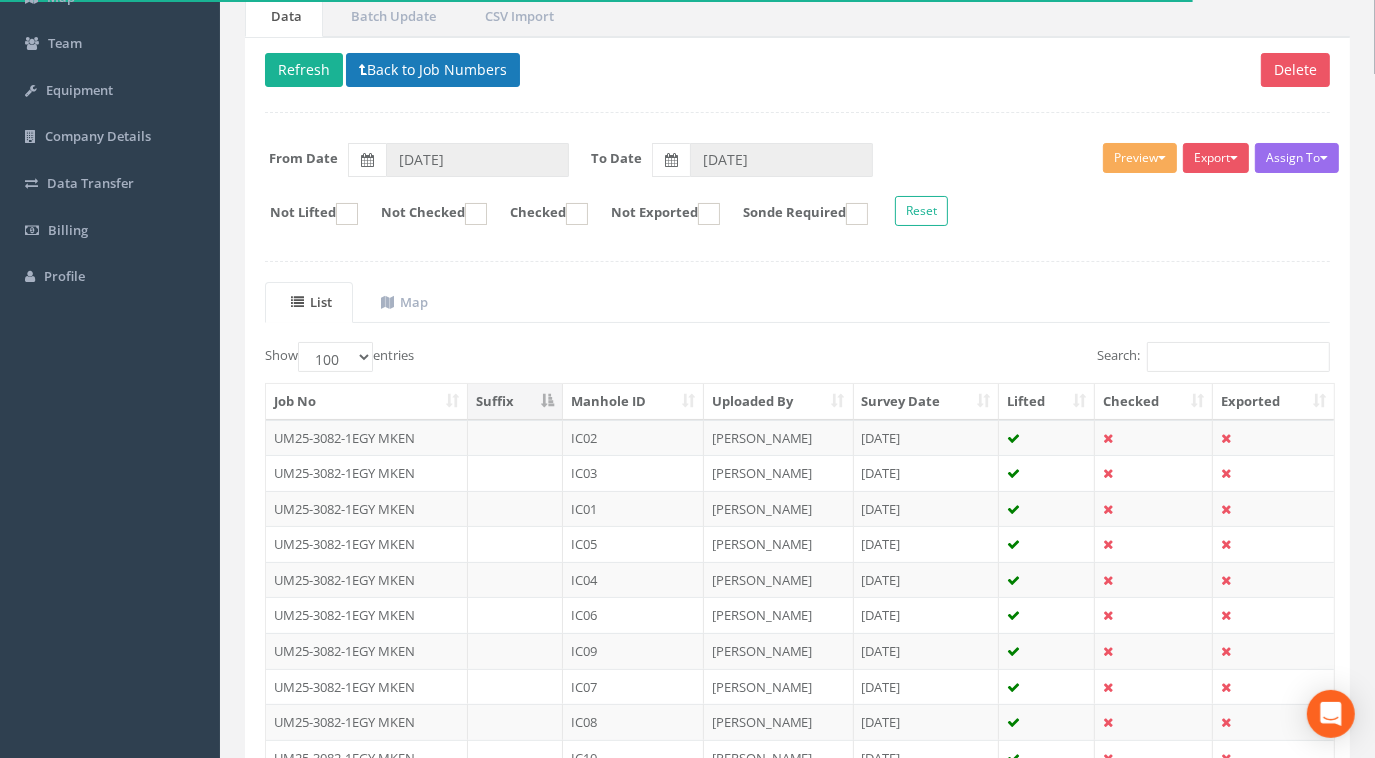 scroll, scrollTop: 0, scrollLeft: 0, axis: both 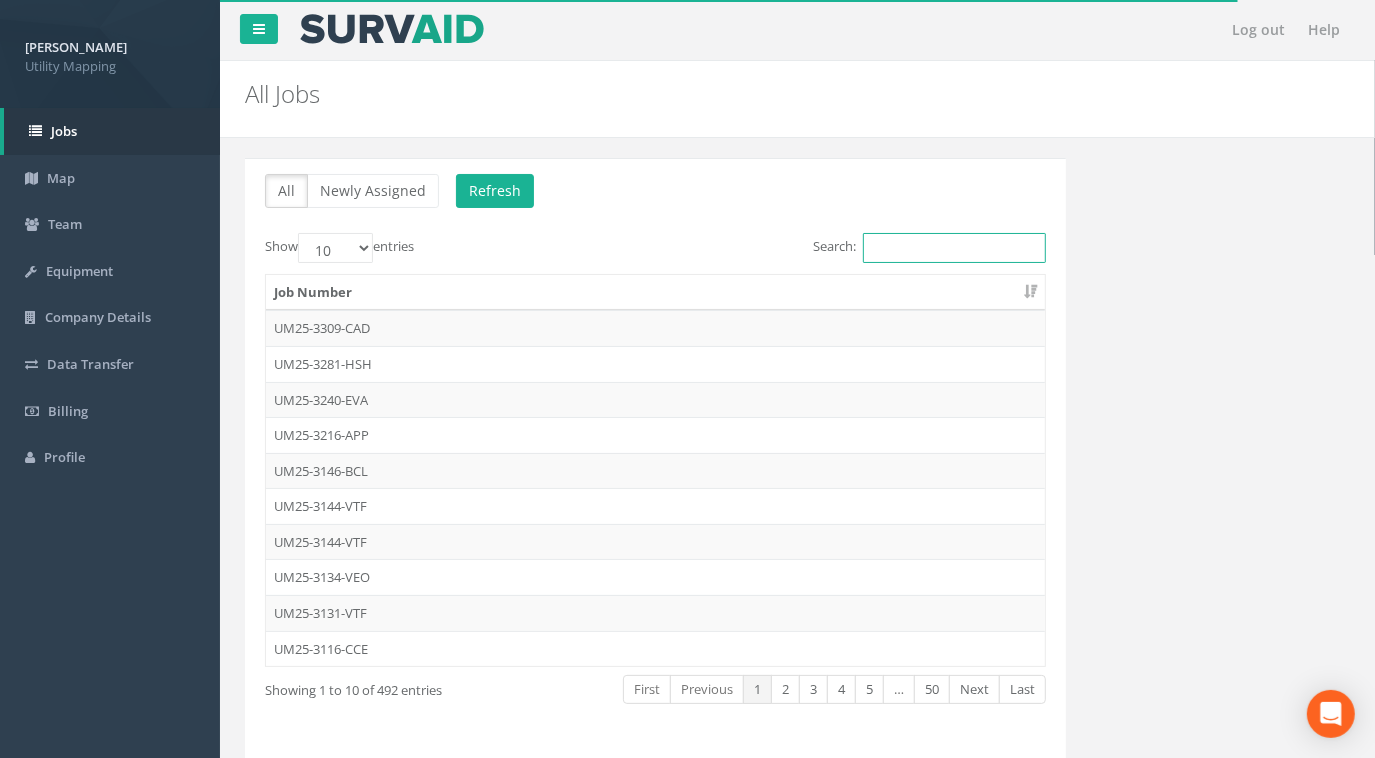 click on "Search:" at bounding box center [954, 248] 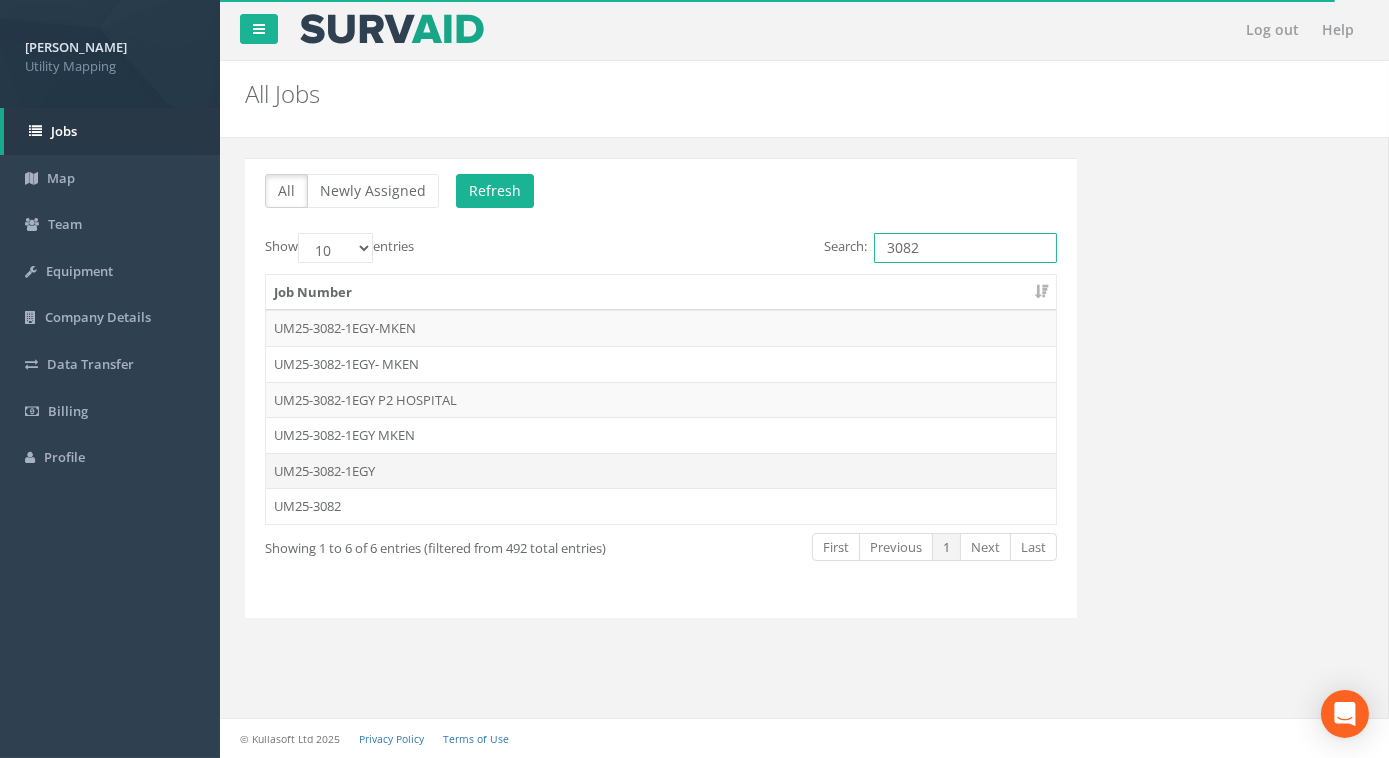 type on "3082" 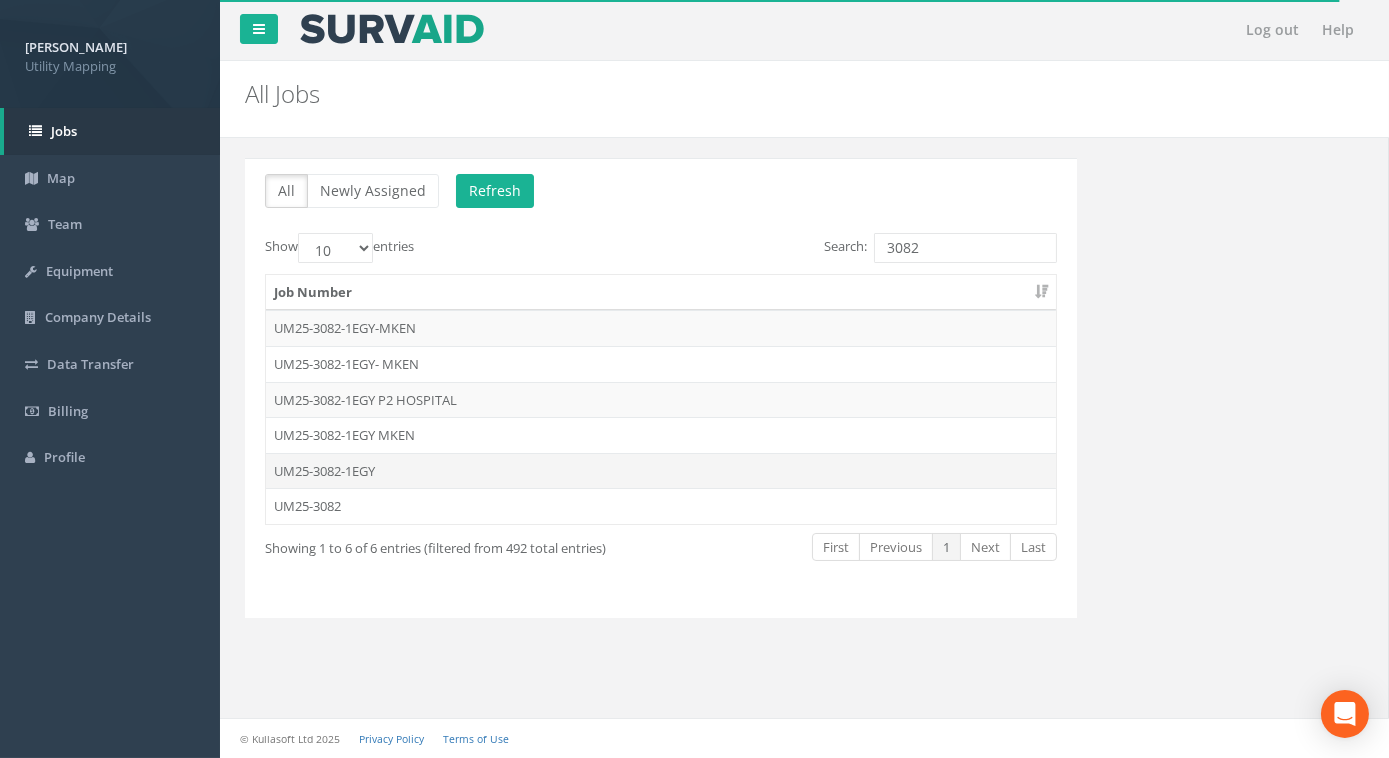 click on "UM25-3082-1EGY" at bounding box center [661, 471] 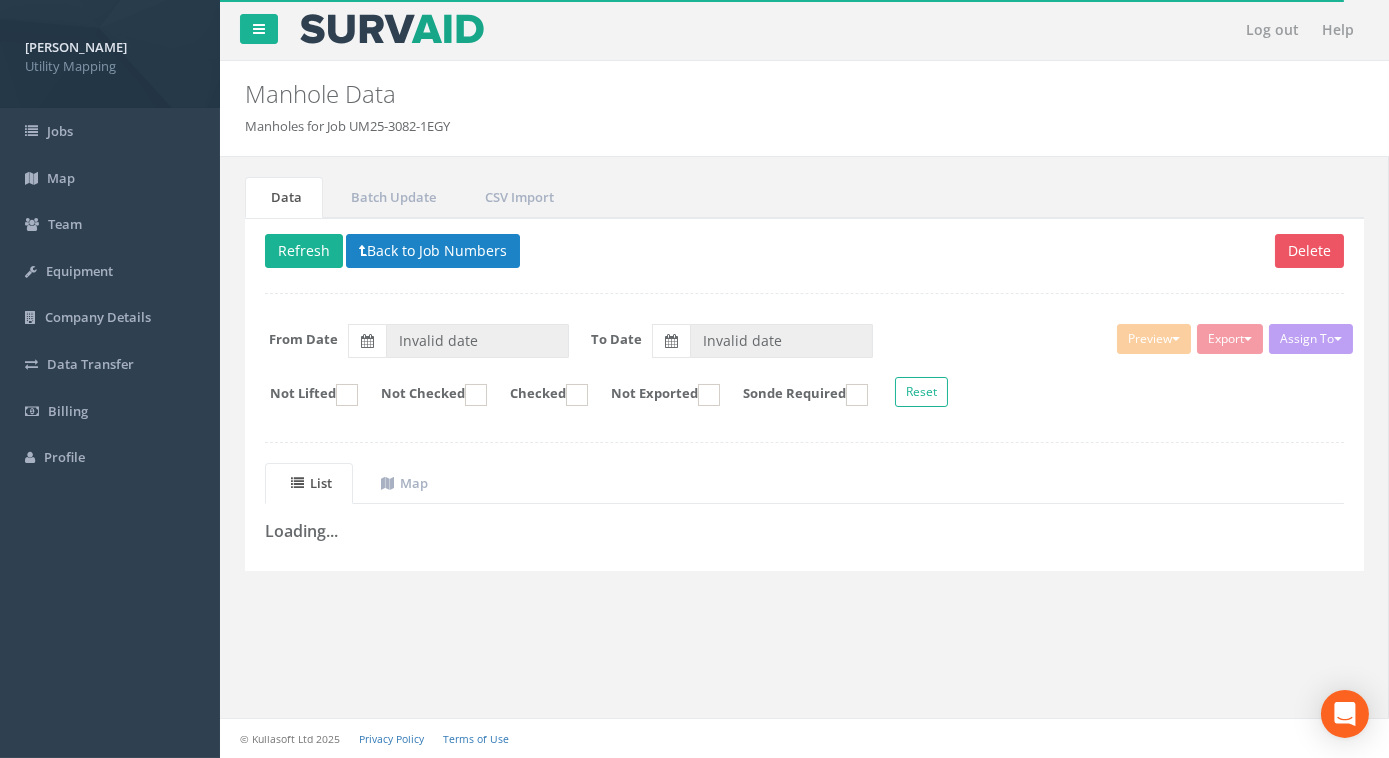 type on "[DATE]" 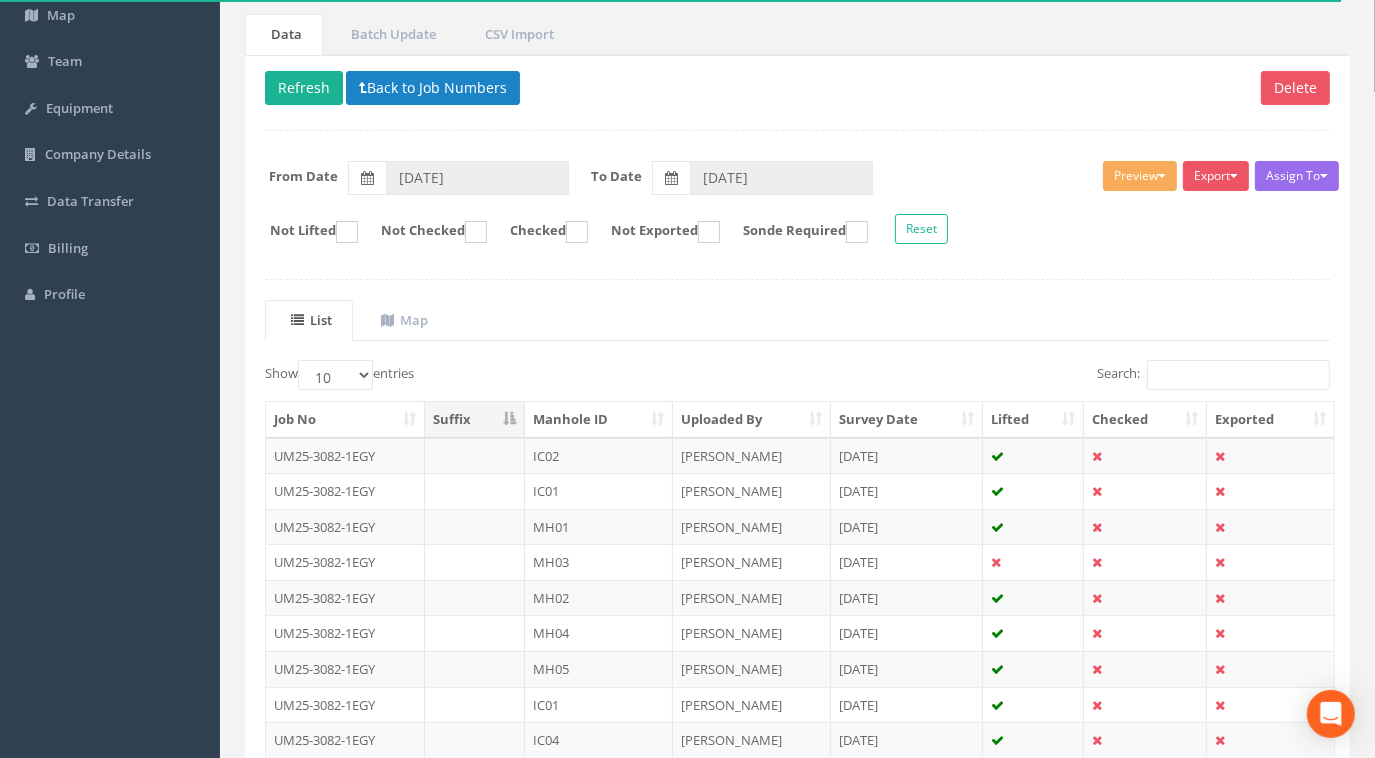 scroll, scrollTop: 272, scrollLeft: 0, axis: vertical 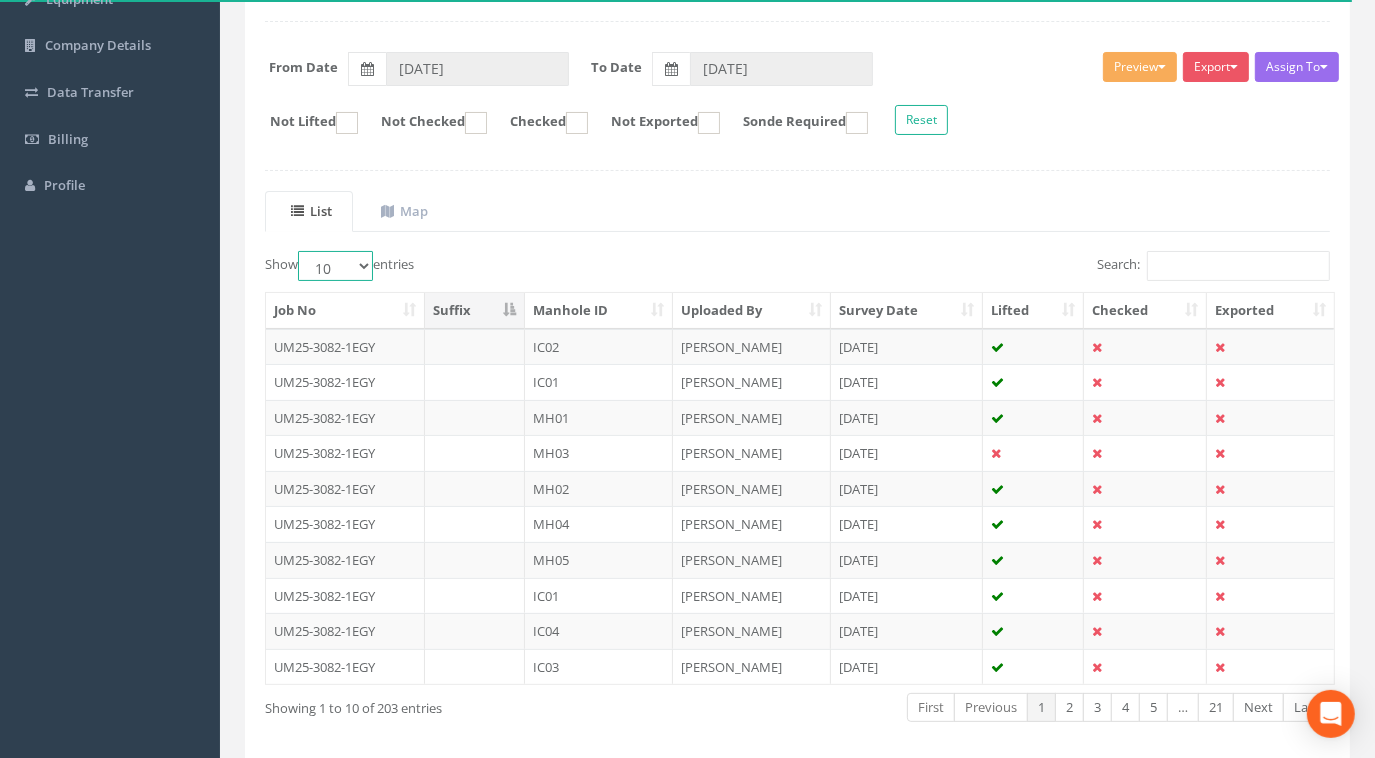 click on "10 25 50 100" at bounding box center [335, 266] 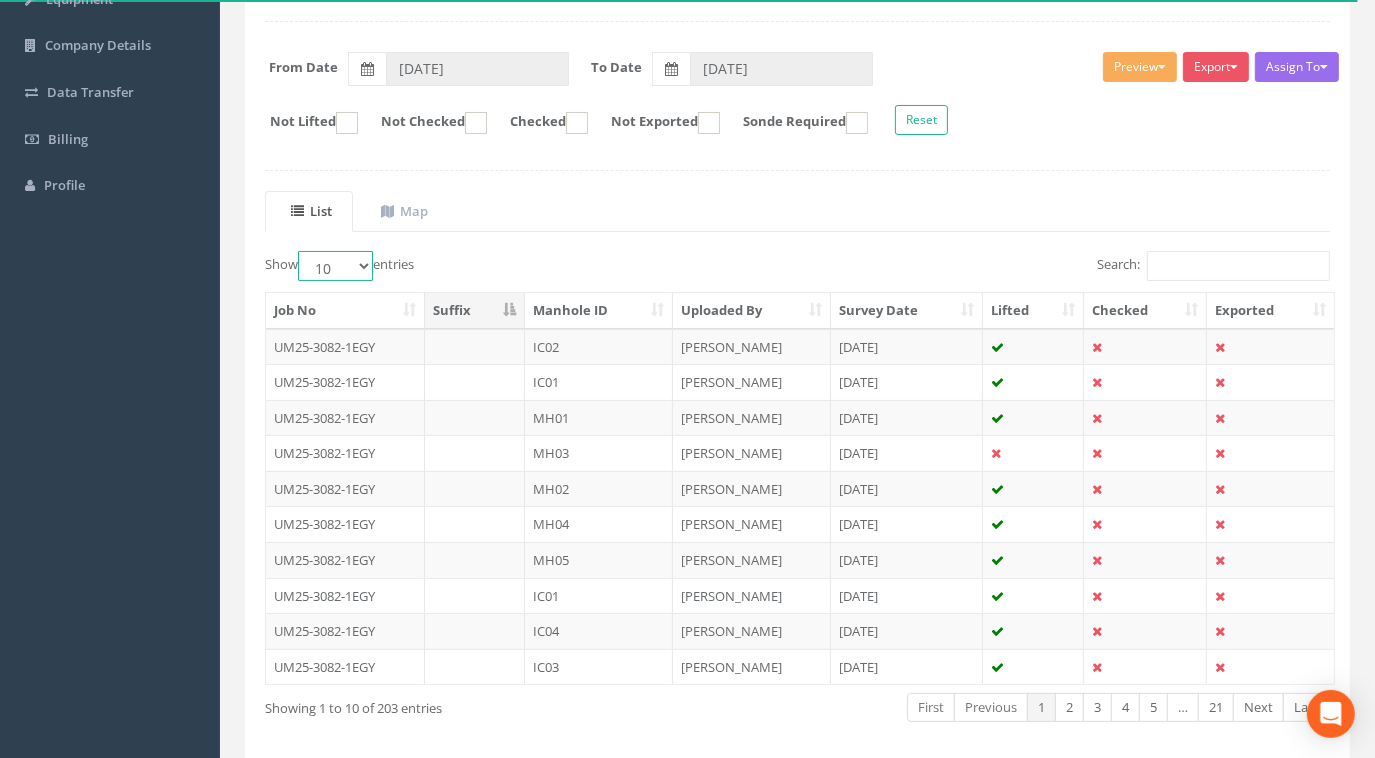 select on "100" 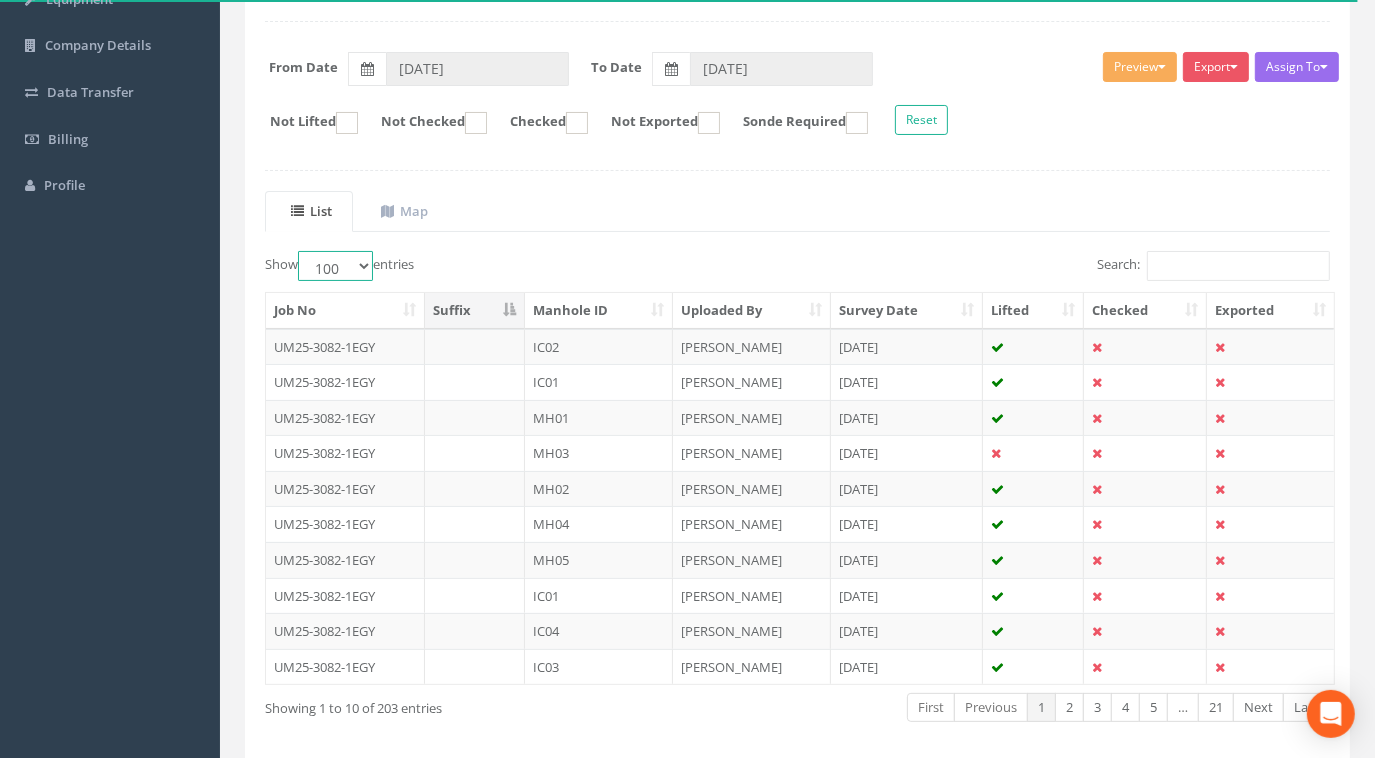 click on "10 25 50 100" at bounding box center [335, 266] 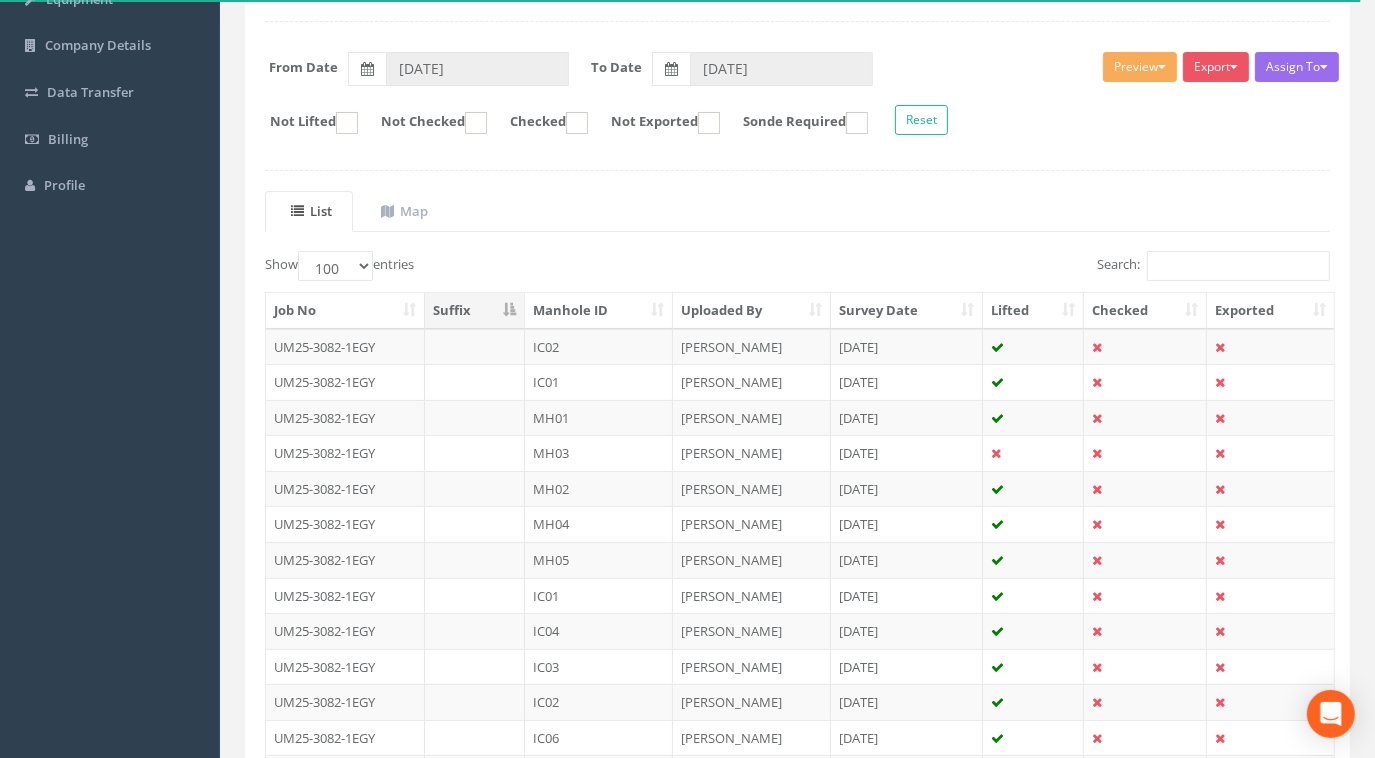 click on "Manhole ID" at bounding box center (599, 311) 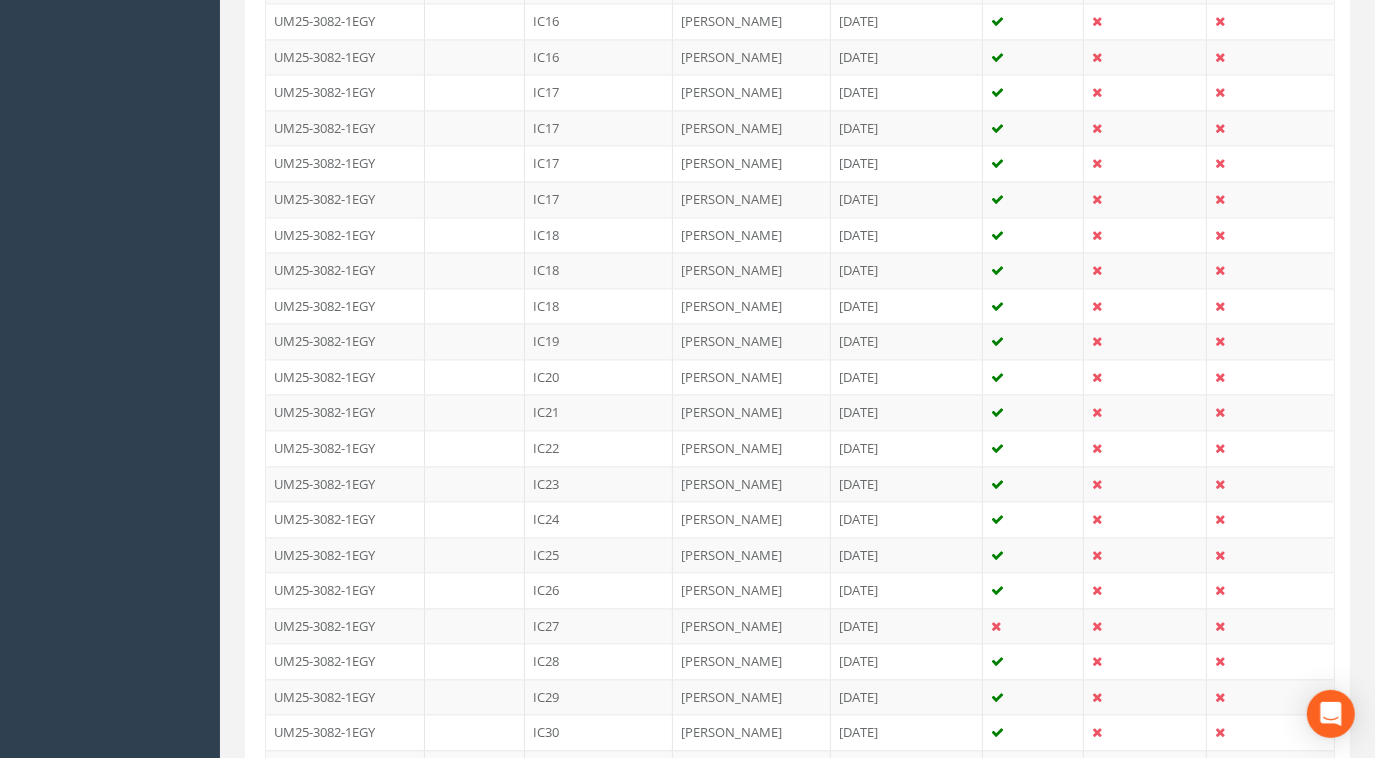 scroll, scrollTop: 3526, scrollLeft: 0, axis: vertical 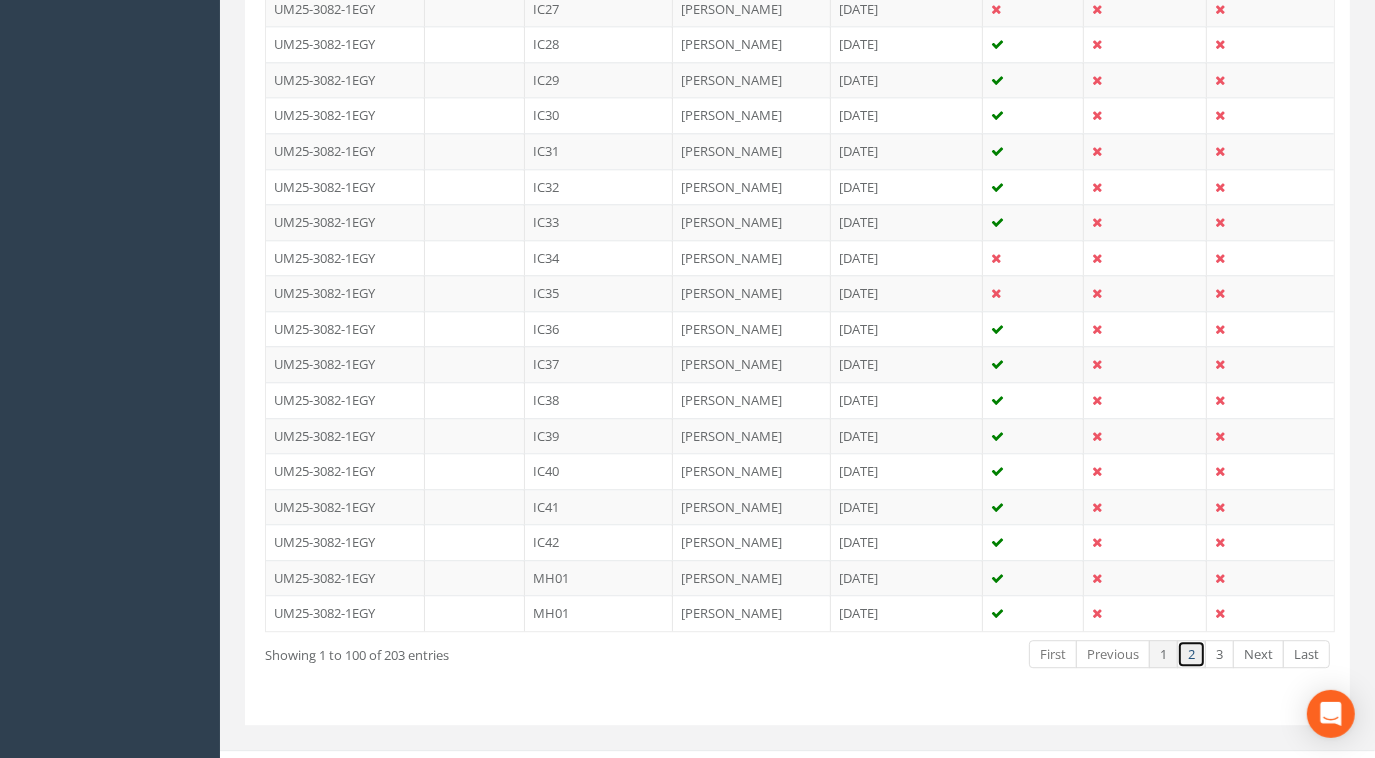 click on "2" at bounding box center [1191, 654] 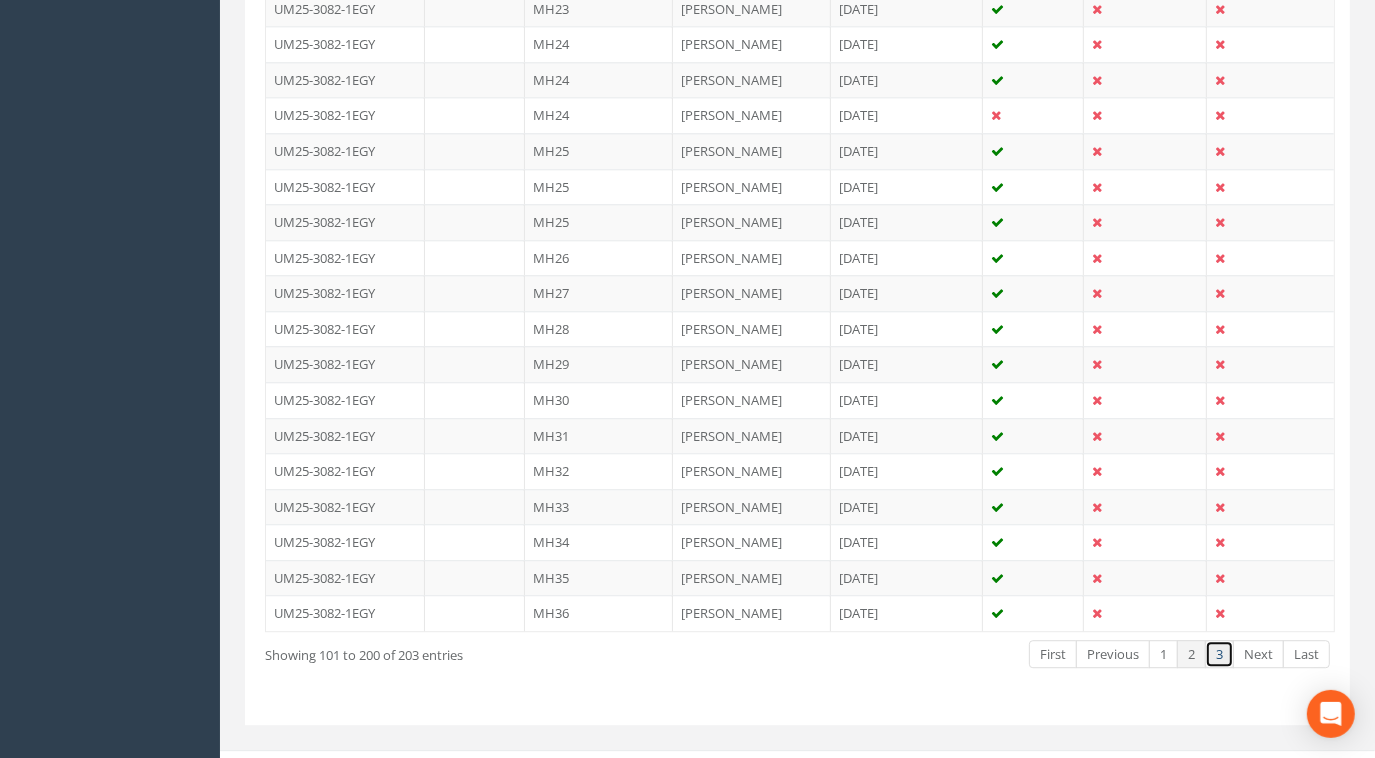 click on "3" at bounding box center [1219, 654] 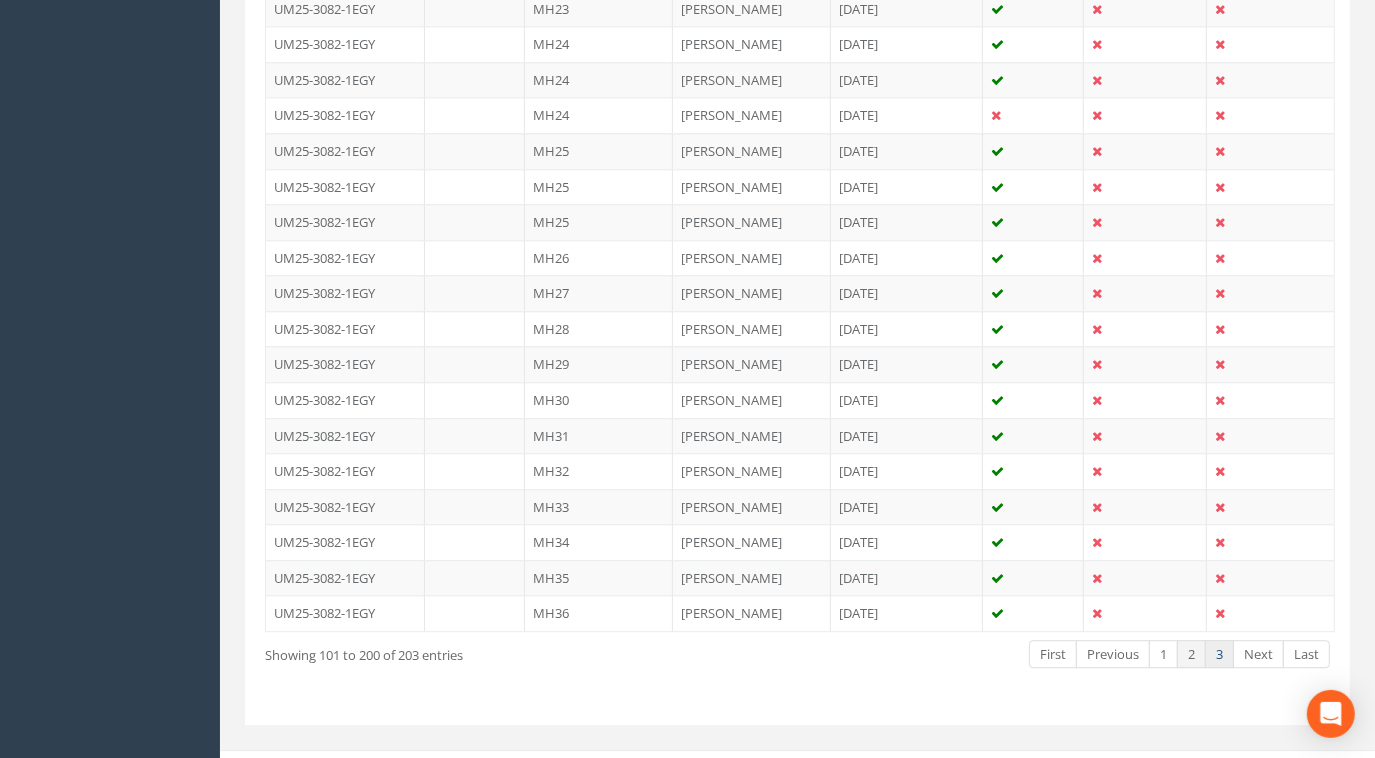 scroll, scrollTop: 102, scrollLeft: 0, axis: vertical 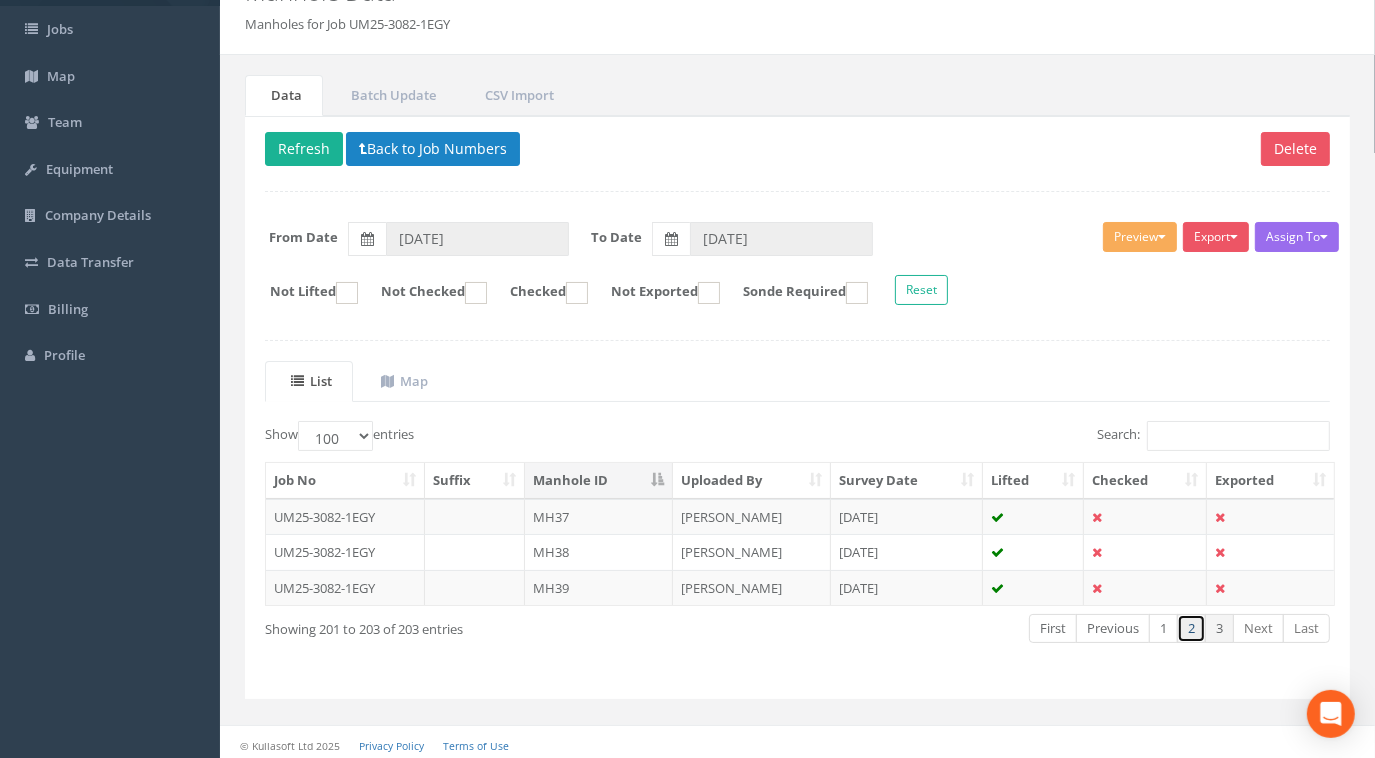 click on "2" at bounding box center (1191, 628) 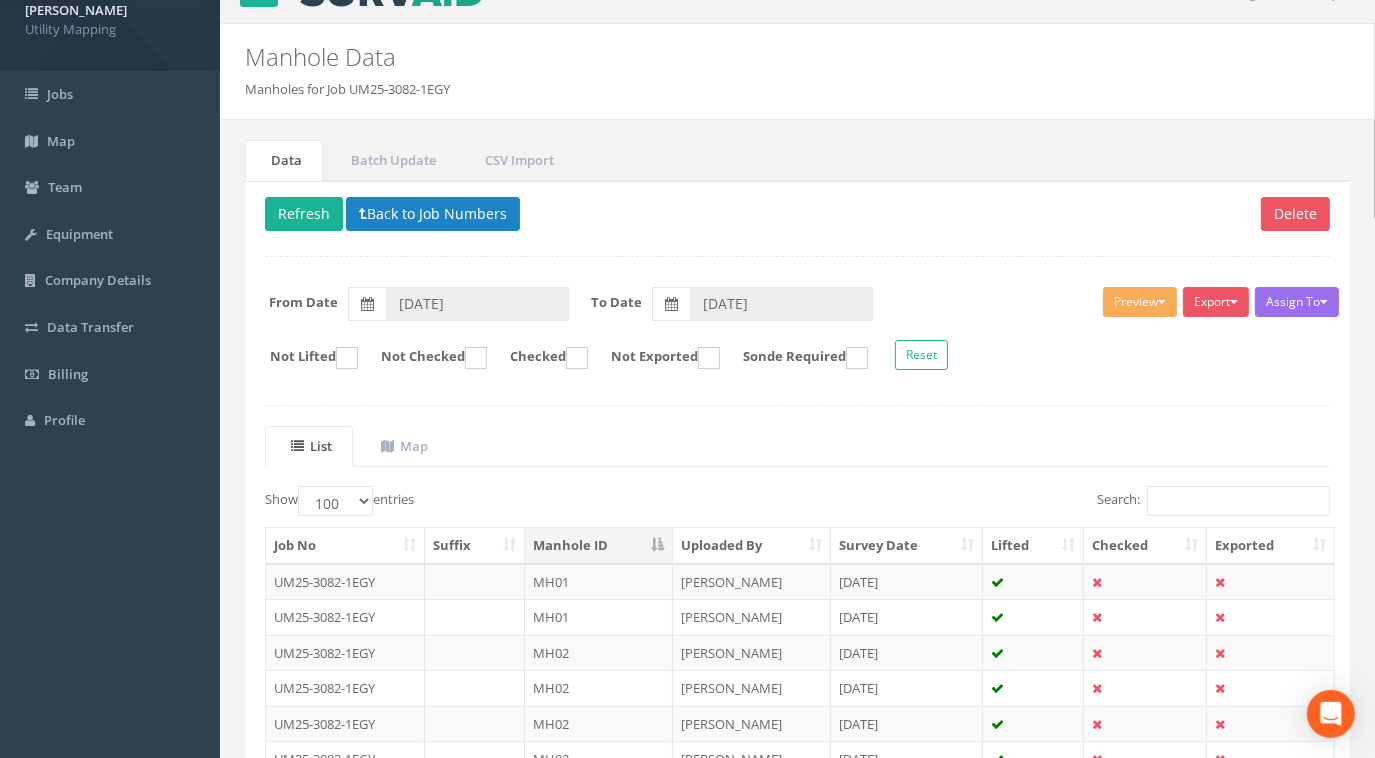 scroll, scrollTop: 0, scrollLeft: 0, axis: both 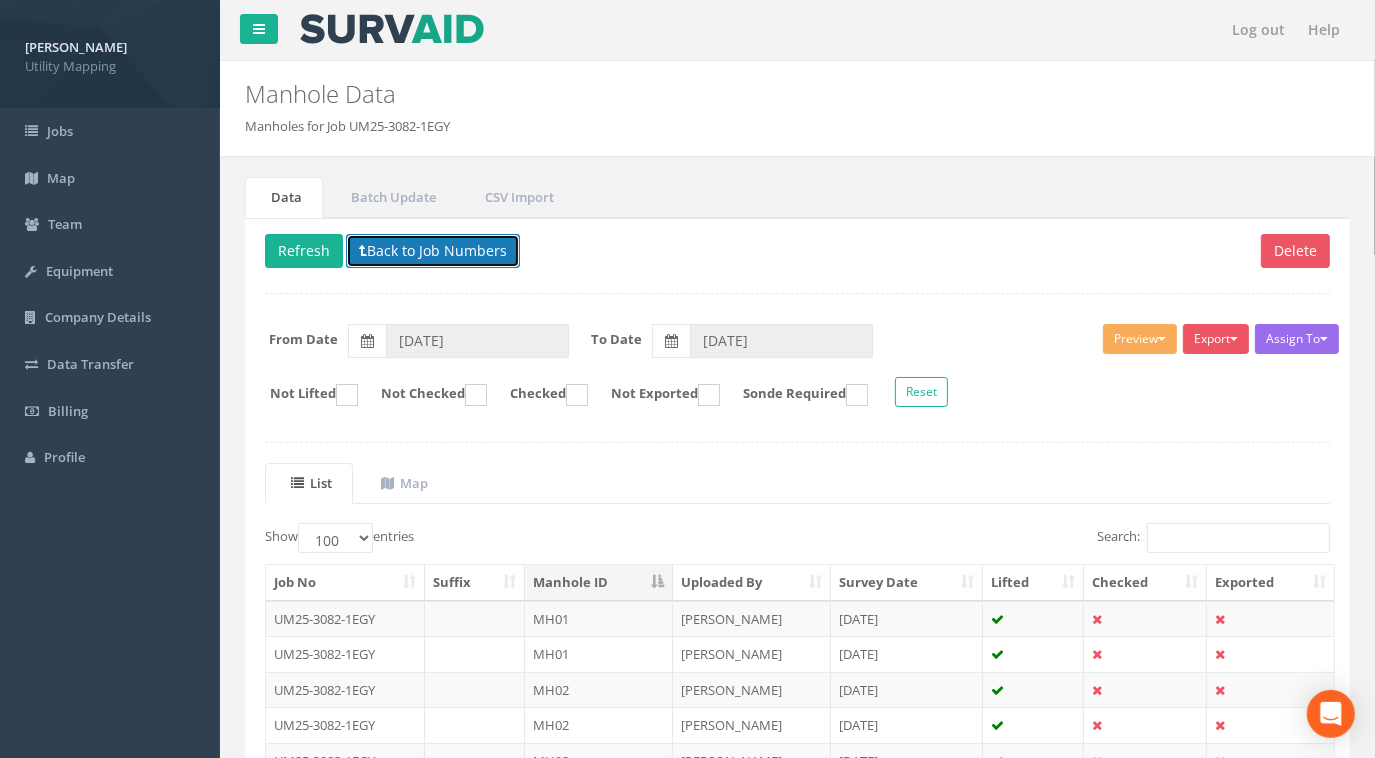 click on "Back to Job Numbers" at bounding box center (433, 251) 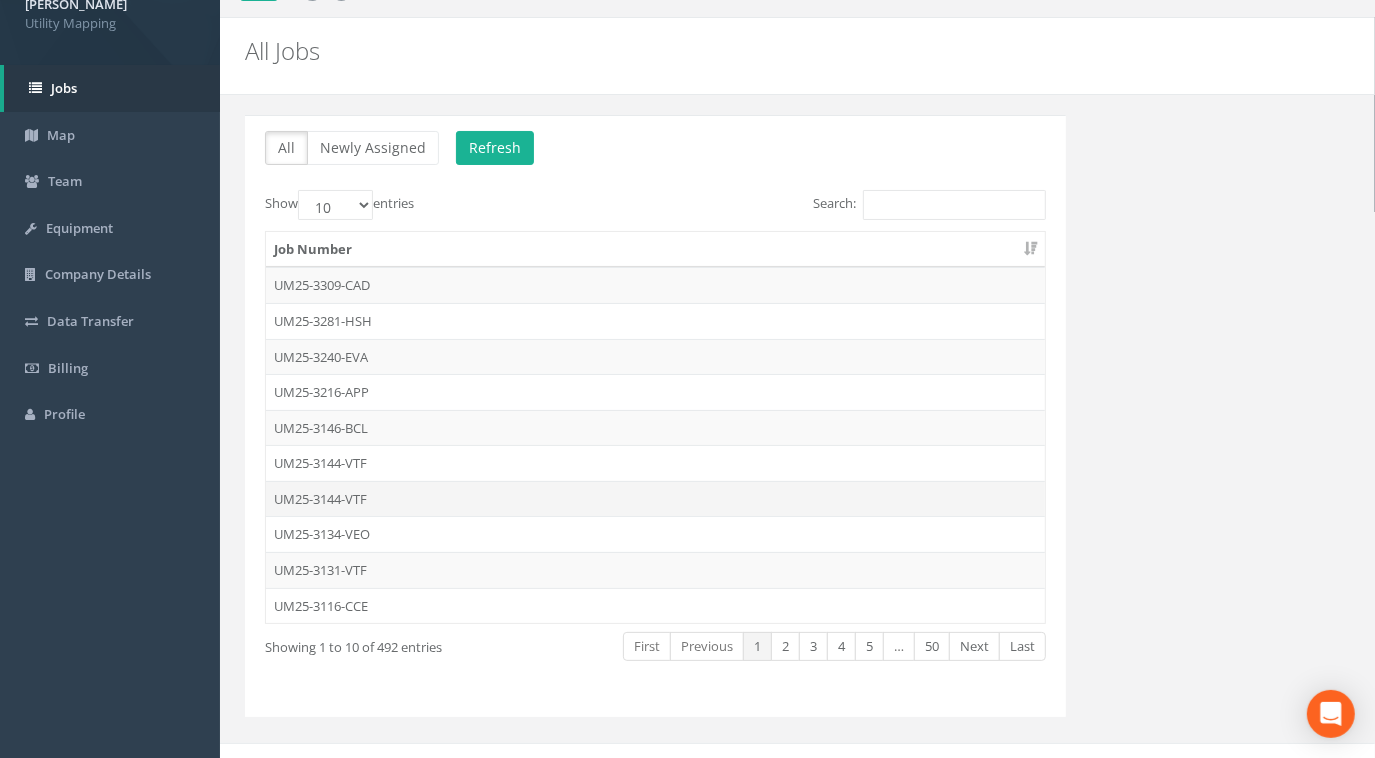 scroll, scrollTop: 61, scrollLeft: 0, axis: vertical 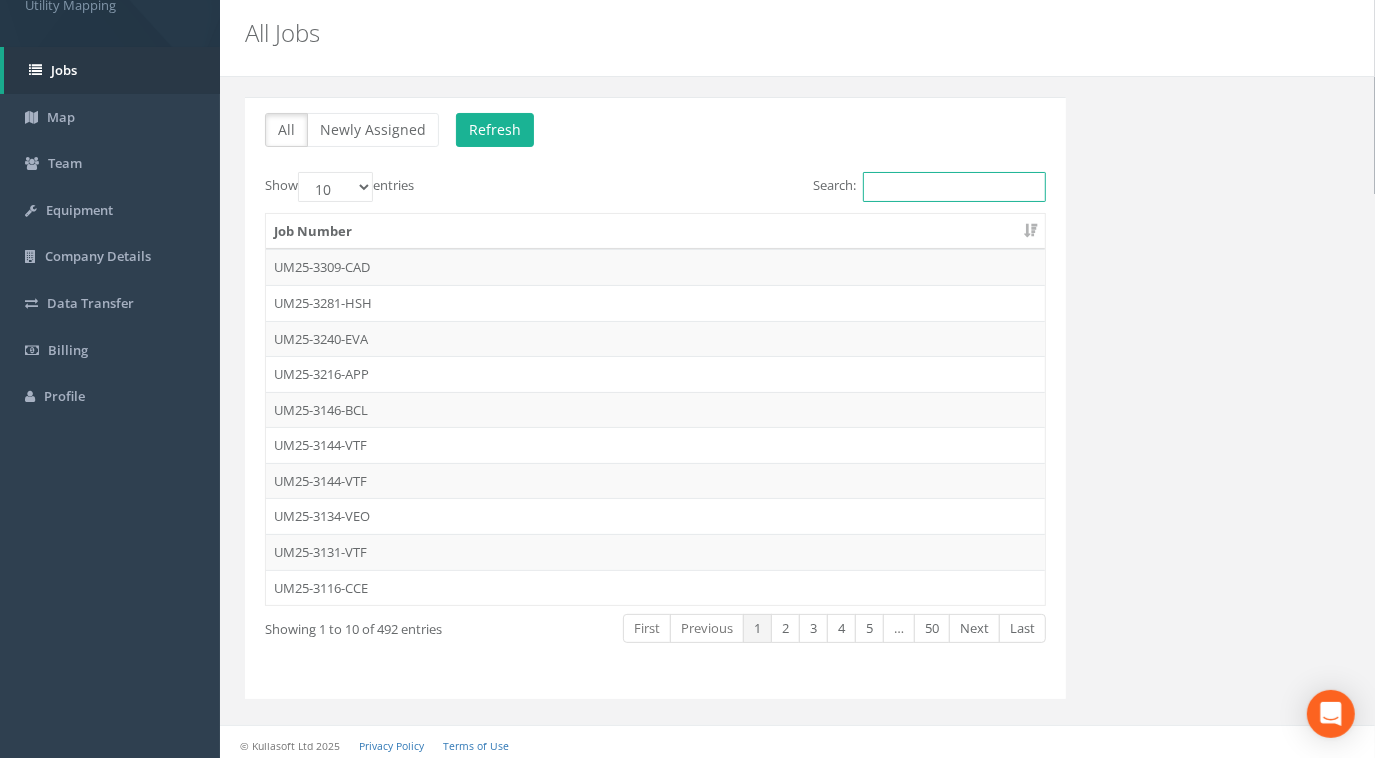 click on "Search:" at bounding box center (954, 187) 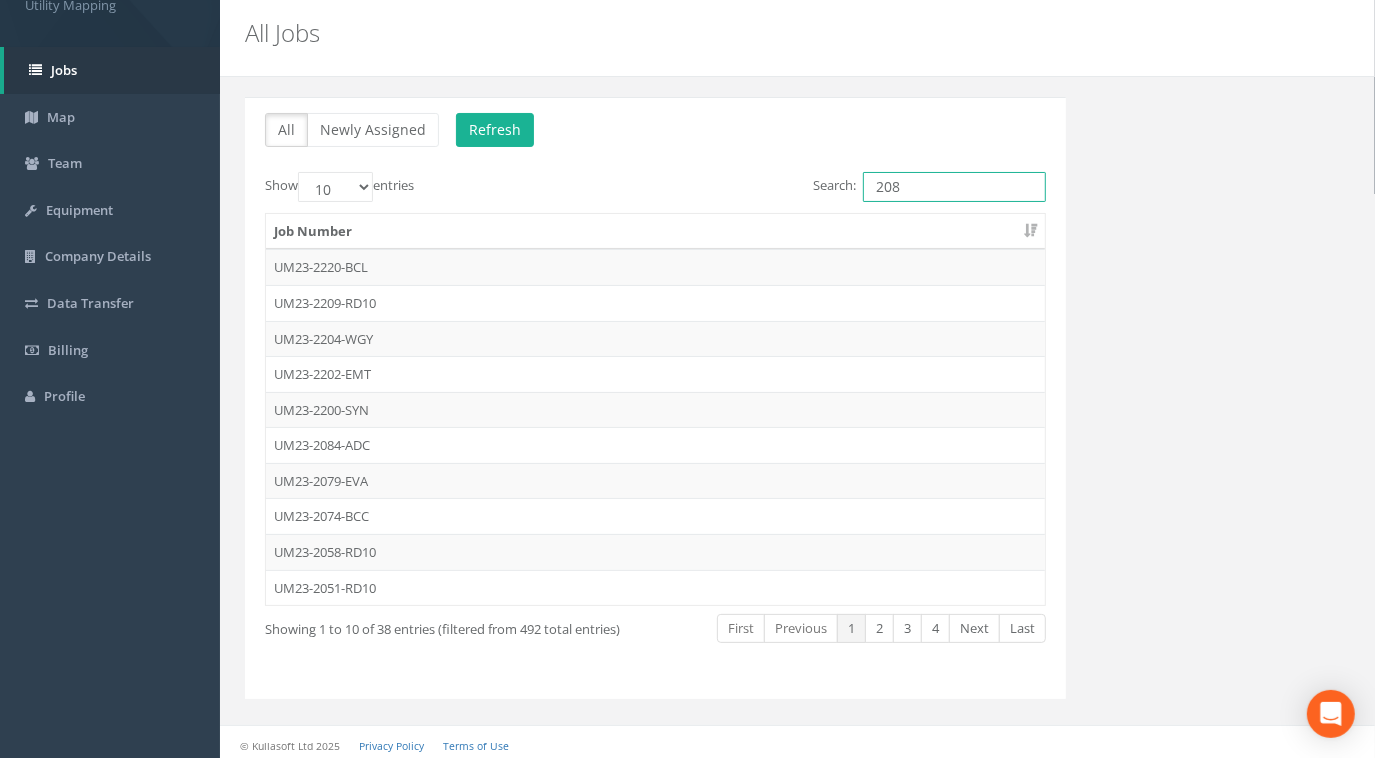 scroll, scrollTop: 0, scrollLeft: 0, axis: both 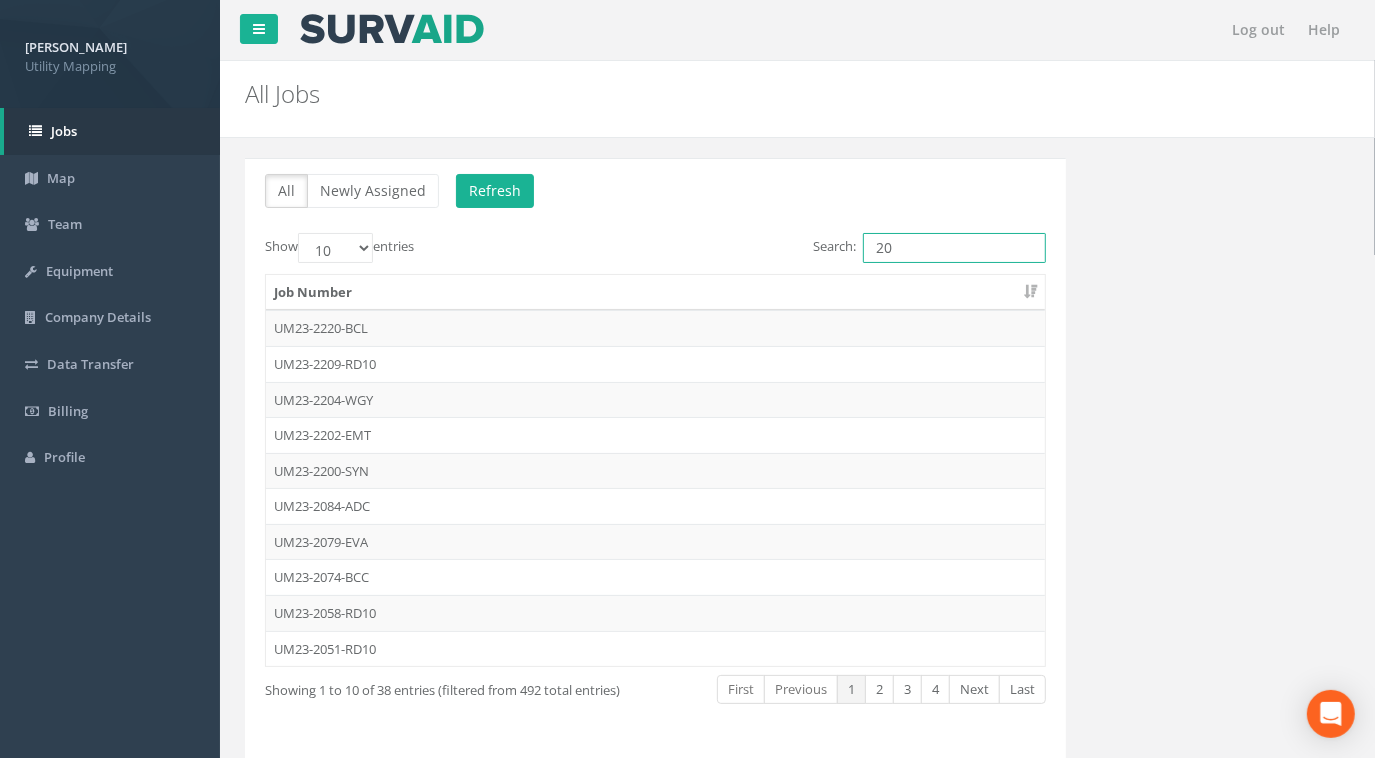 type on "2" 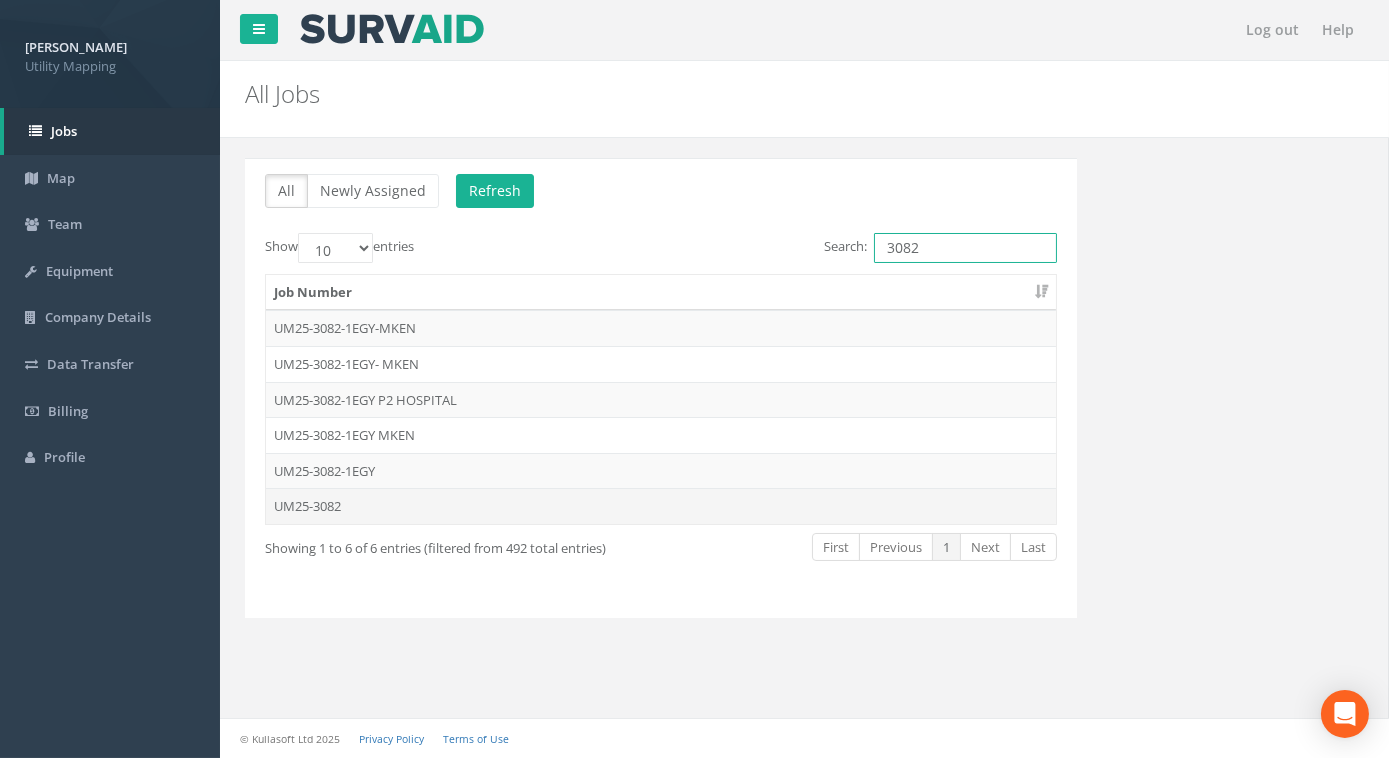 type on "3082" 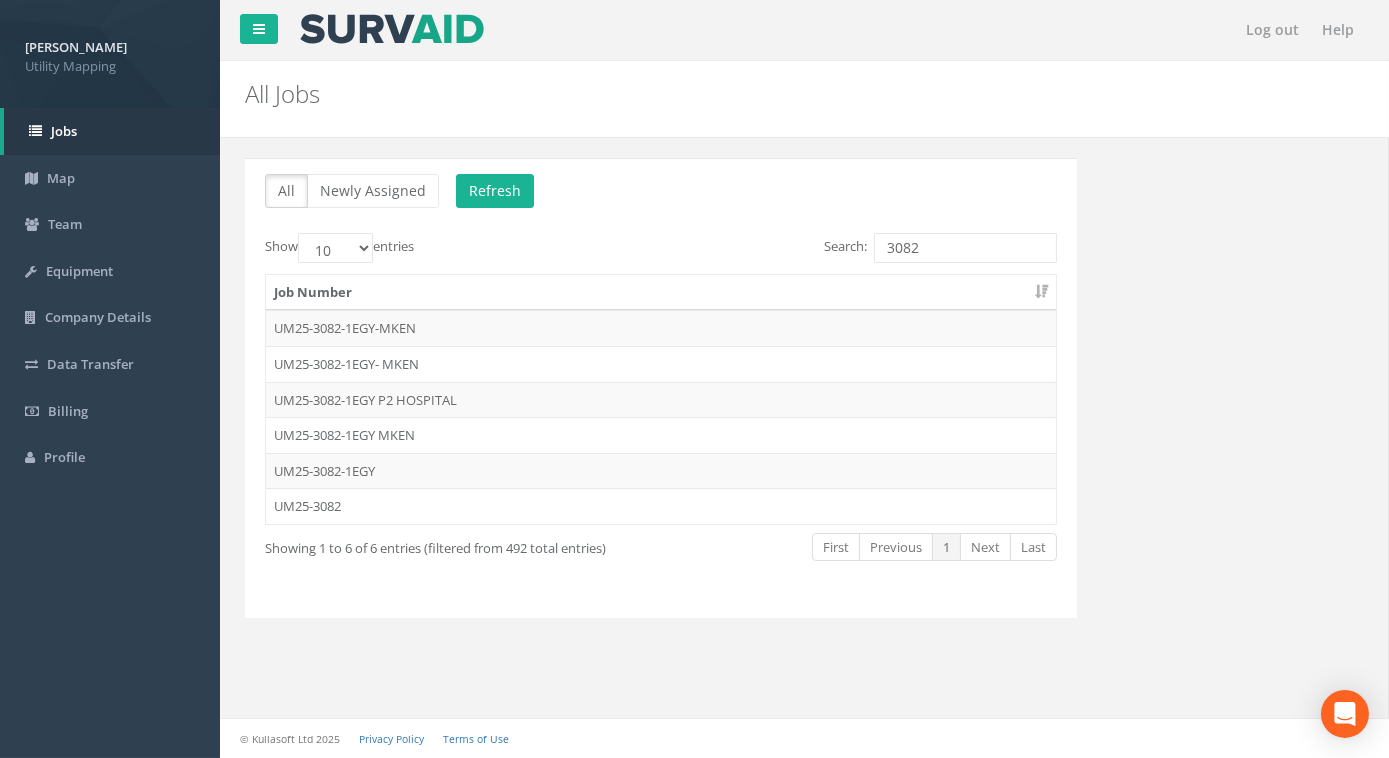 click on "UM25-3082" at bounding box center [661, 506] 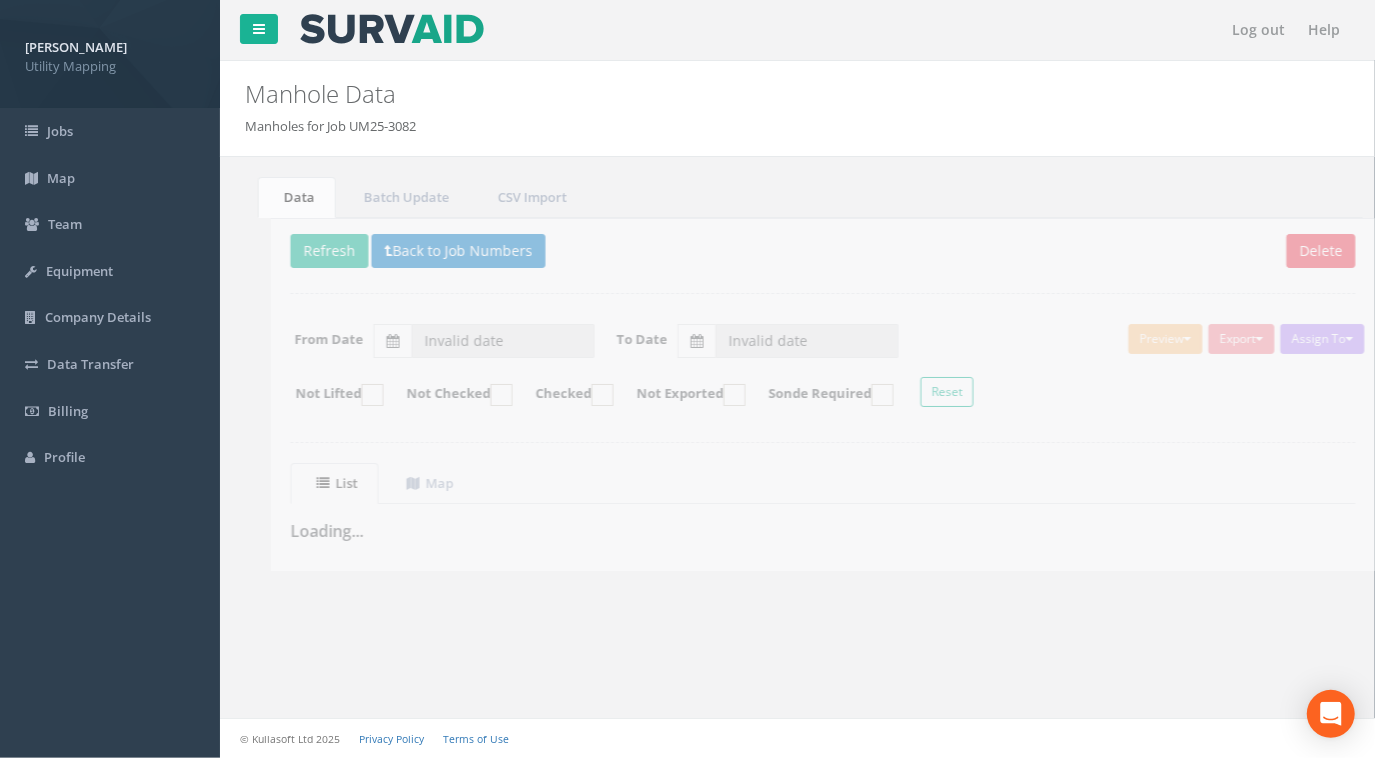 type on "[DATE]" 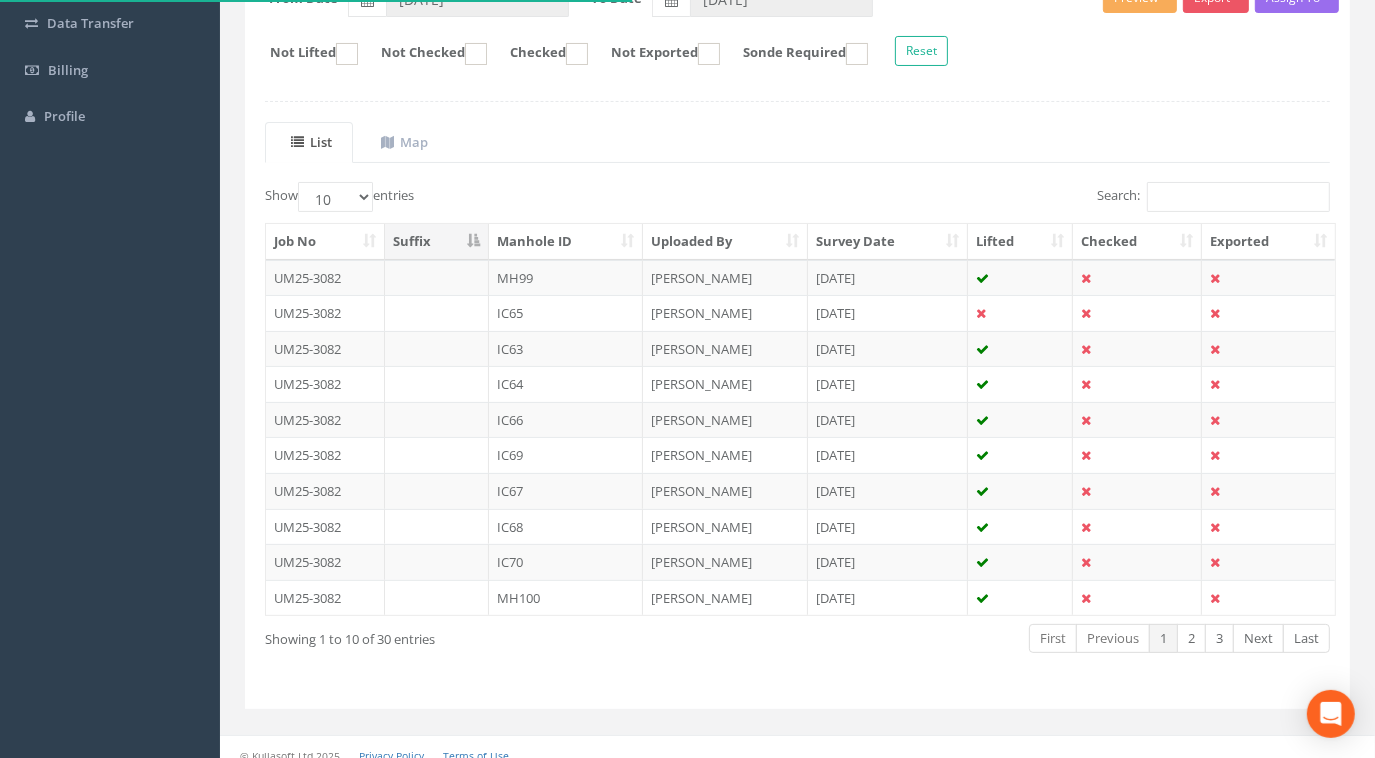 scroll, scrollTop: 349, scrollLeft: 0, axis: vertical 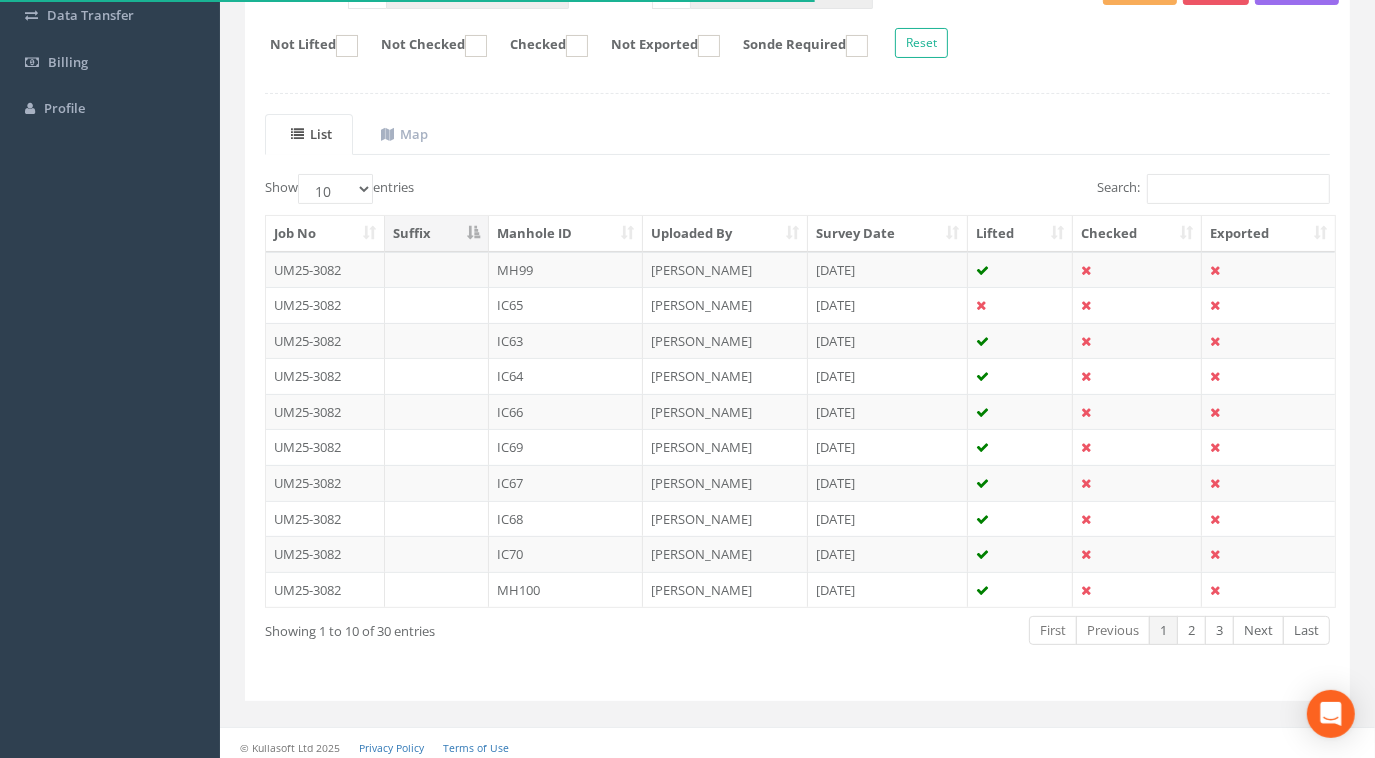 click on "Manhole ID" at bounding box center [566, 234] 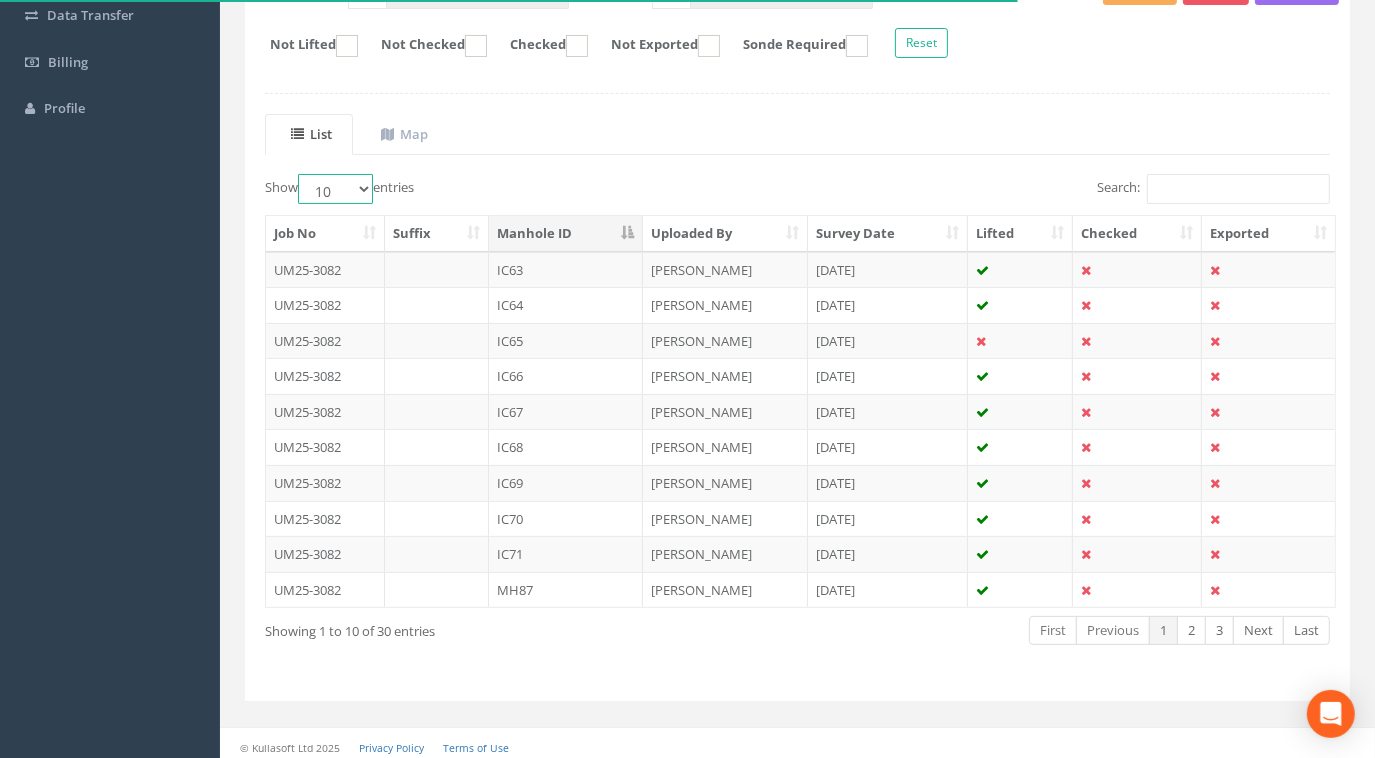 click on "10 25 50 100" at bounding box center [335, 189] 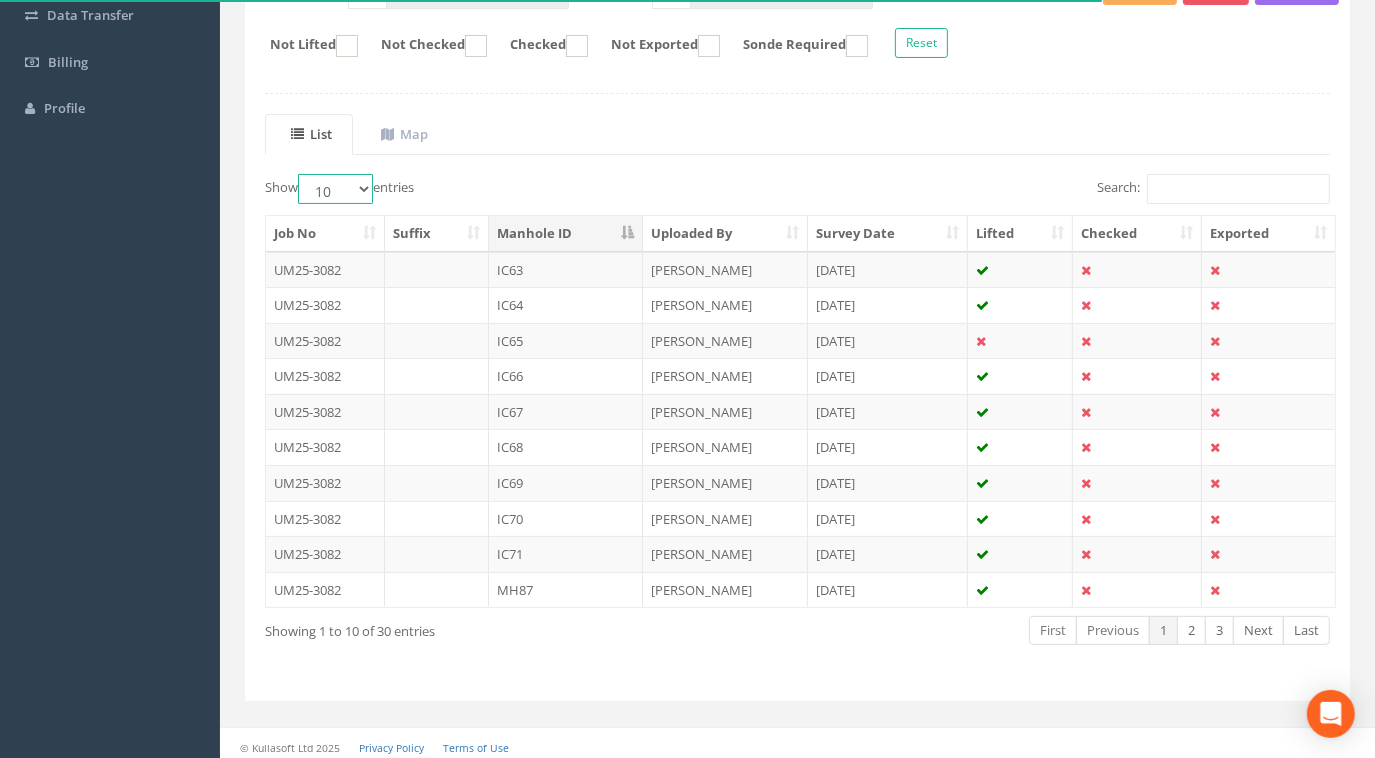 select on "100" 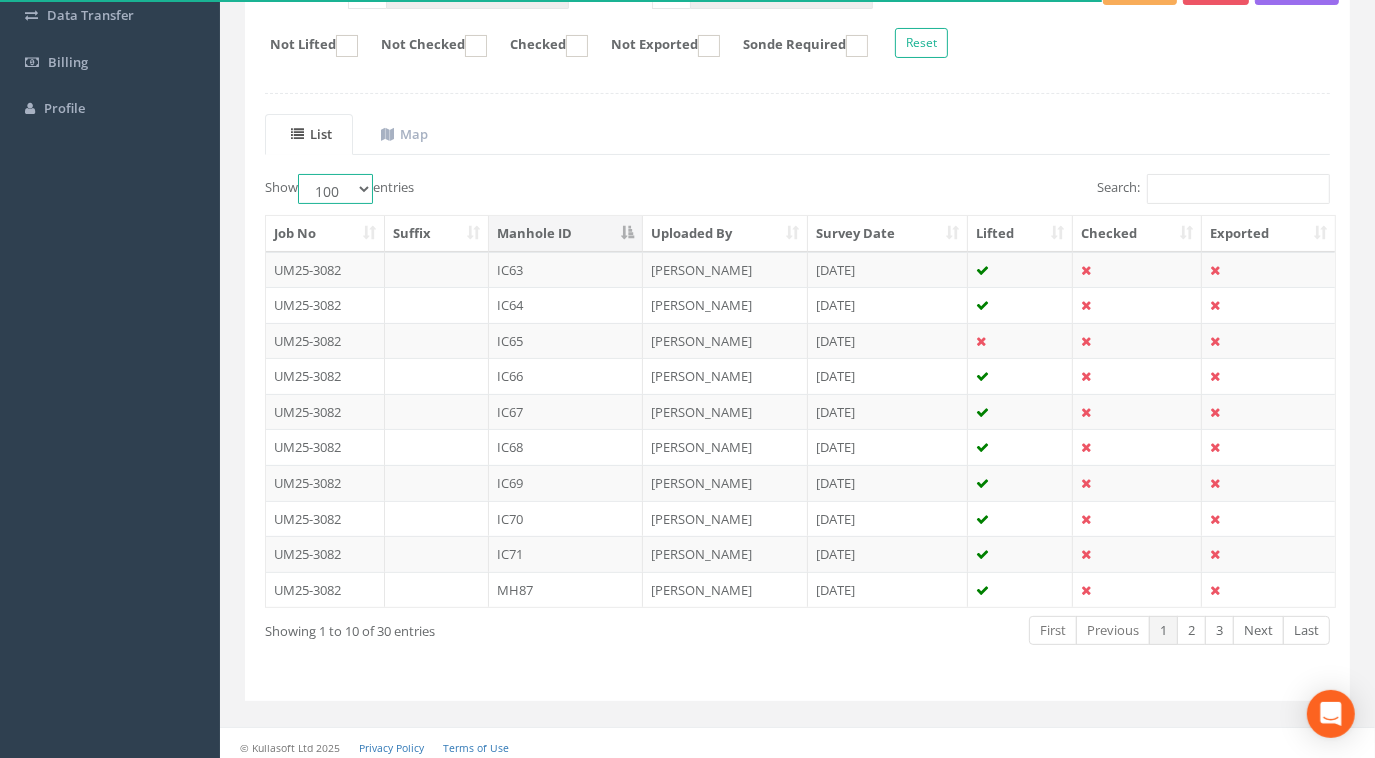 click on "10 25 50 100" at bounding box center (335, 189) 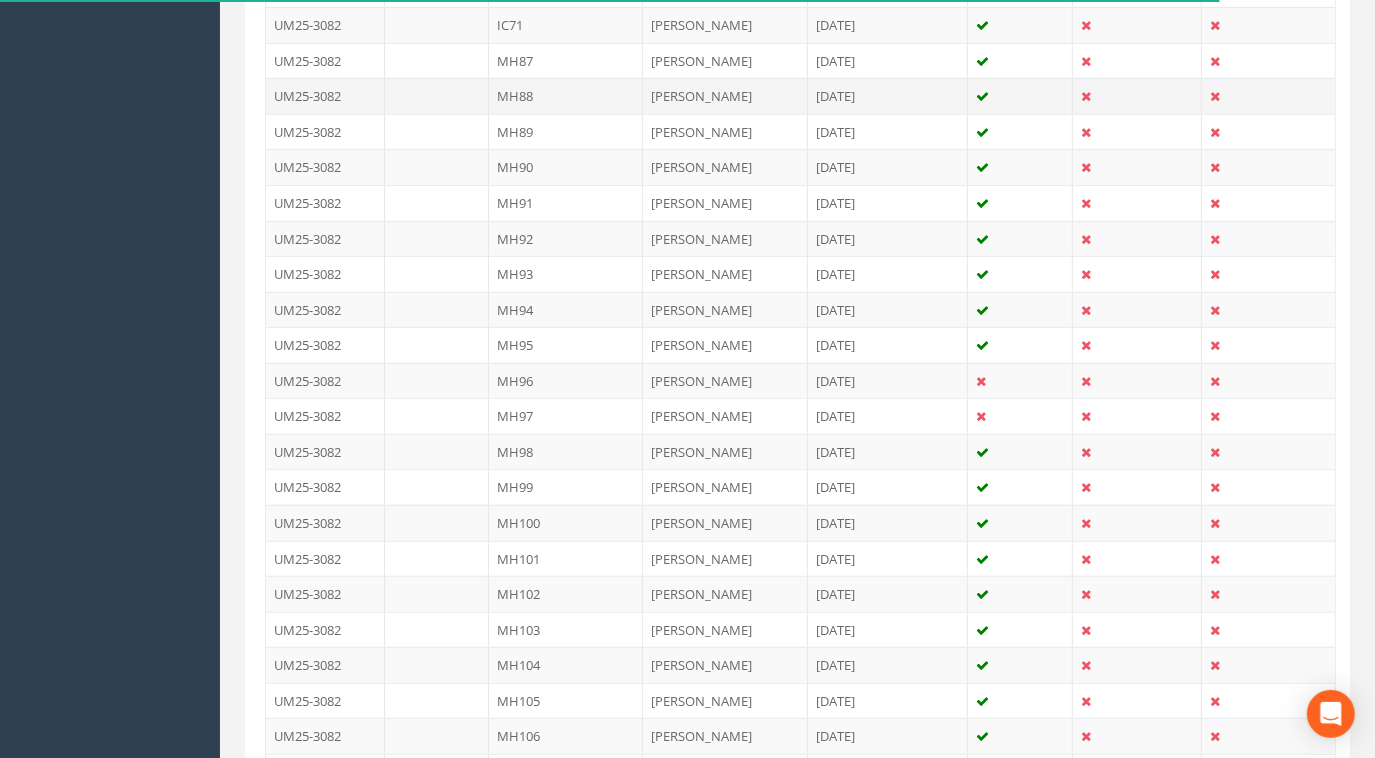 scroll, scrollTop: 894, scrollLeft: 0, axis: vertical 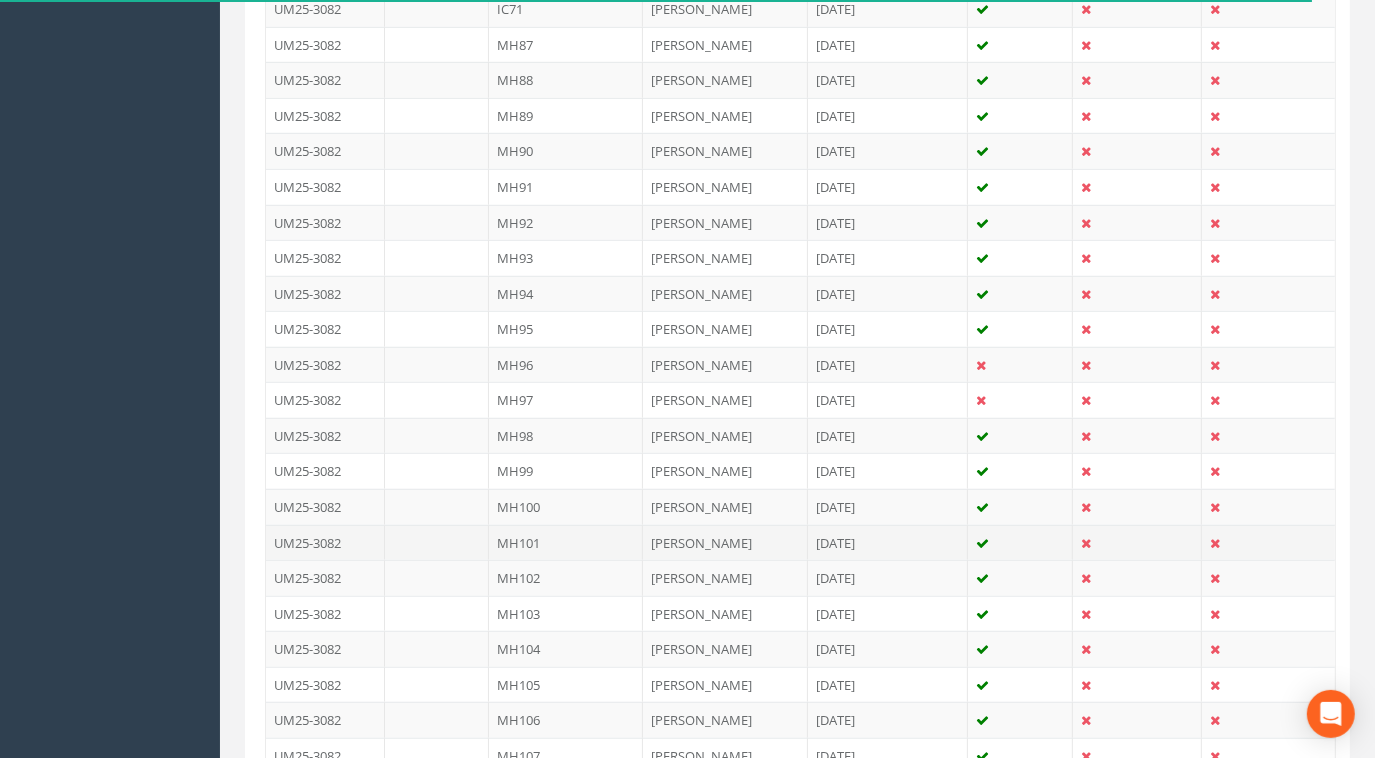 click on "MH101" at bounding box center [566, 543] 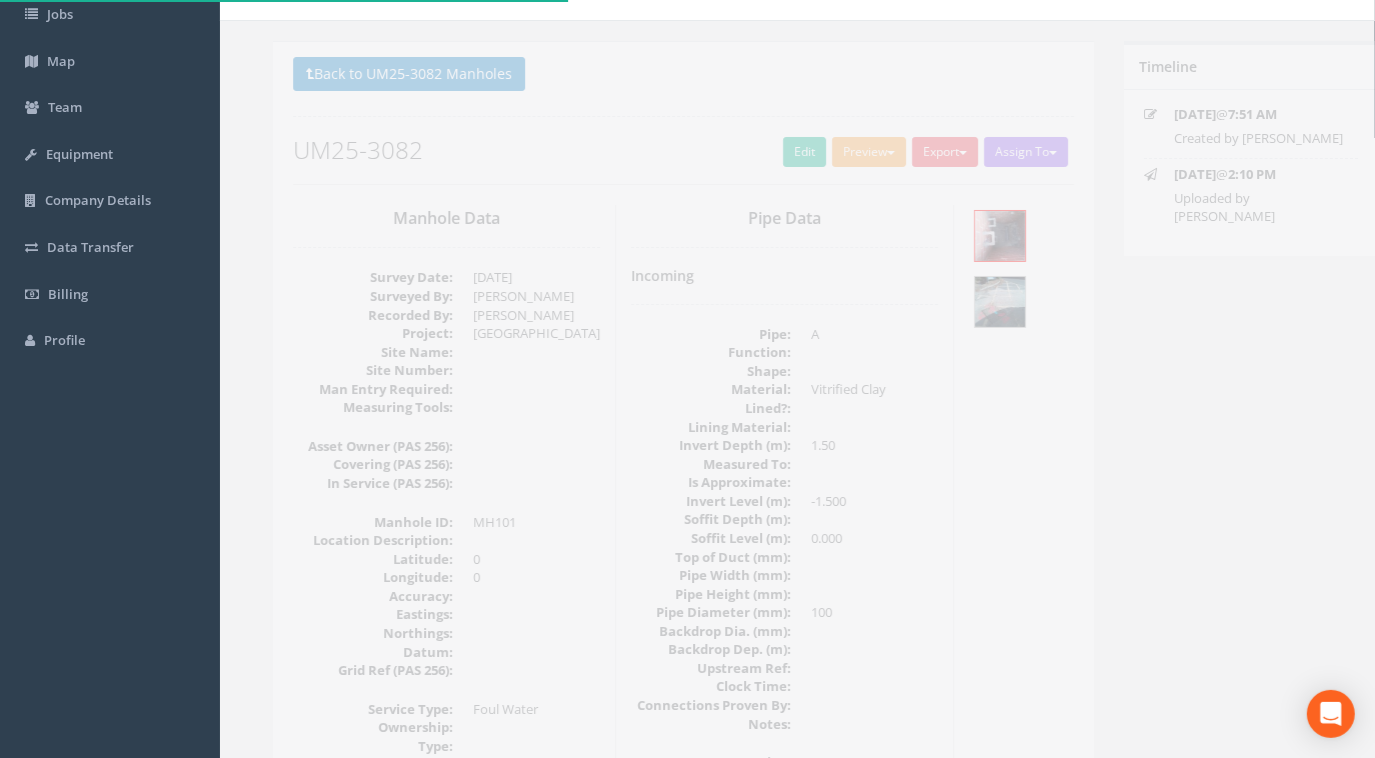 scroll, scrollTop: 52, scrollLeft: 0, axis: vertical 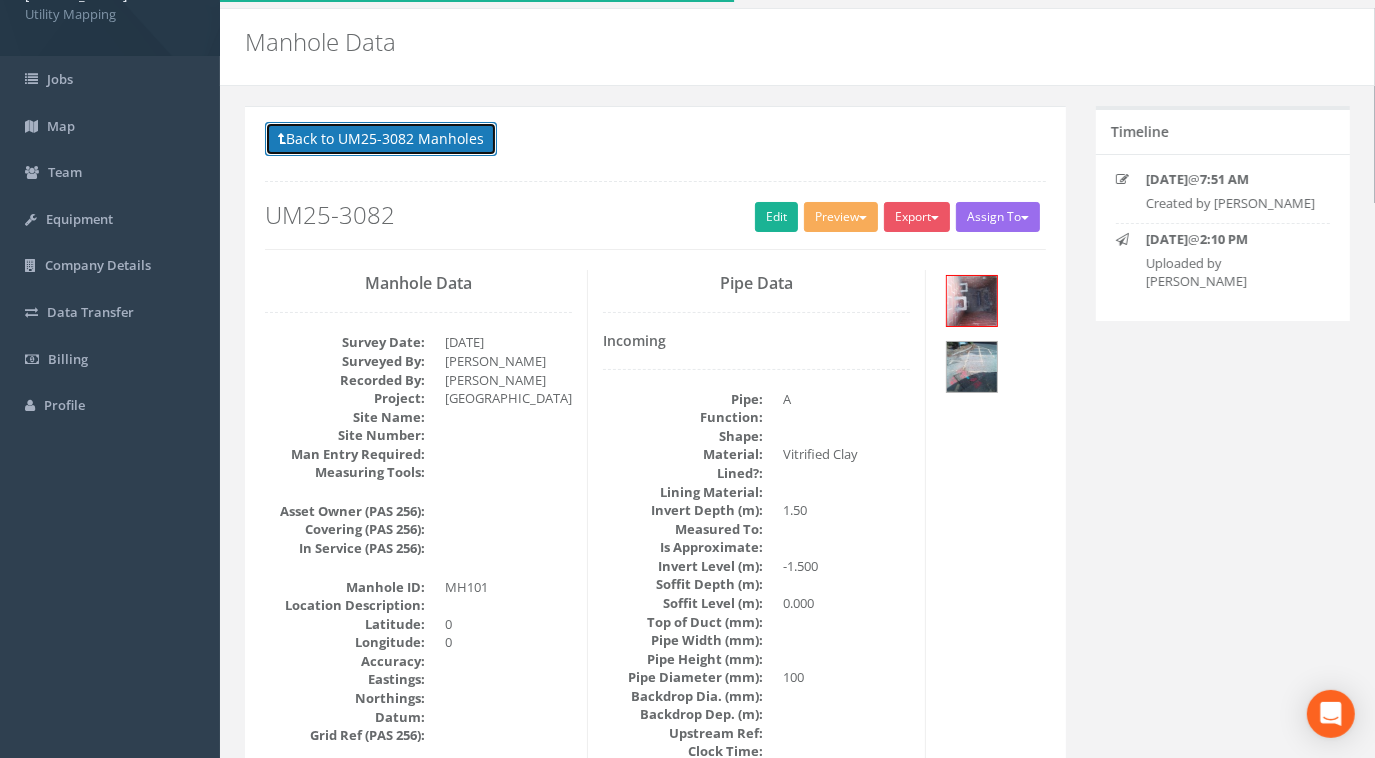 click on "Back to UM25-3082 Manholes" at bounding box center [381, 139] 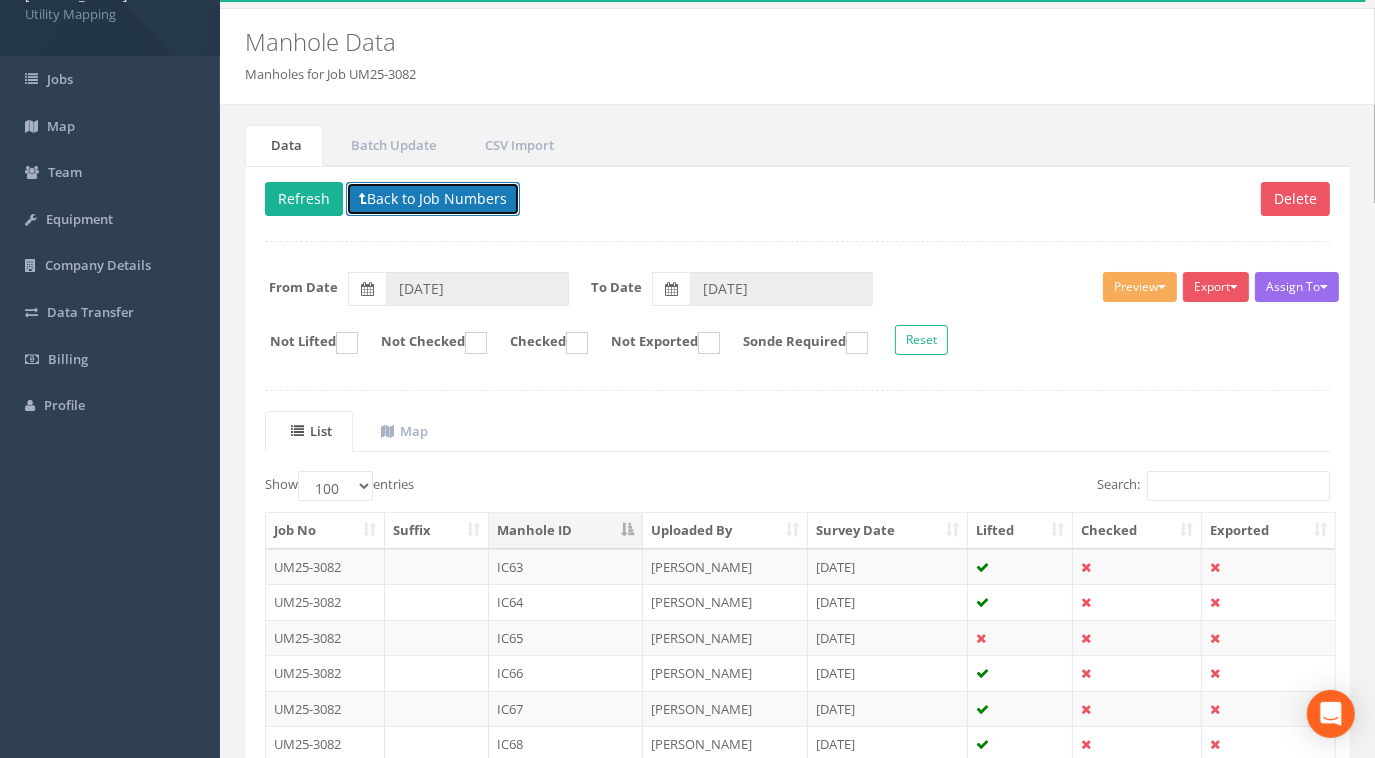 click on "Back to Job Numbers" at bounding box center [433, 199] 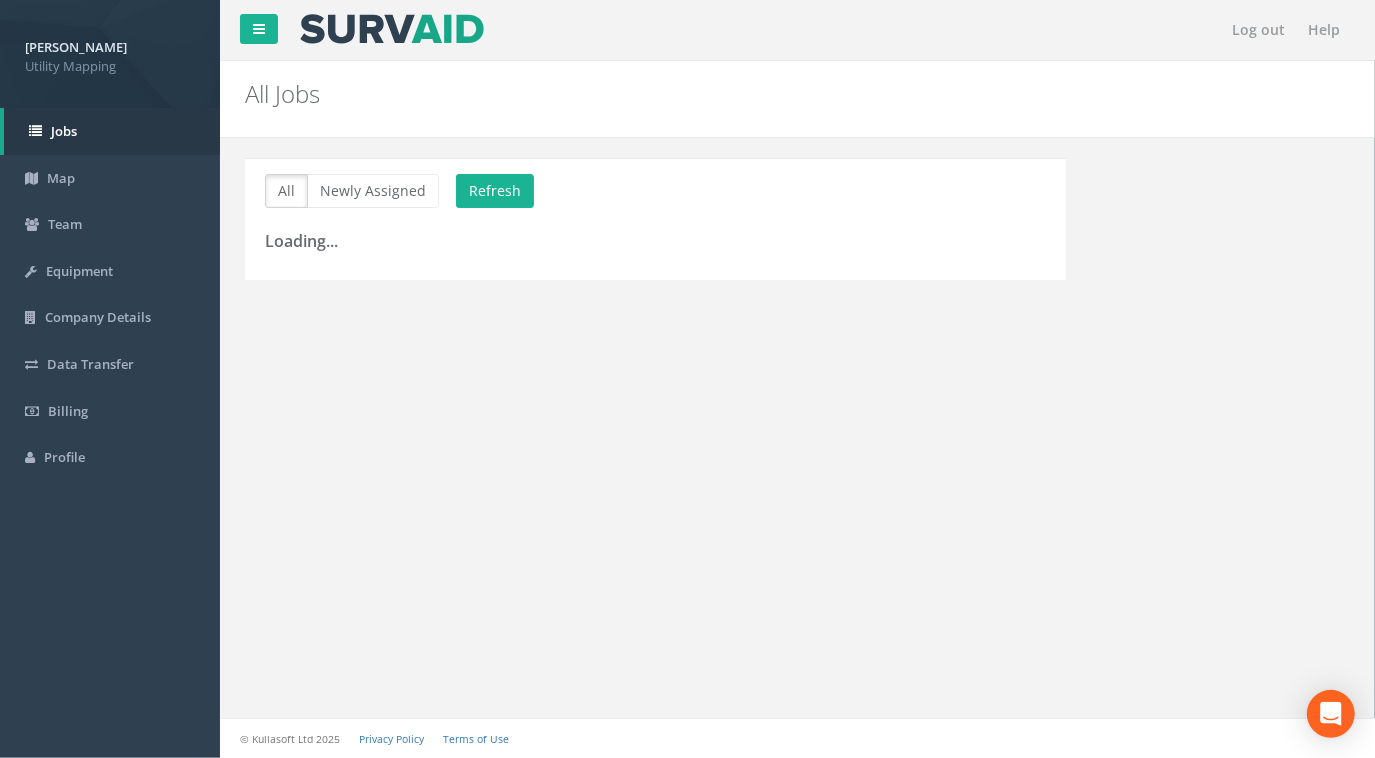 scroll, scrollTop: 0, scrollLeft: 0, axis: both 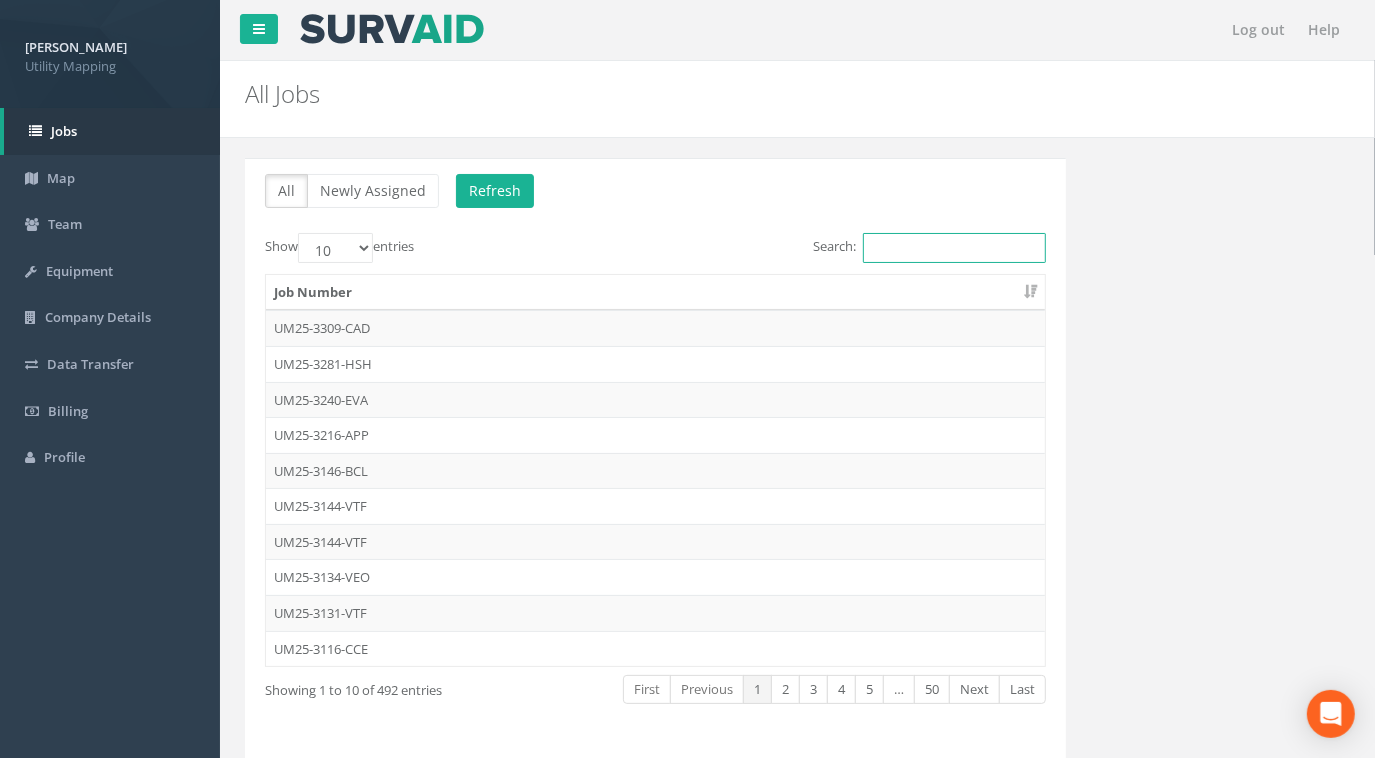 click on "Search:" at bounding box center (954, 248) 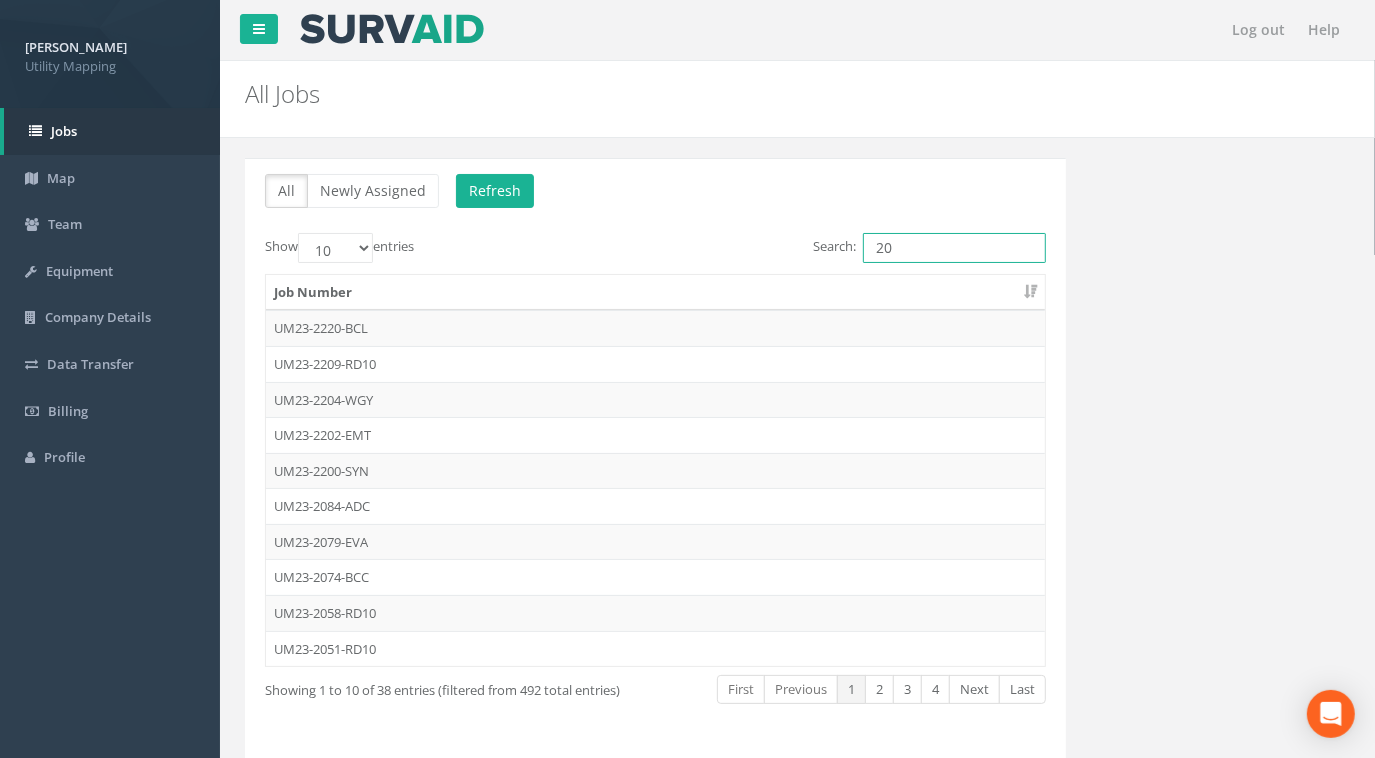 type on "2" 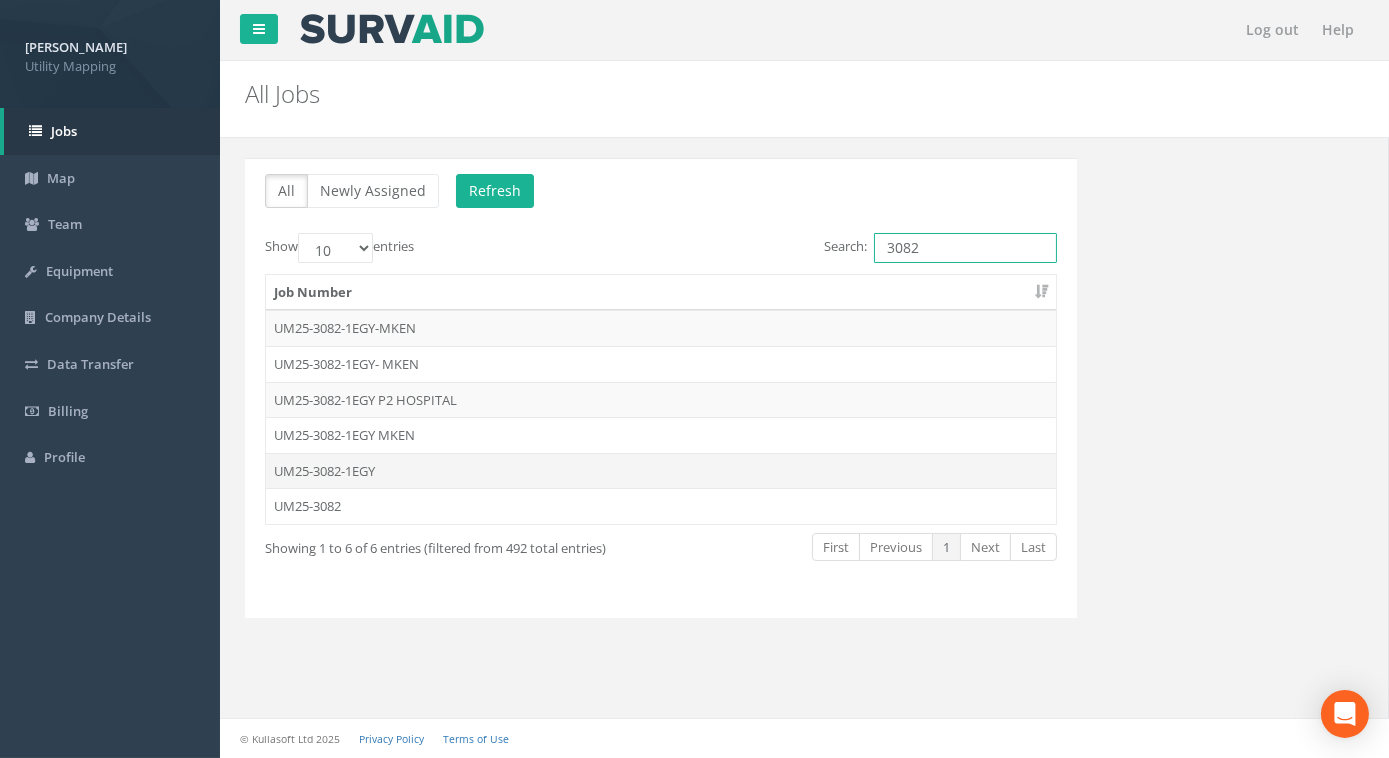 type on "3082" 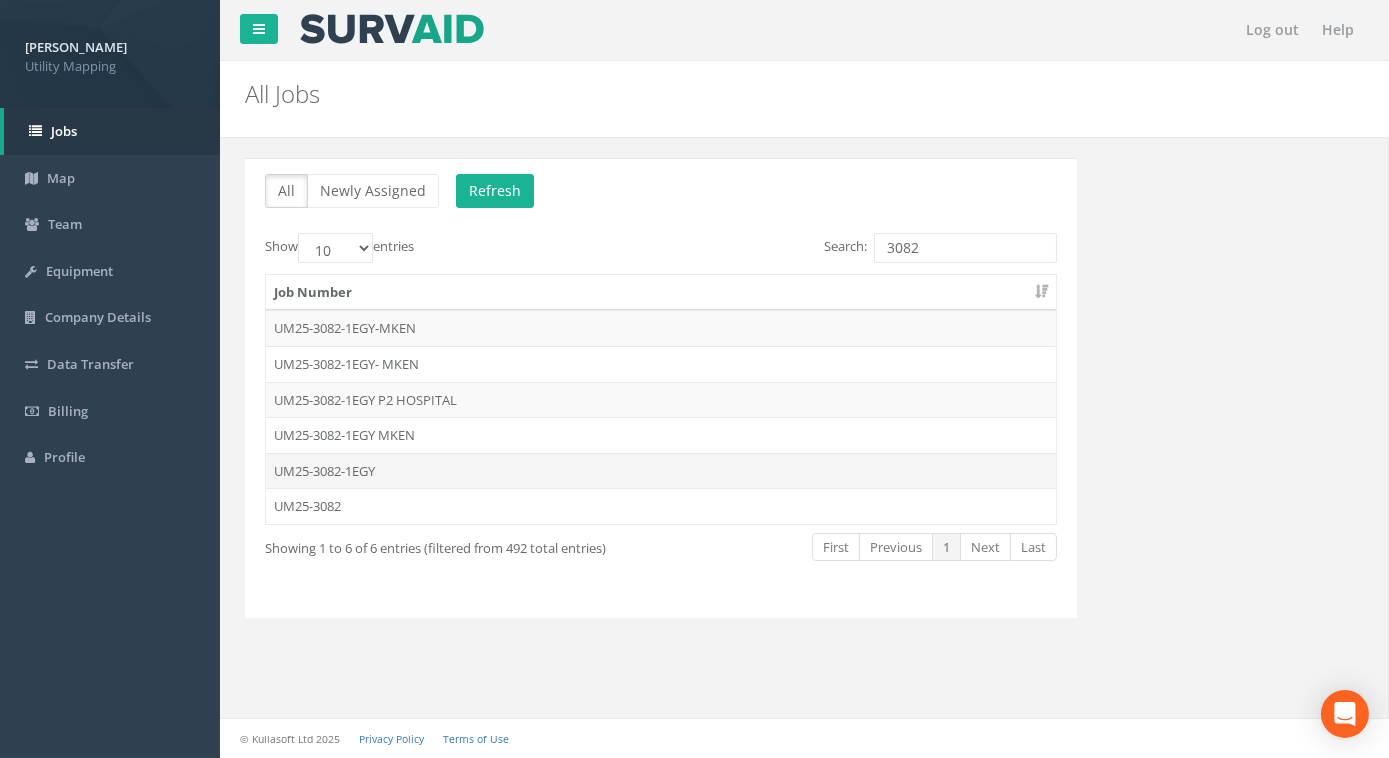 click on "UM25-3082-1EGY" at bounding box center (661, 471) 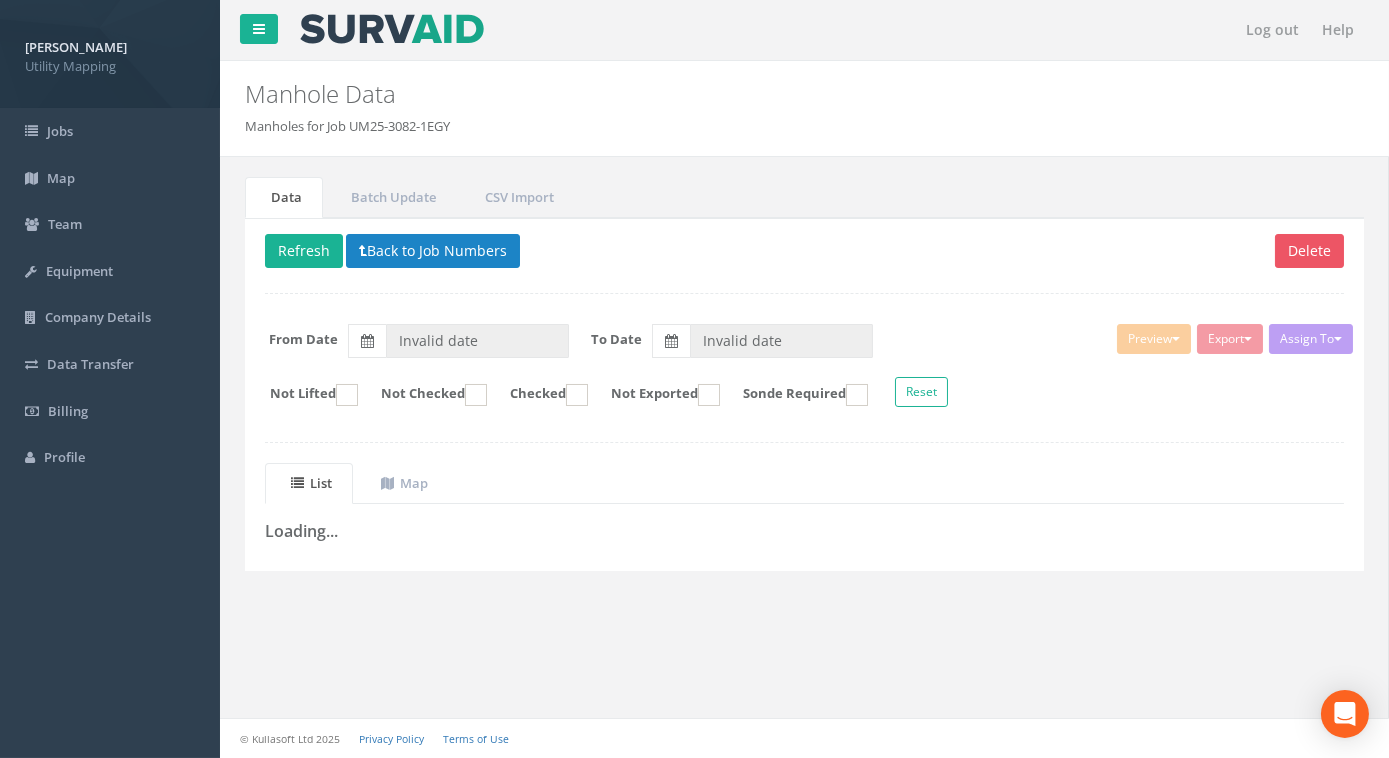 type on "[DATE]" 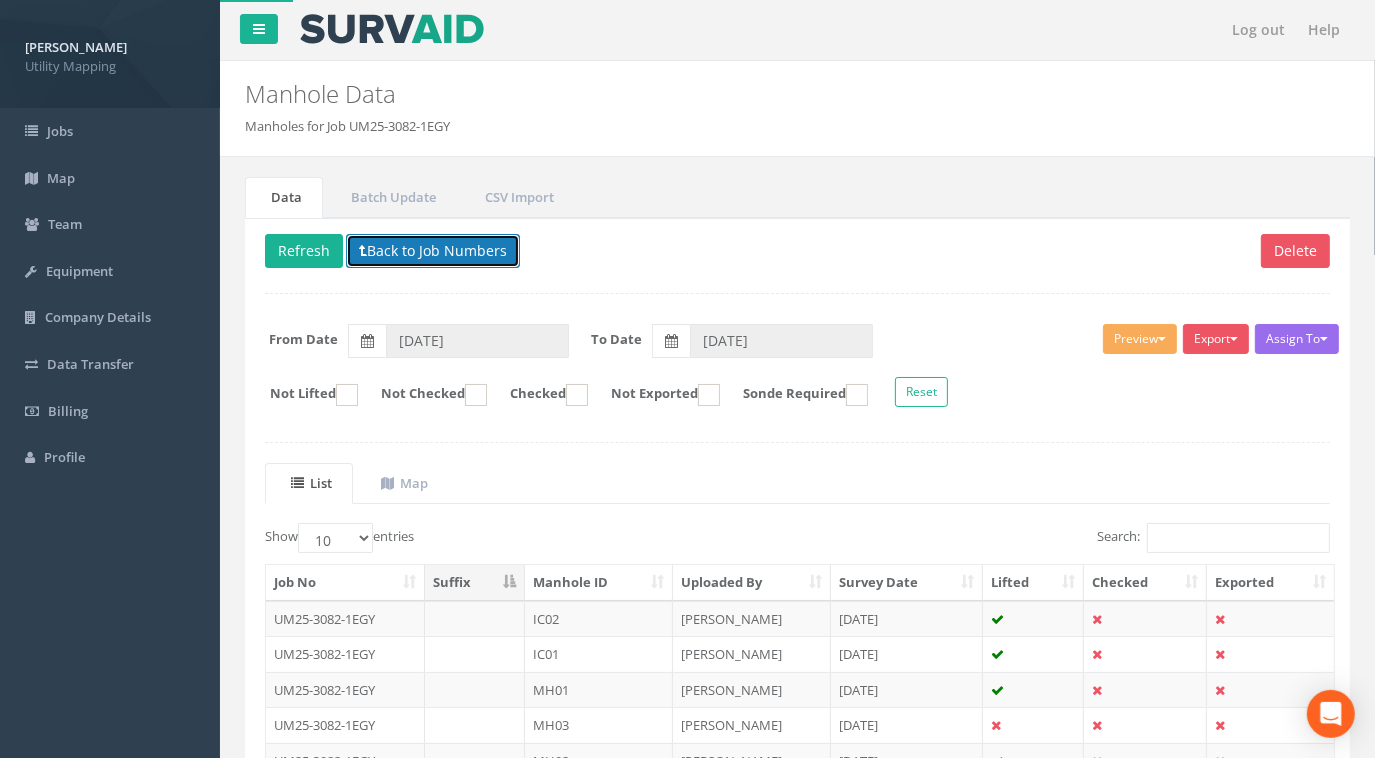click on "Back to Job Numbers" at bounding box center [433, 251] 